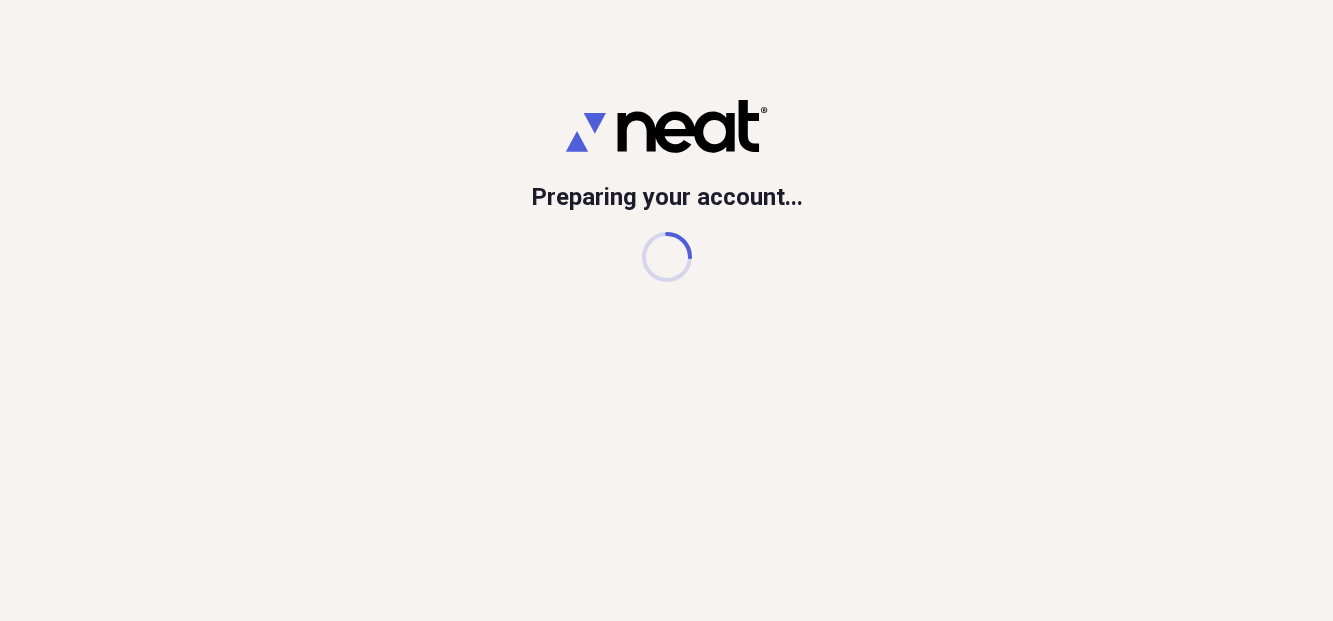scroll, scrollTop: 0, scrollLeft: 0, axis: both 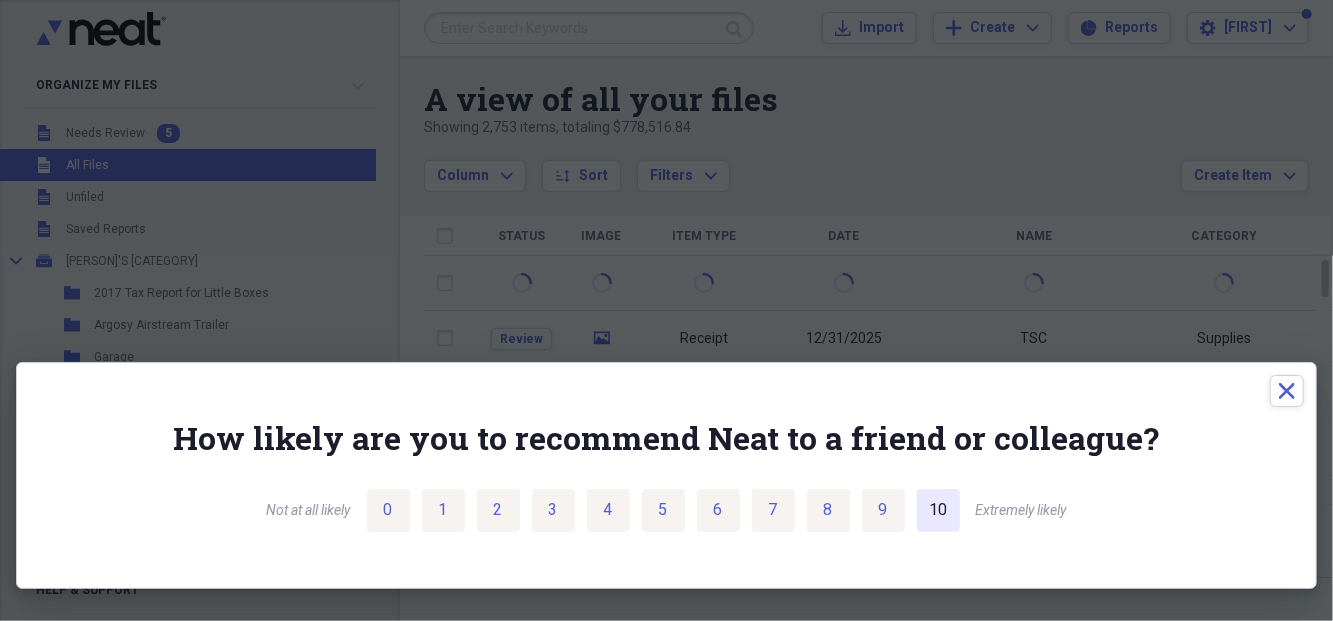 click on "10" at bounding box center (938, 510) 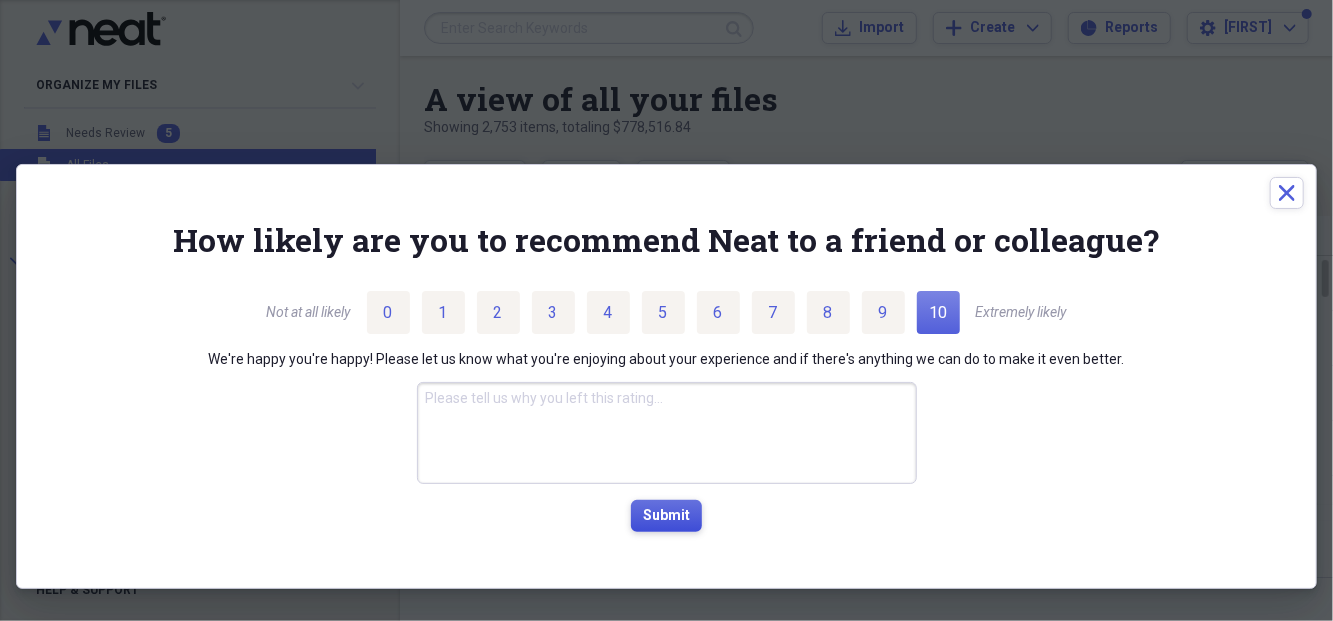 click on "Submit" at bounding box center [666, 516] 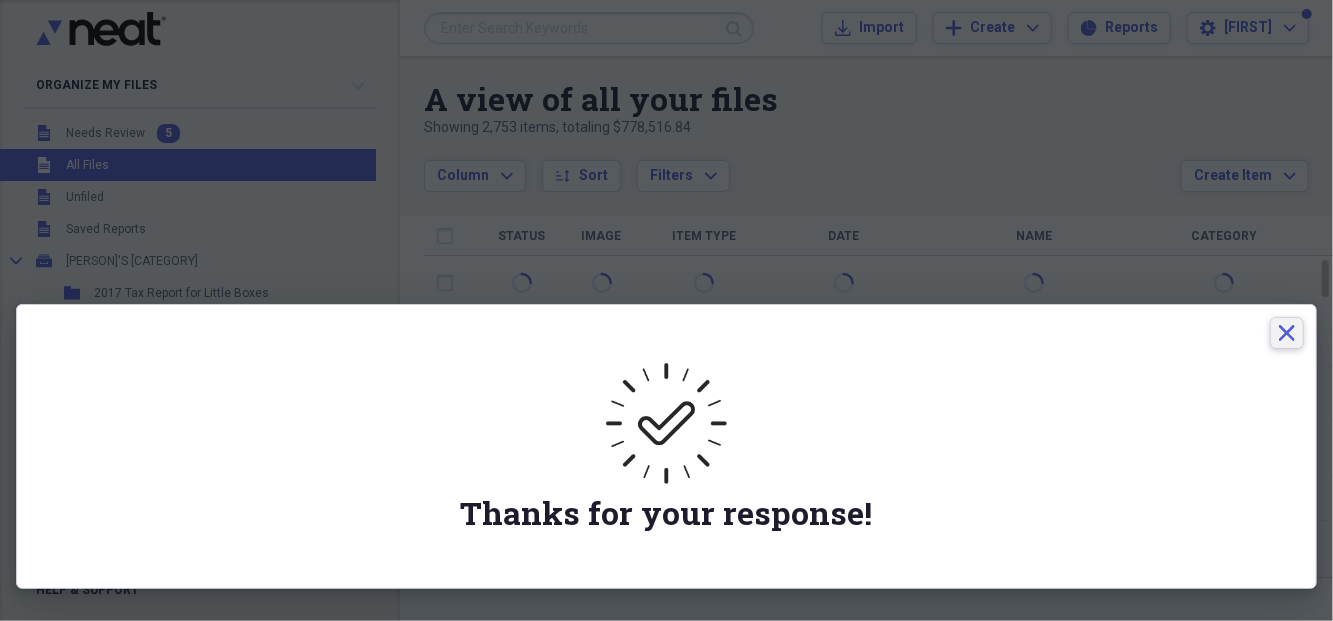 click on "Close" at bounding box center [1287, 333] 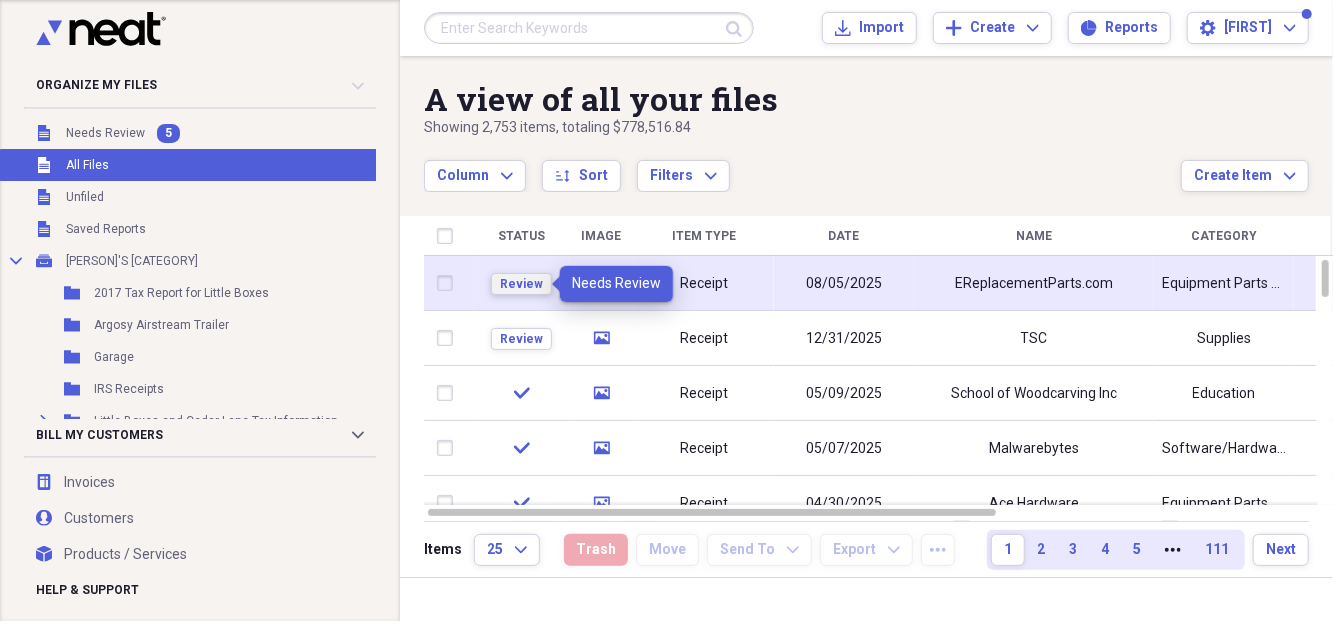 click on "Review" at bounding box center (521, 284) 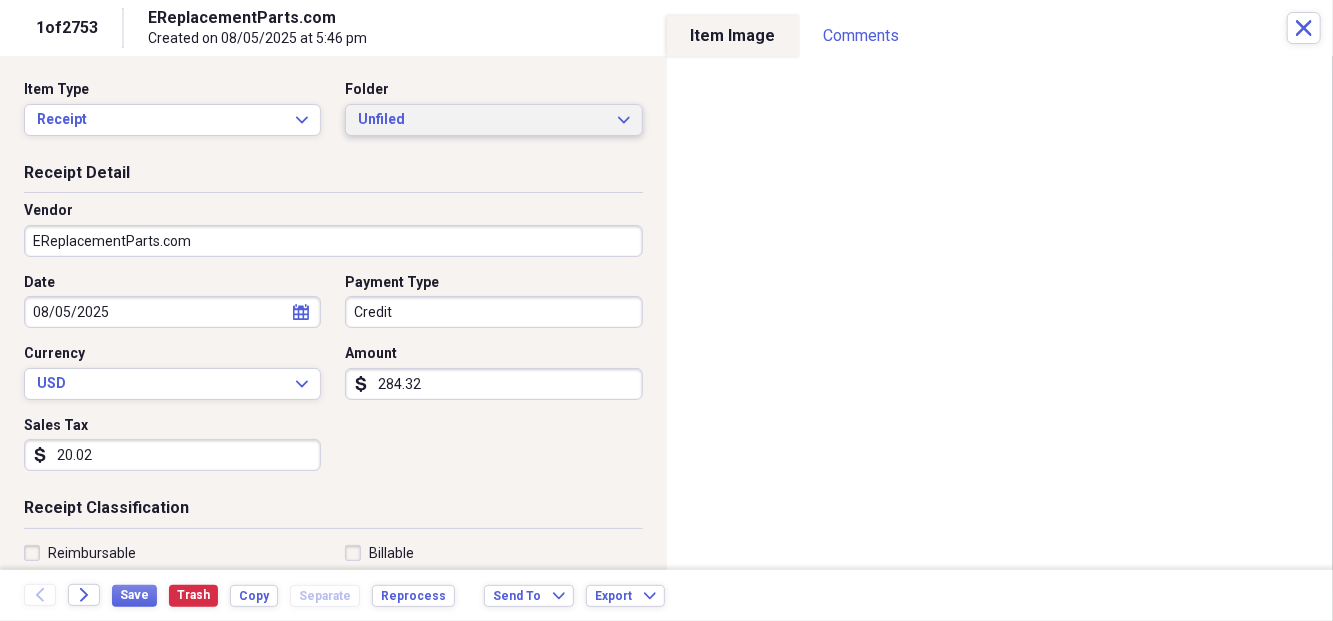 click on "Expand" 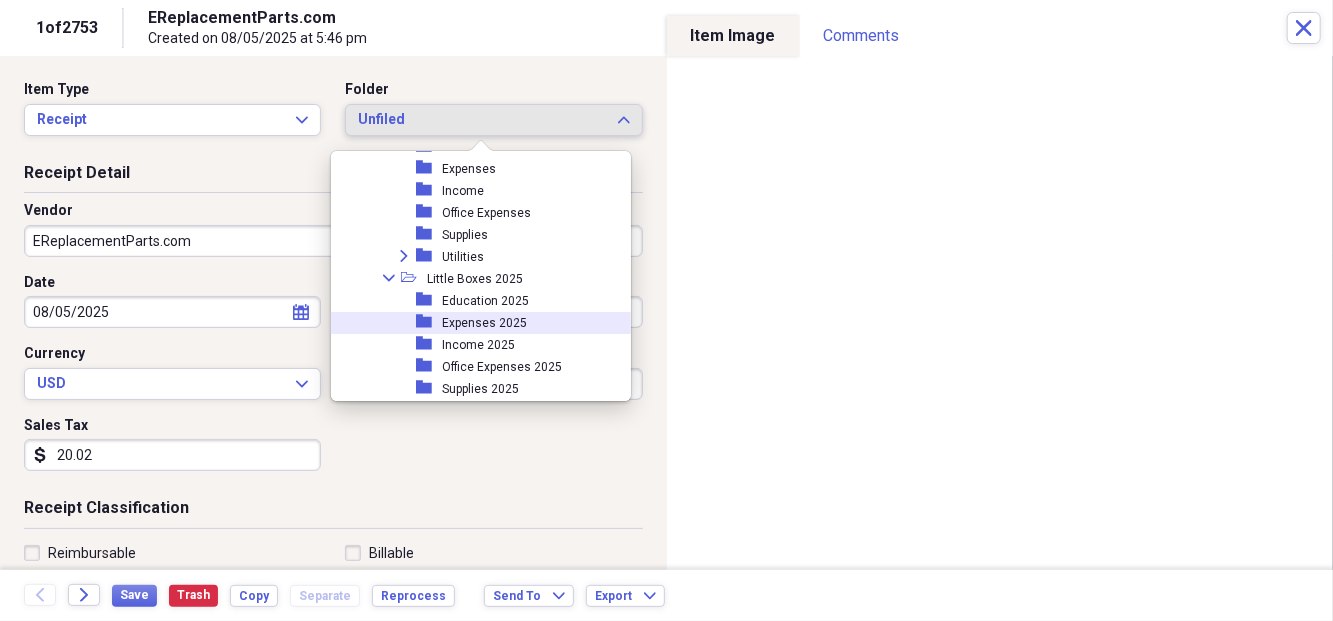 scroll, scrollTop: 1000, scrollLeft: 0, axis: vertical 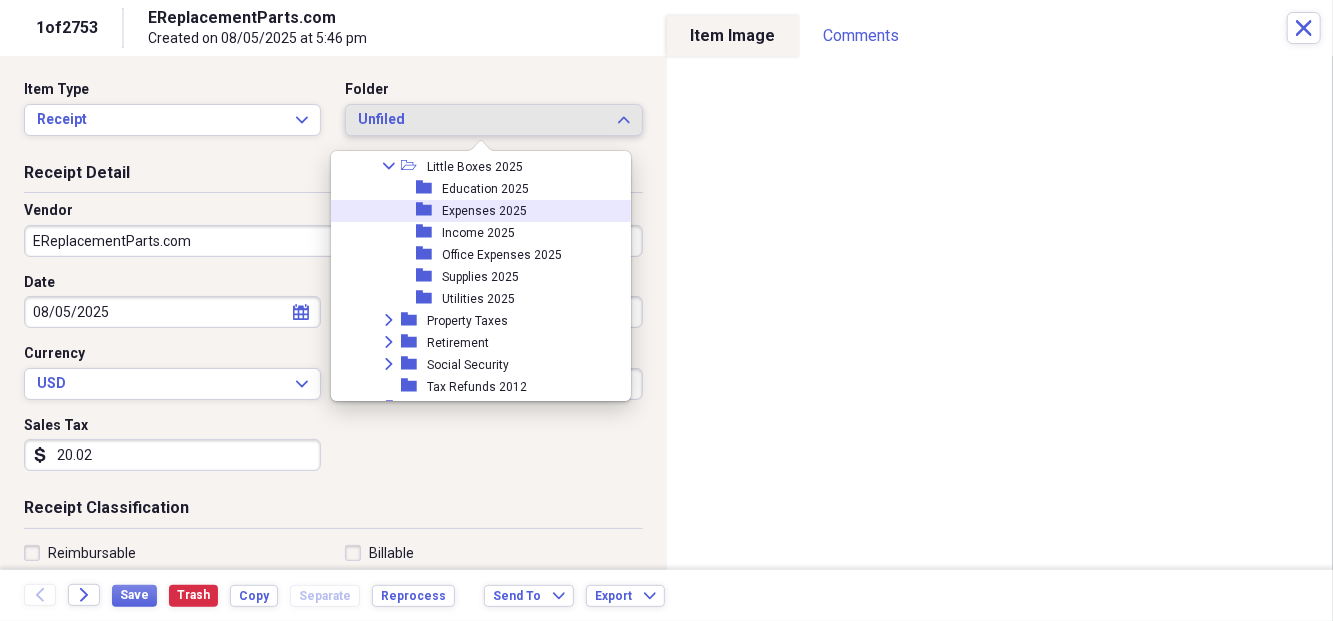 click 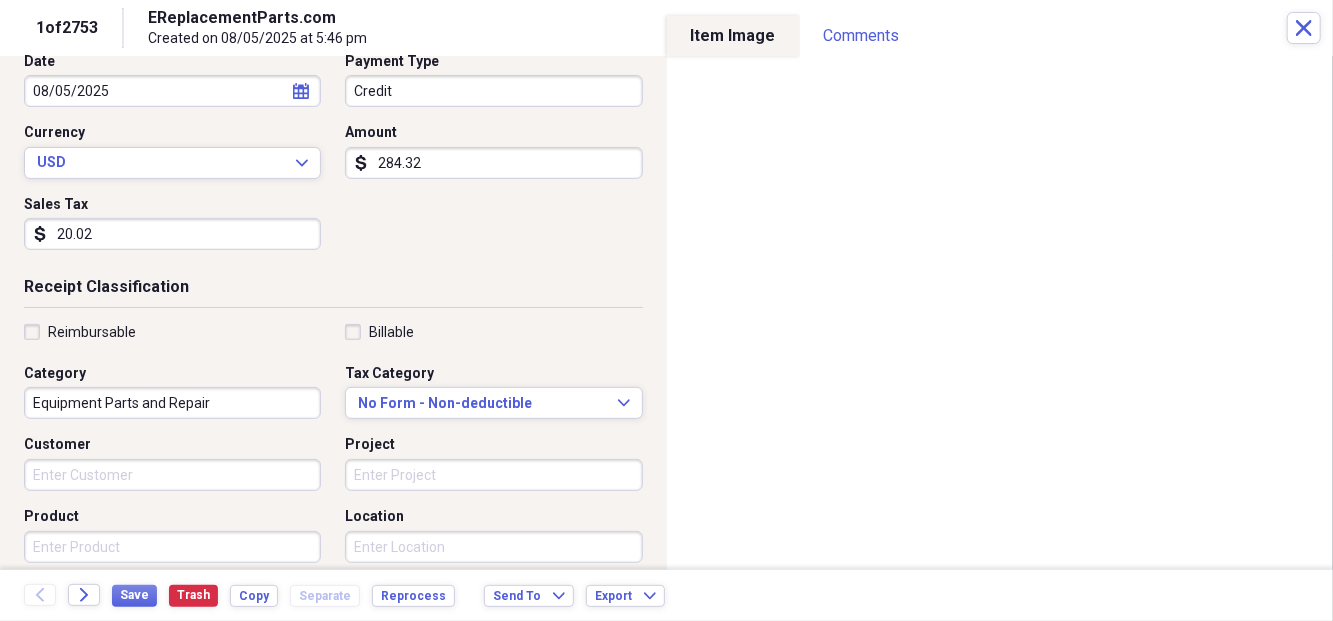 scroll, scrollTop: 333, scrollLeft: 0, axis: vertical 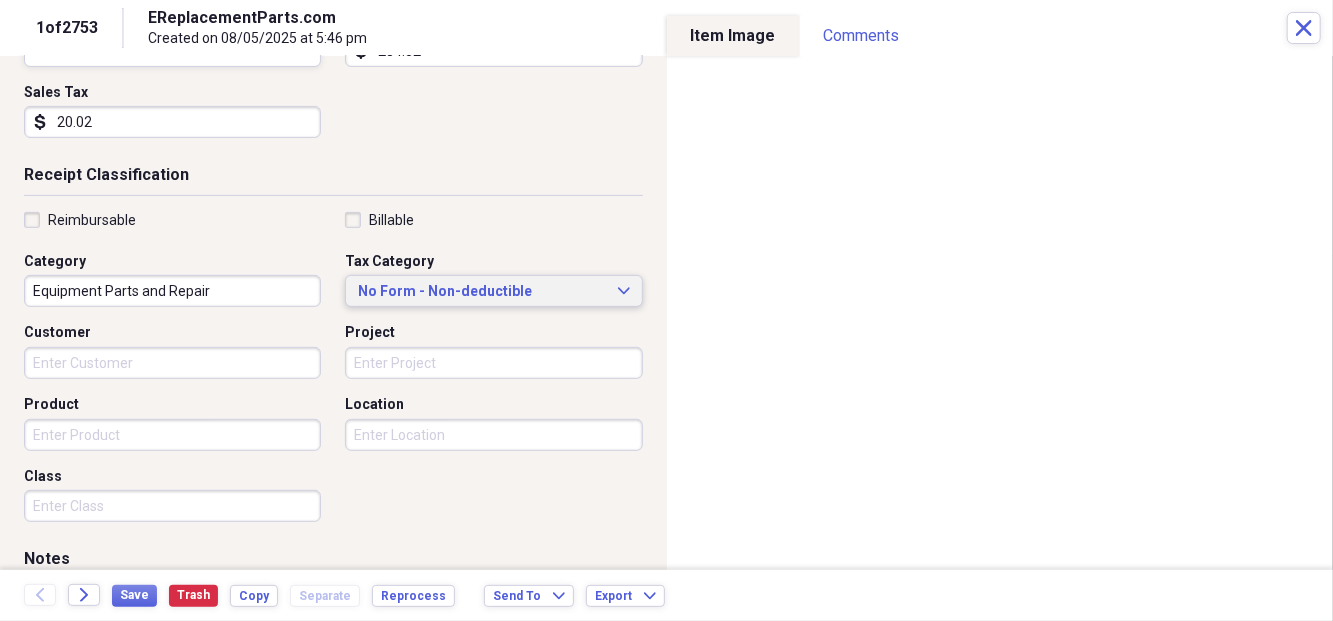 click on "Expand" 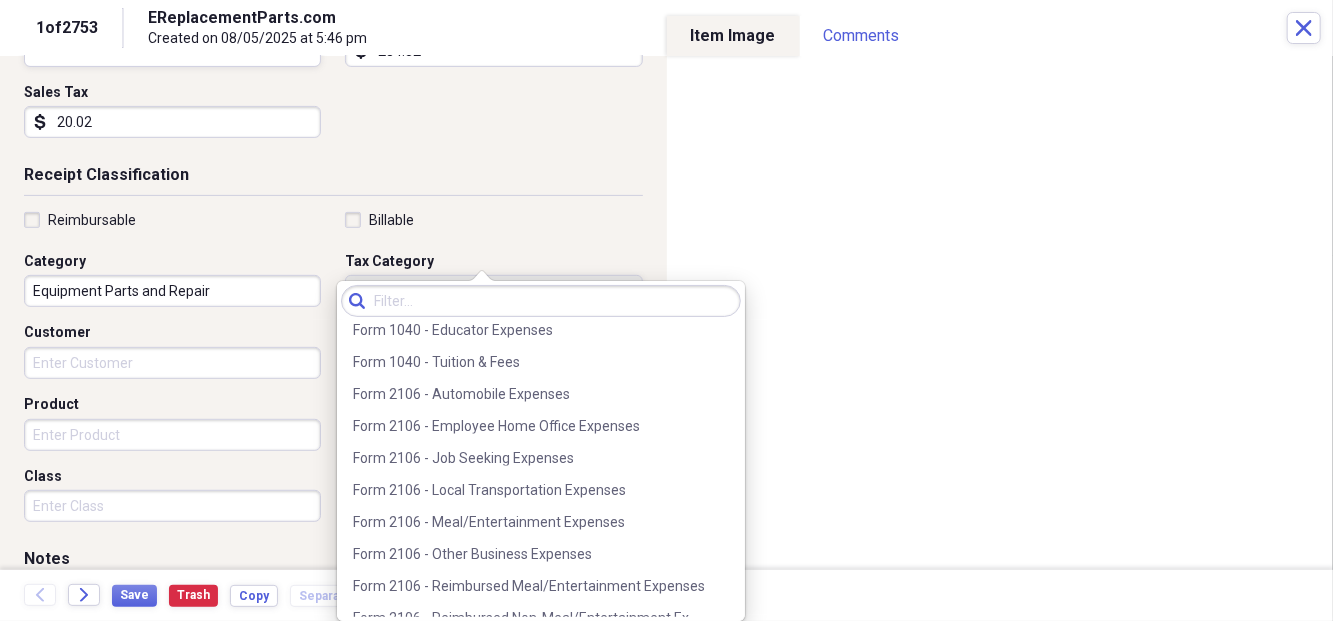 scroll, scrollTop: 1925, scrollLeft: 0, axis: vertical 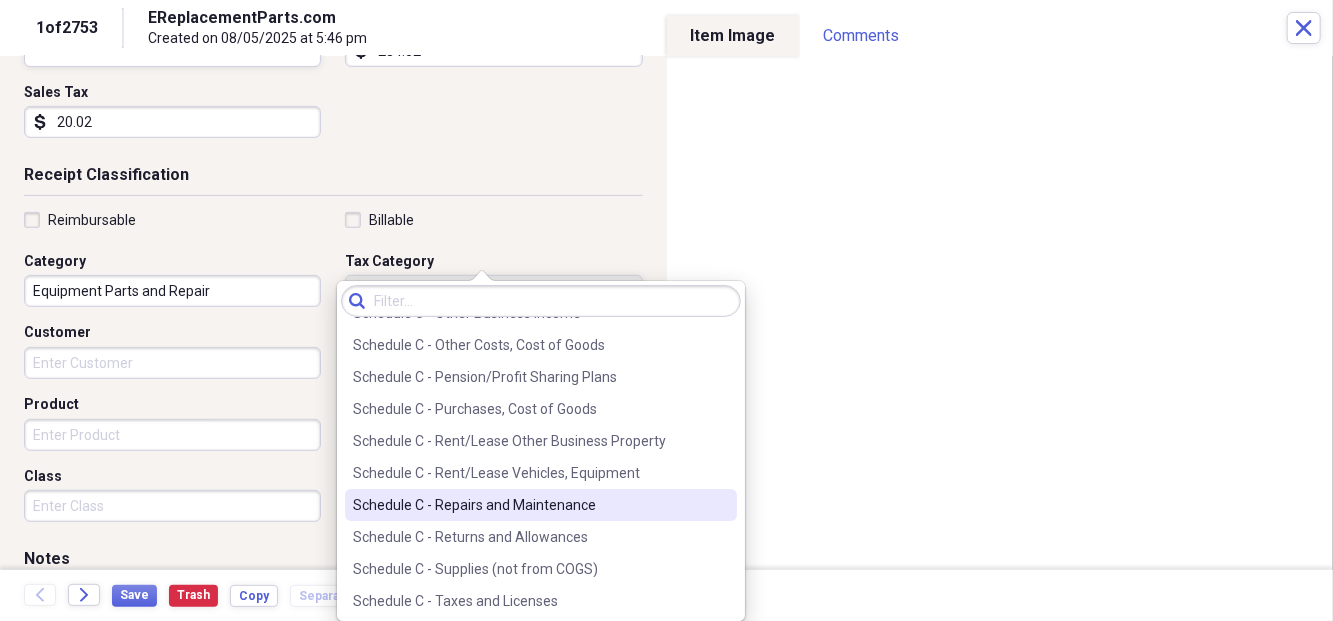 click on "Schedule C - Repairs and Maintenance" at bounding box center [529, 505] 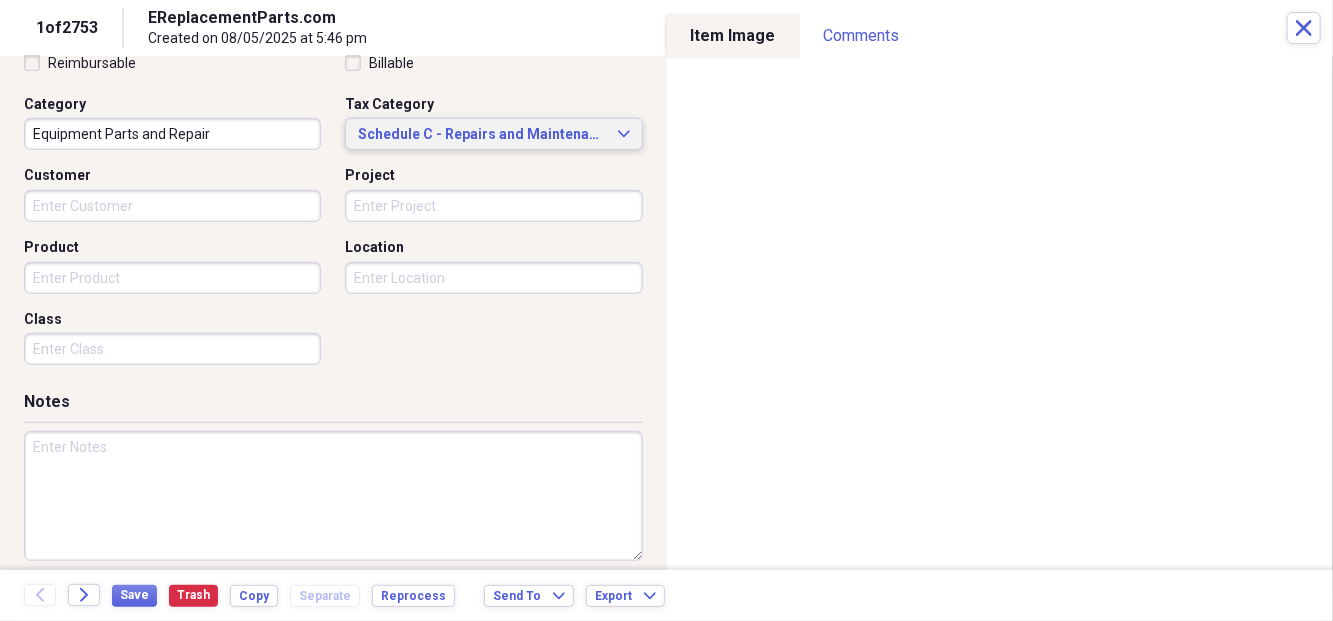 scroll, scrollTop: 503, scrollLeft: 0, axis: vertical 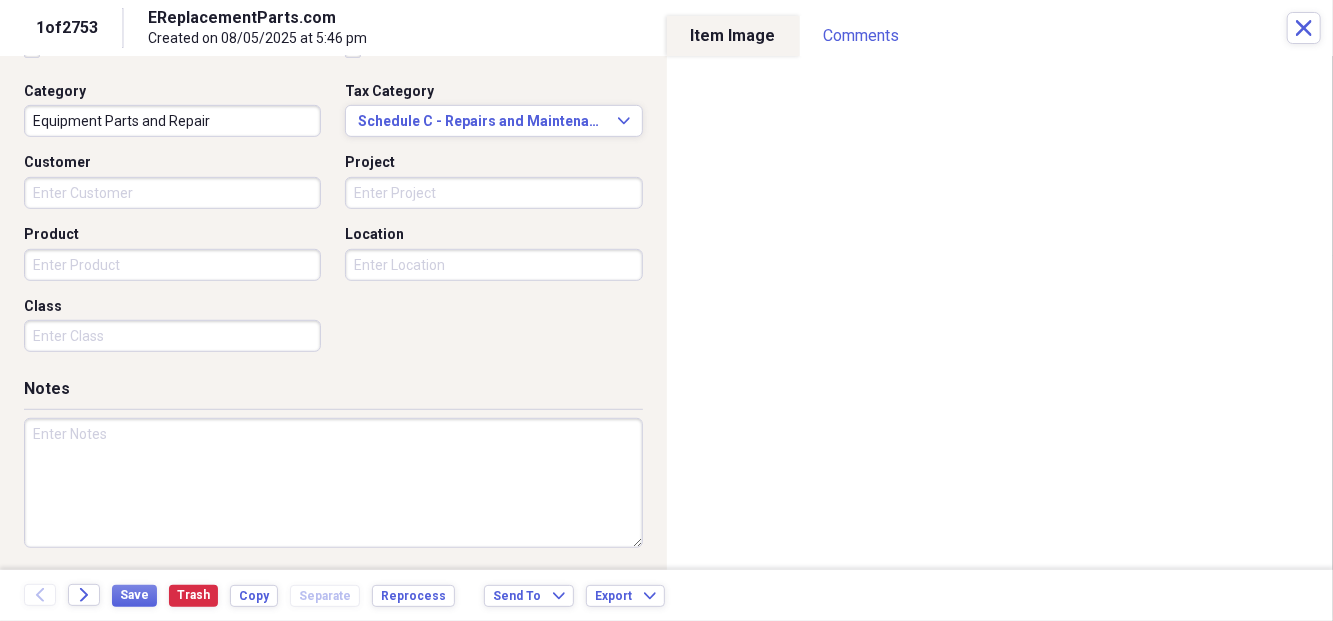 click at bounding box center (333, 483) 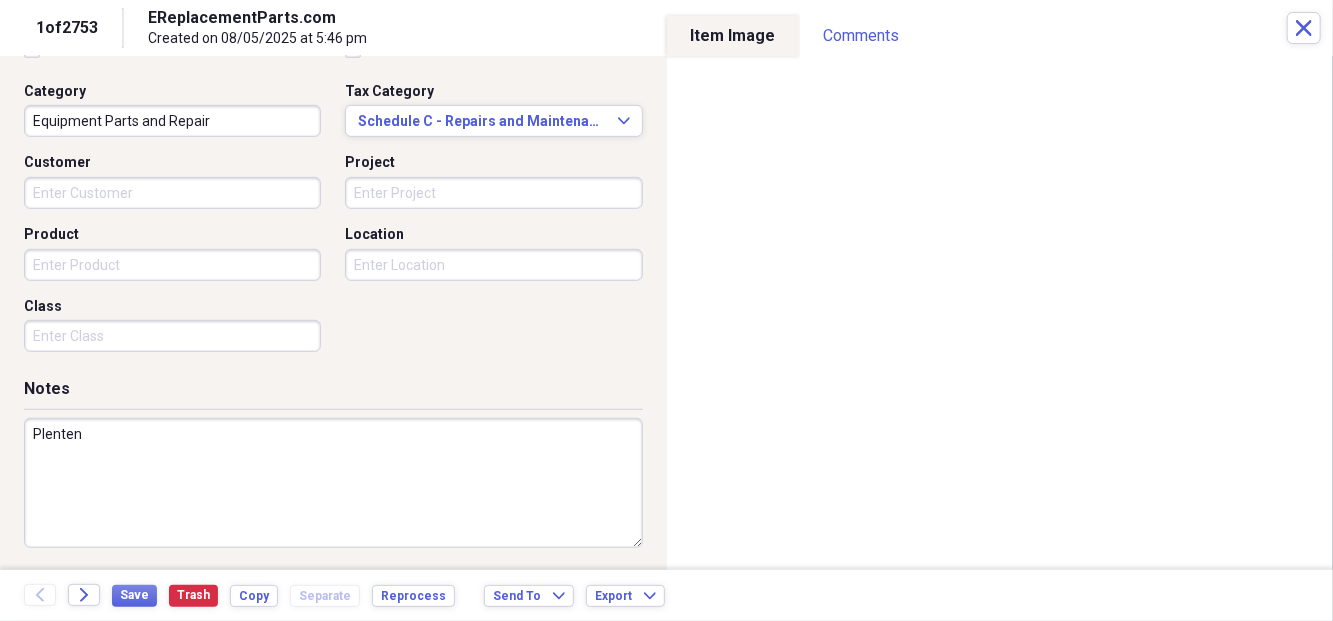 click on "Plenten" at bounding box center (333, 483) 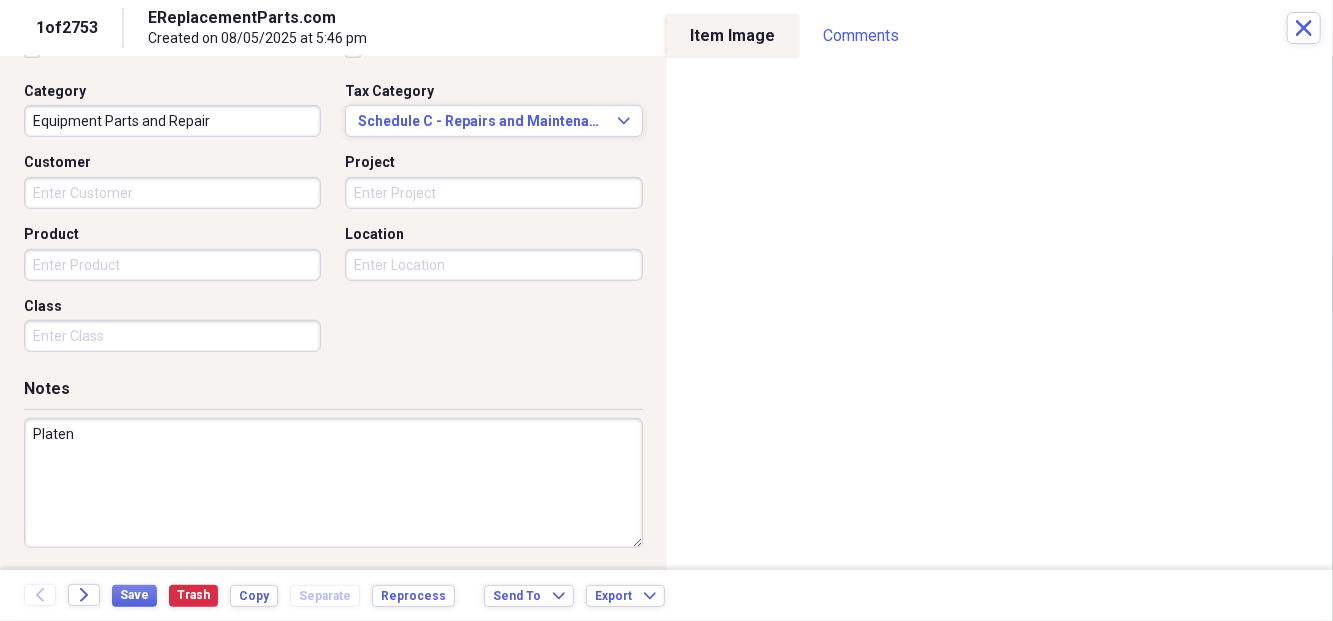 click on "Platen" at bounding box center [333, 483] 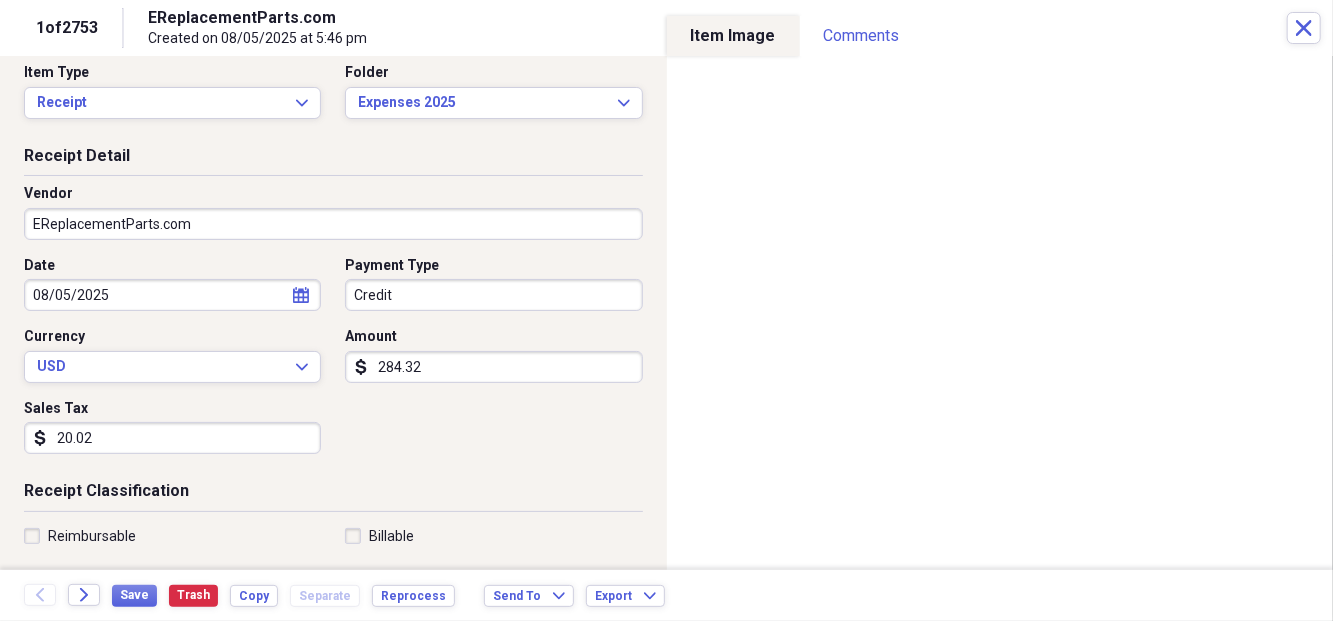scroll, scrollTop: 0, scrollLeft: 0, axis: both 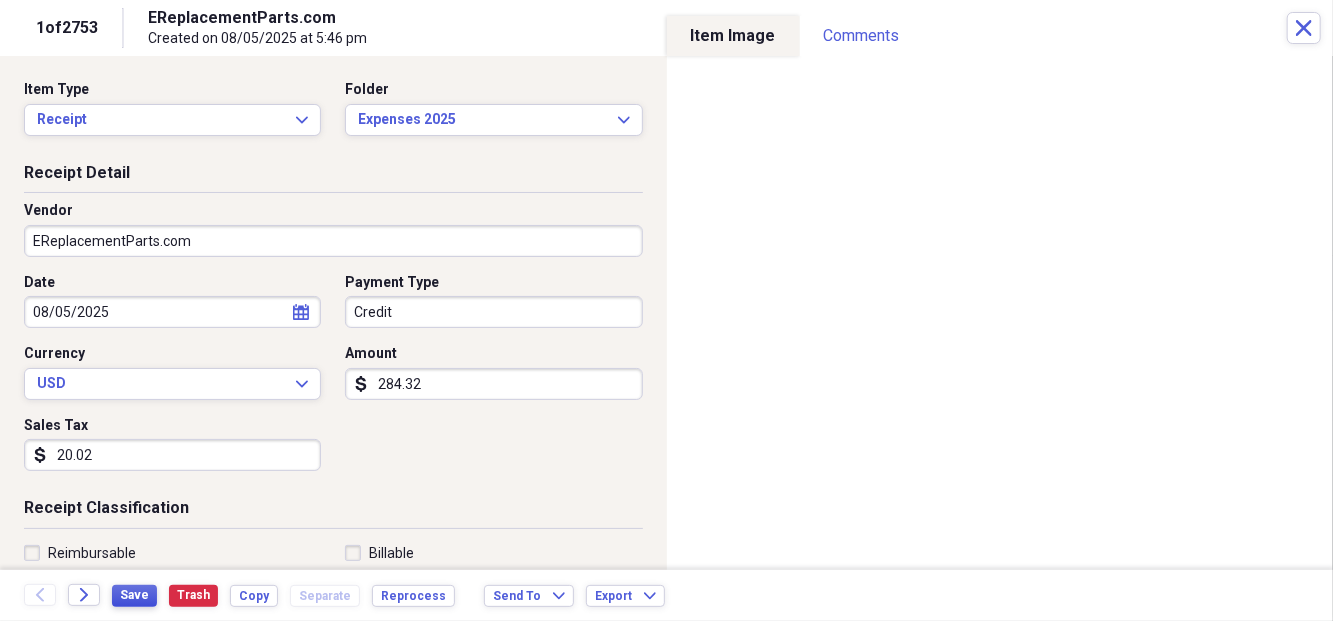 type on "Platen Graphite" 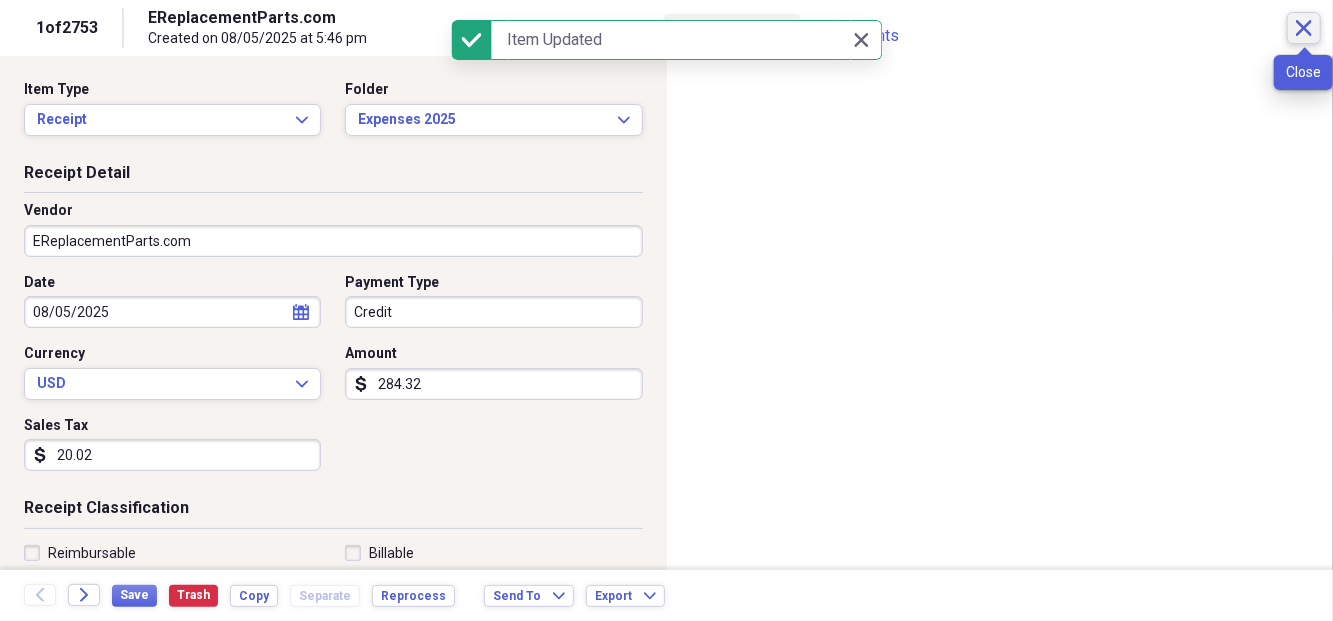 click 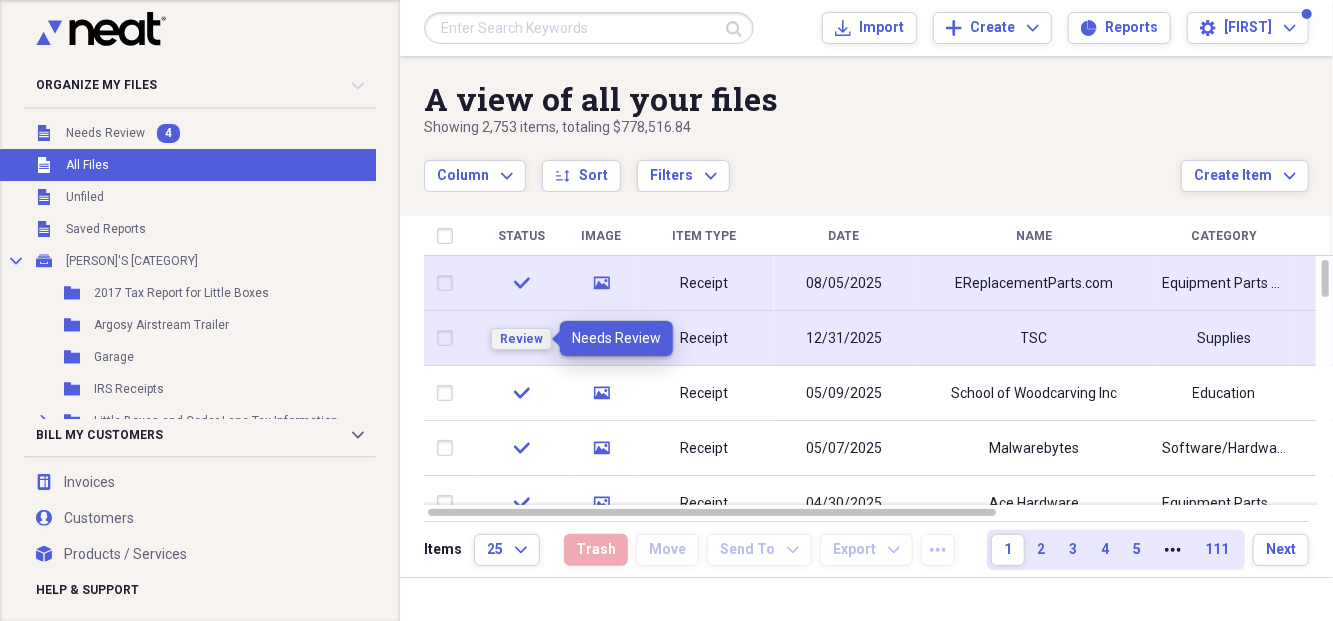 click on "Review" at bounding box center (521, 339) 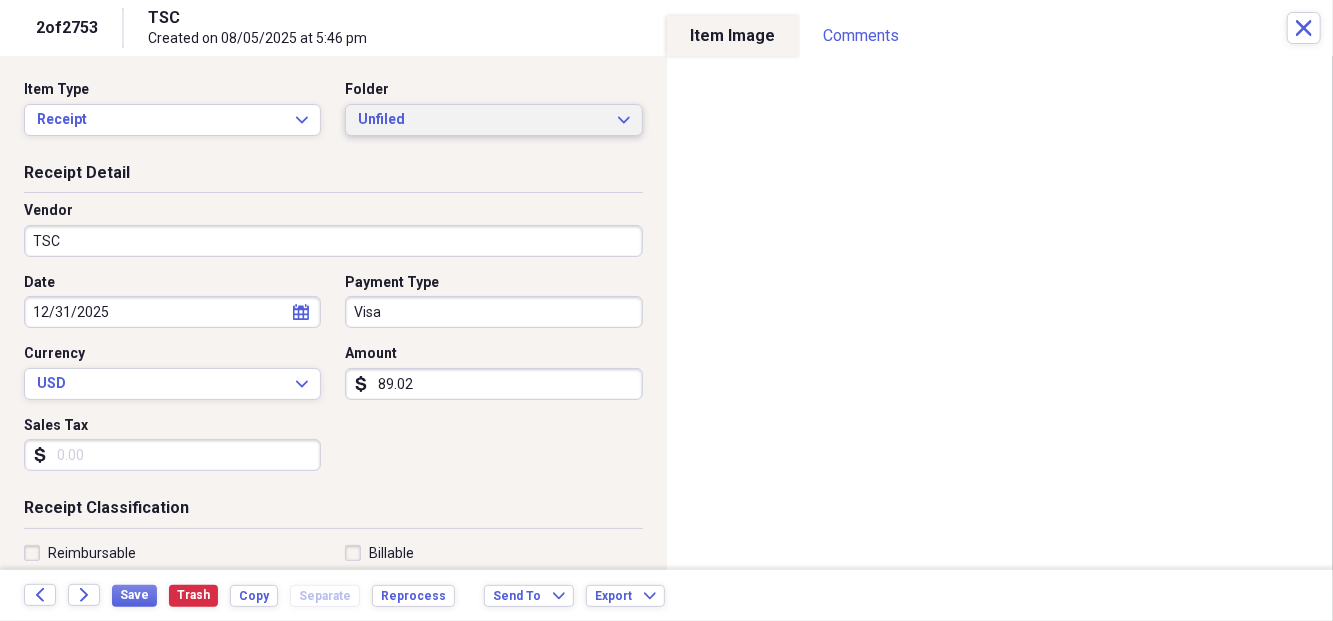 click on "Expand" 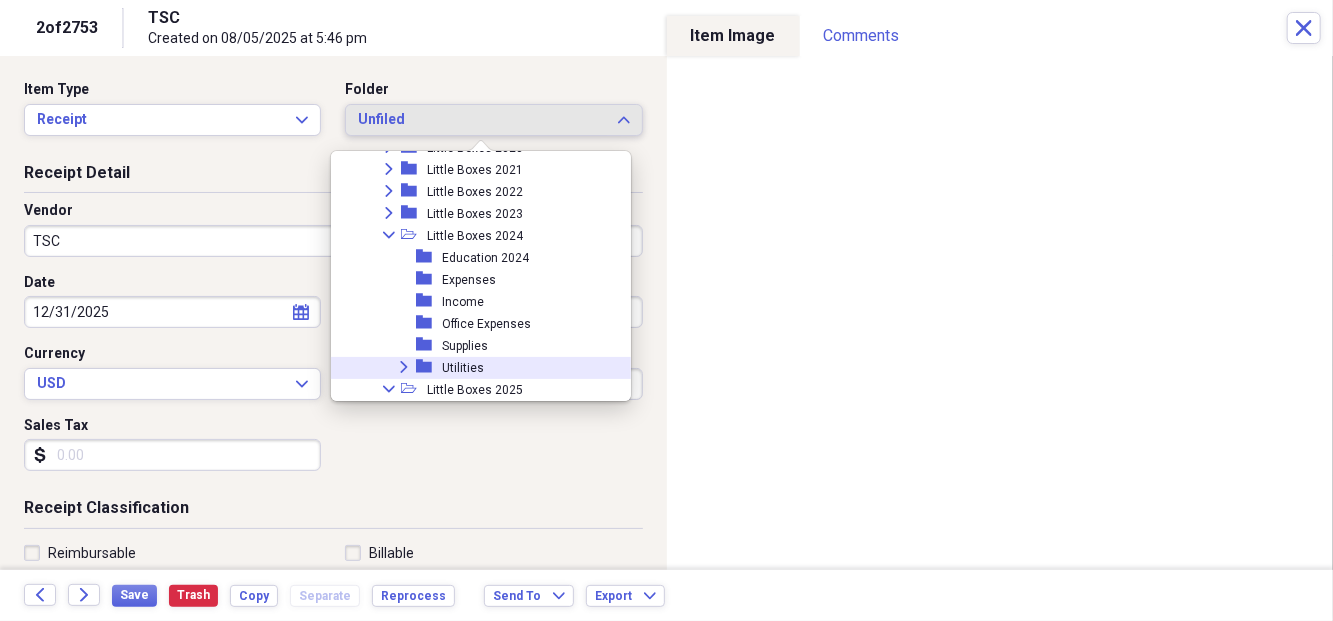 scroll, scrollTop: 1000, scrollLeft: 0, axis: vertical 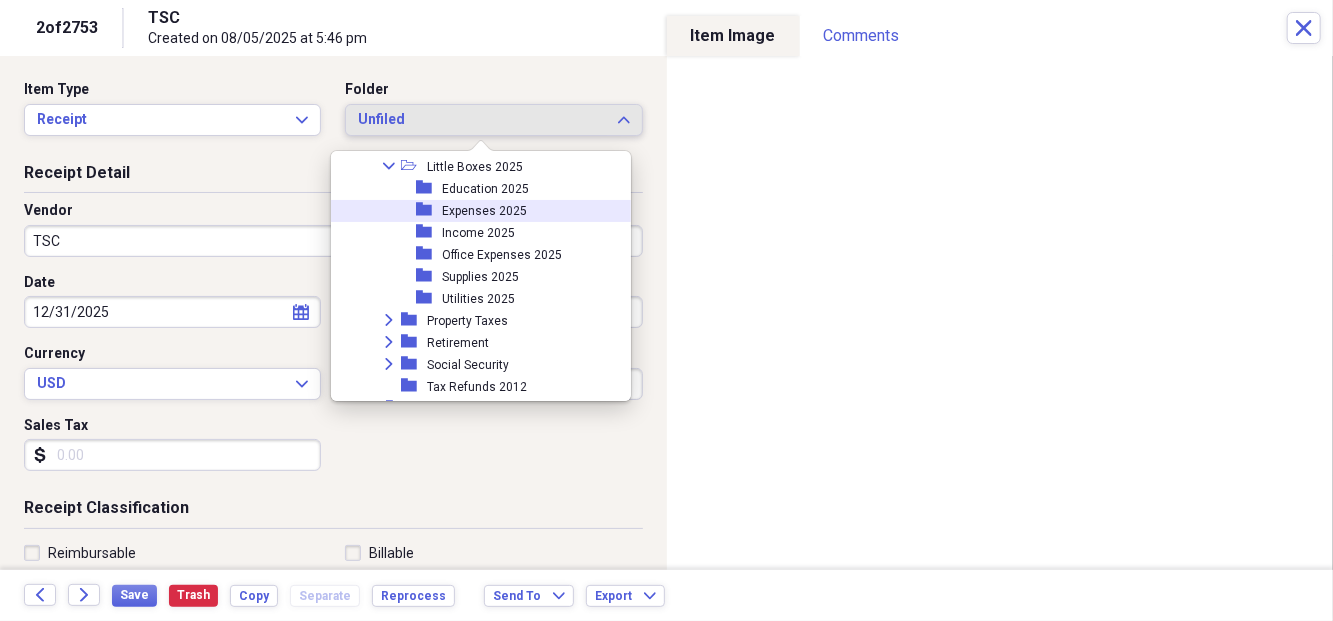 click on "Expenses 2025" at bounding box center [484, 211] 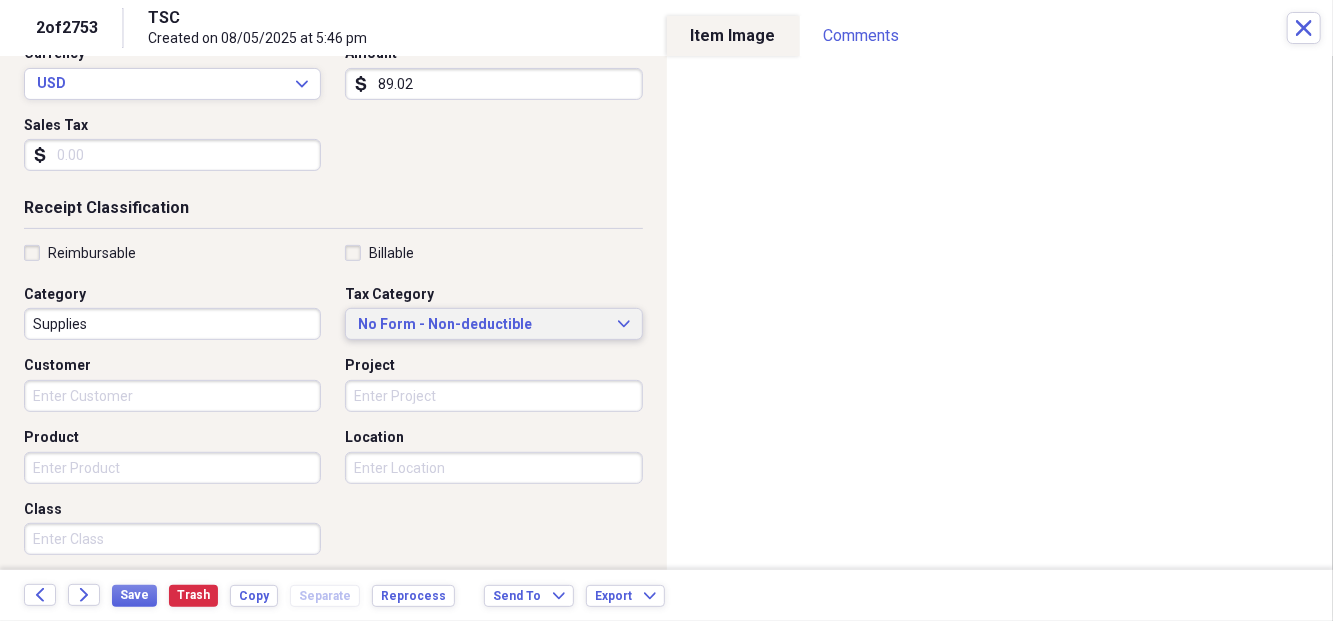 scroll, scrollTop: 333, scrollLeft: 0, axis: vertical 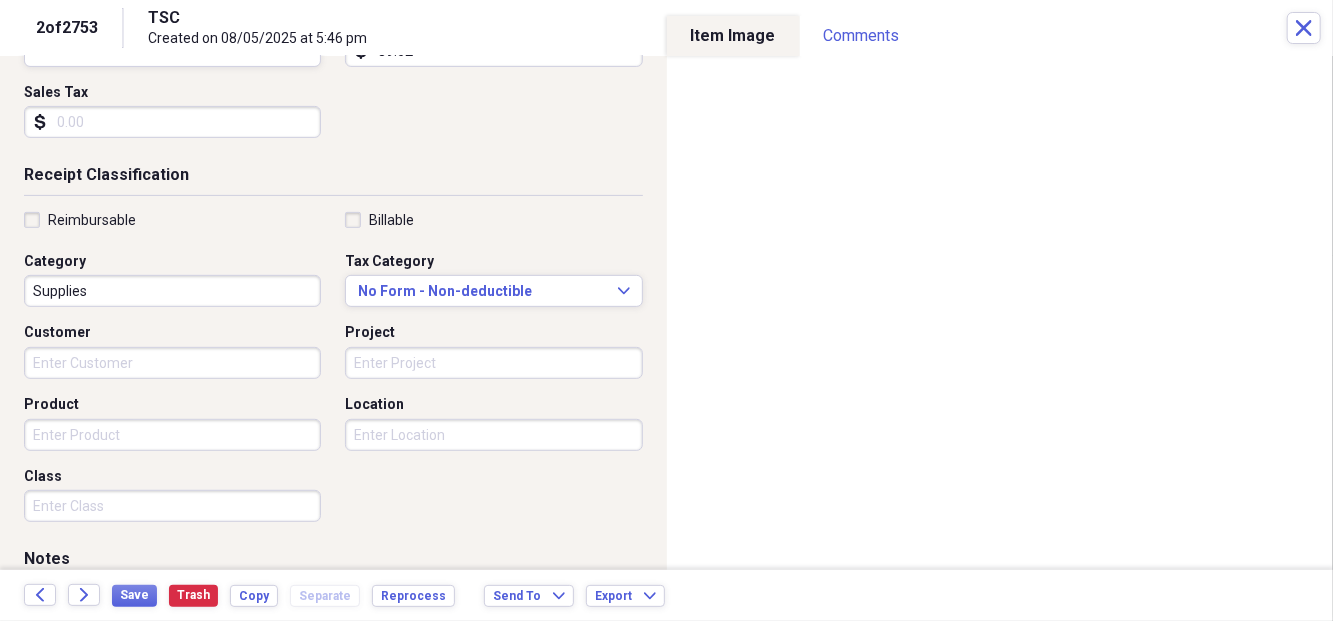 click on "Supplies" at bounding box center [172, 291] 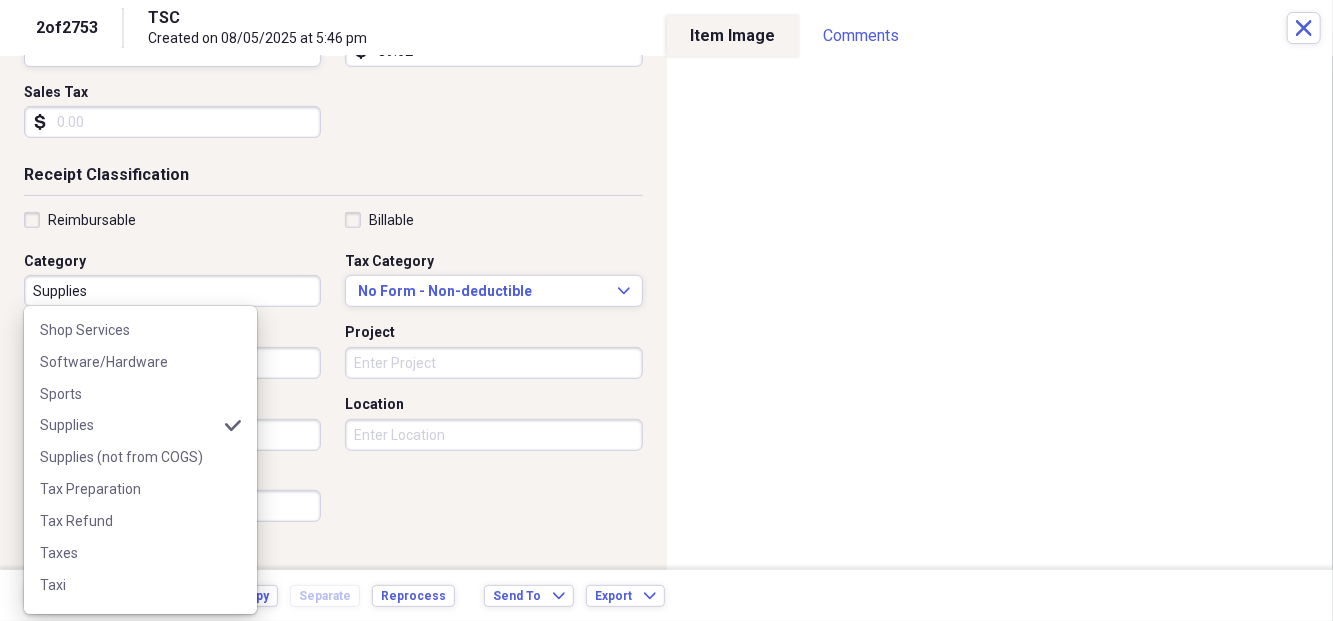 scroll, scrollTop: 1777, scrollLeft: 0, axis: vertical 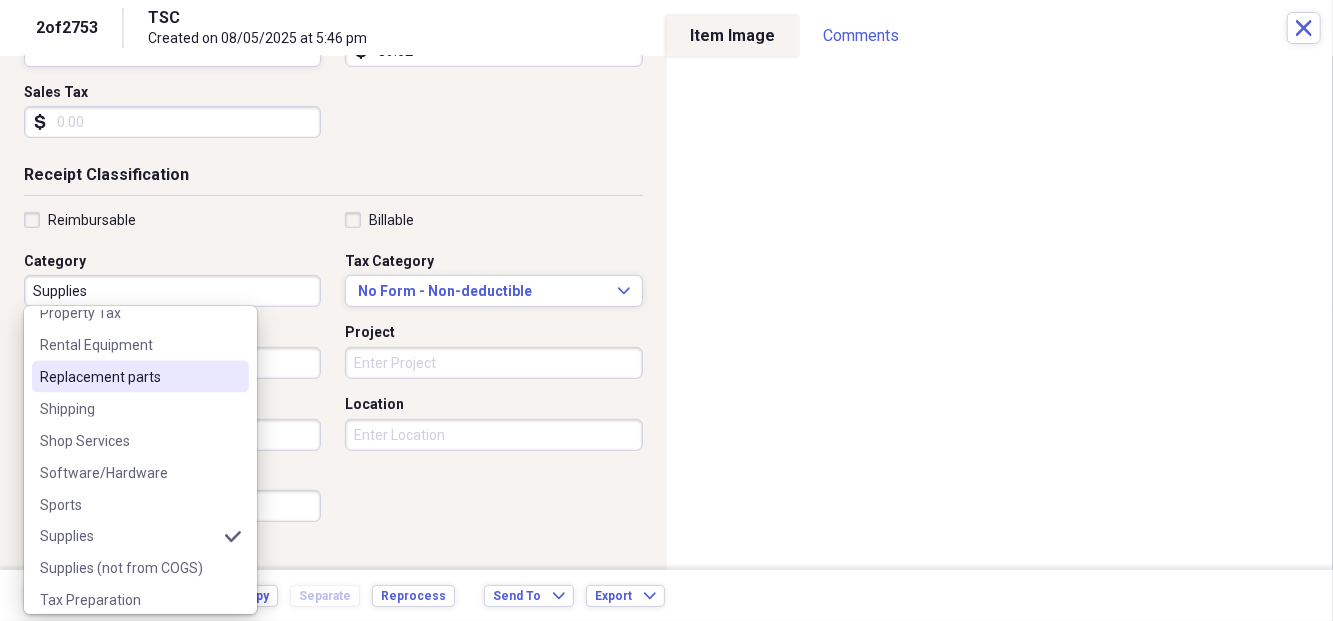 click on "Replacement parts" at bounding box center [128, 377] 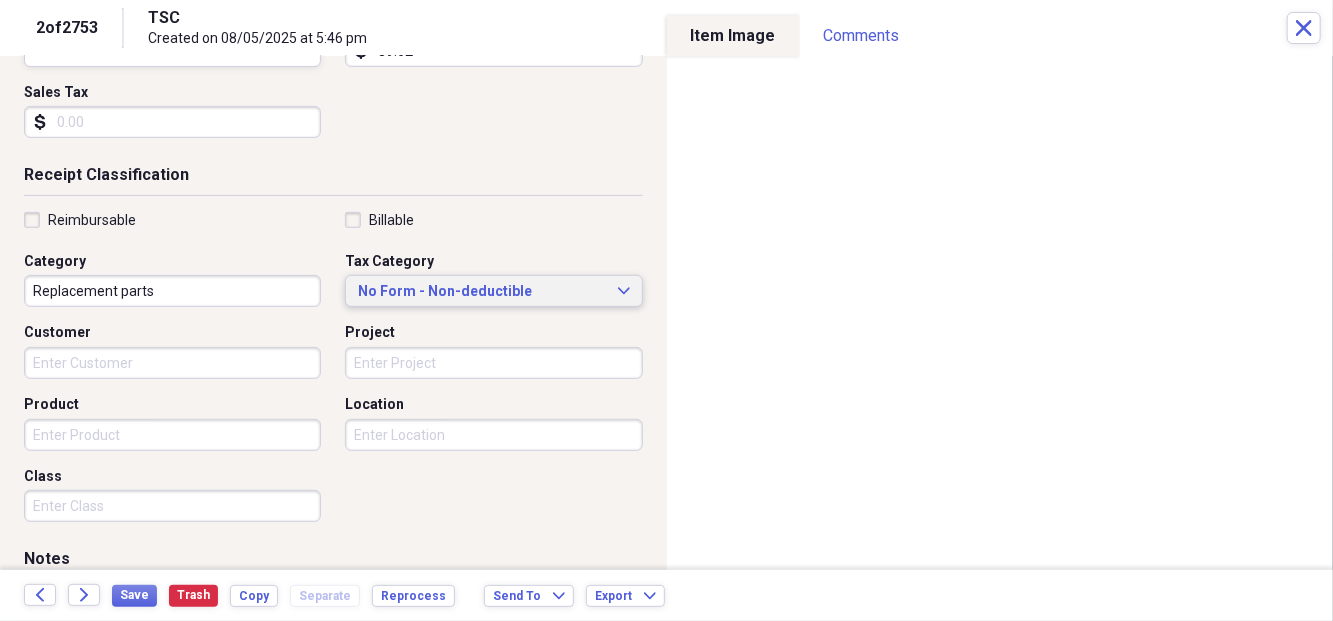 click on "No Form - Non-deductible Expand" at bounding box center [493, 291] 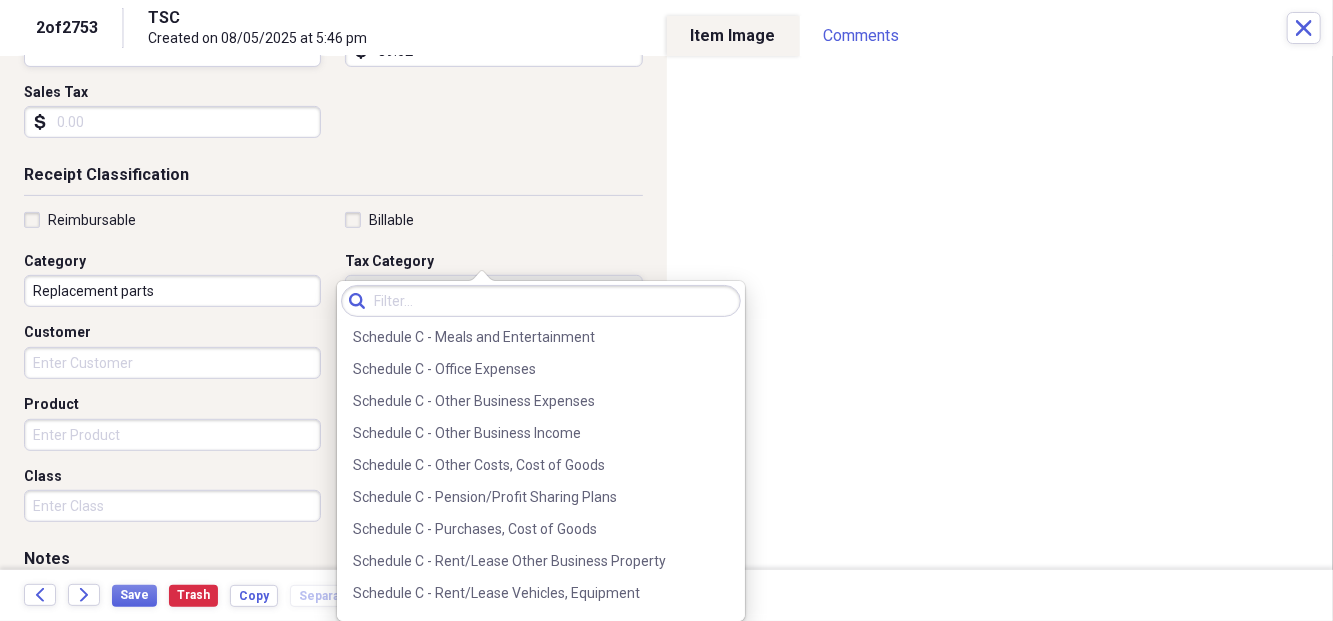 scroll, scrollTop: 4111, scrollLeft: 0, axis: vertical 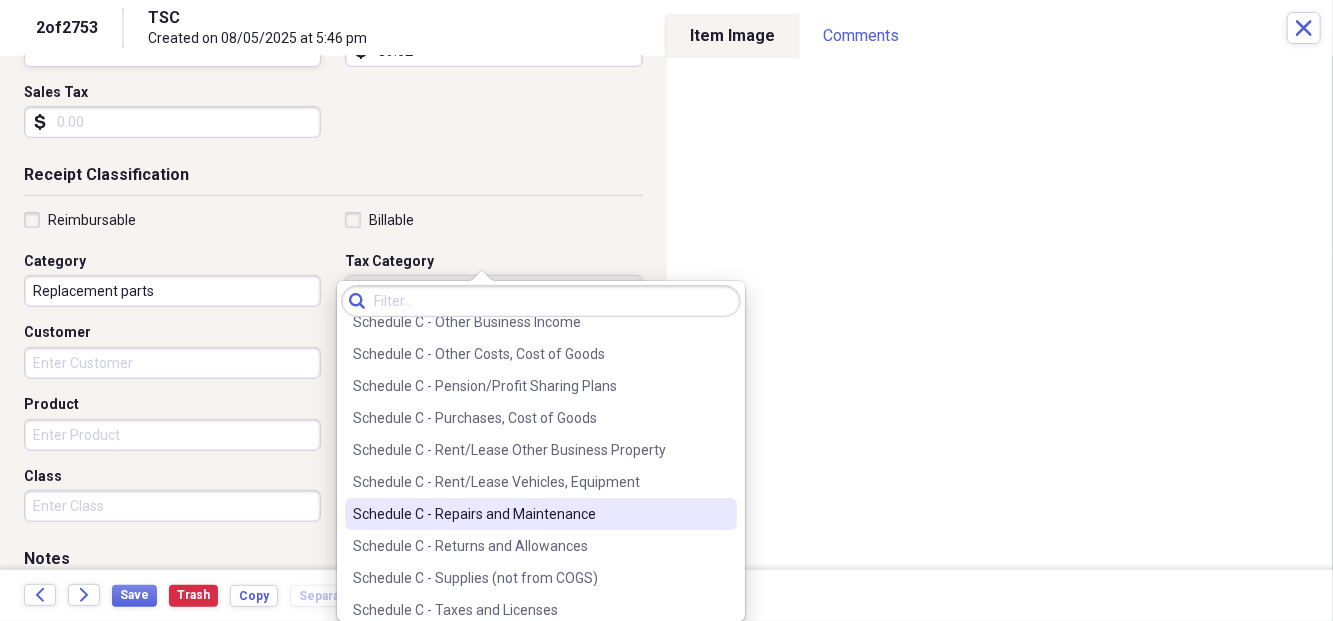 click on "Schedule C - Repairs and Maintenance" at bounding box center [529, 514] 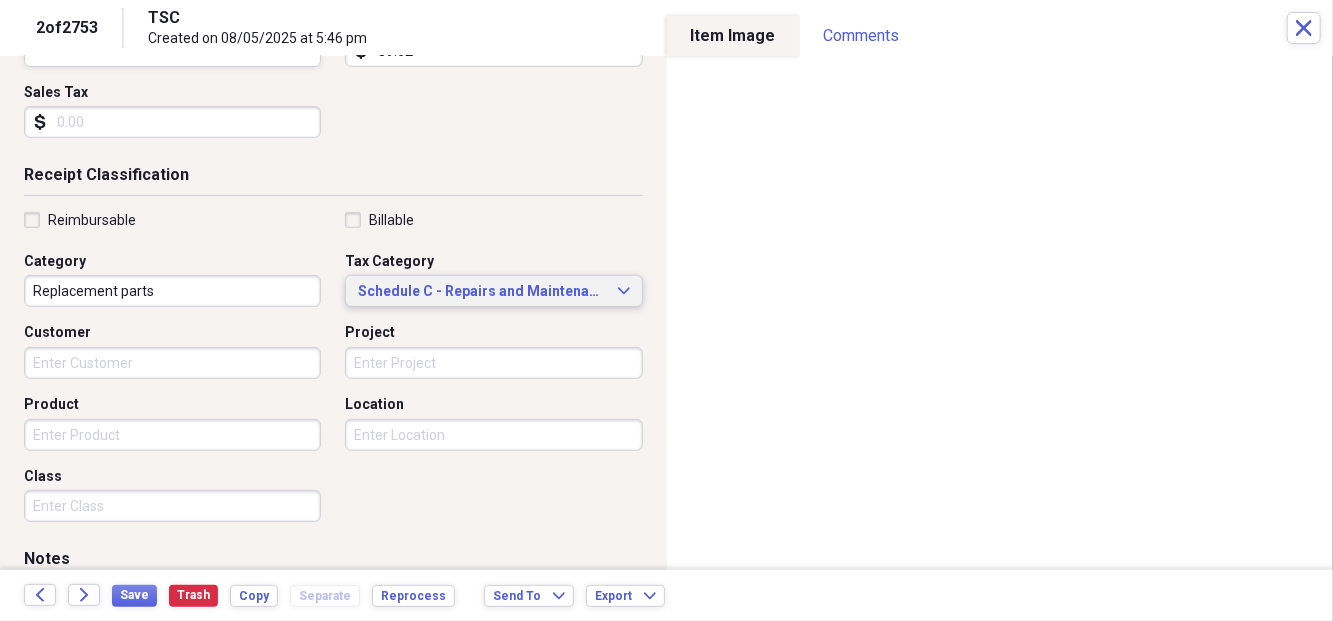 scroll, scrollTop: 503, scrollLeft: 0, axis: vertical 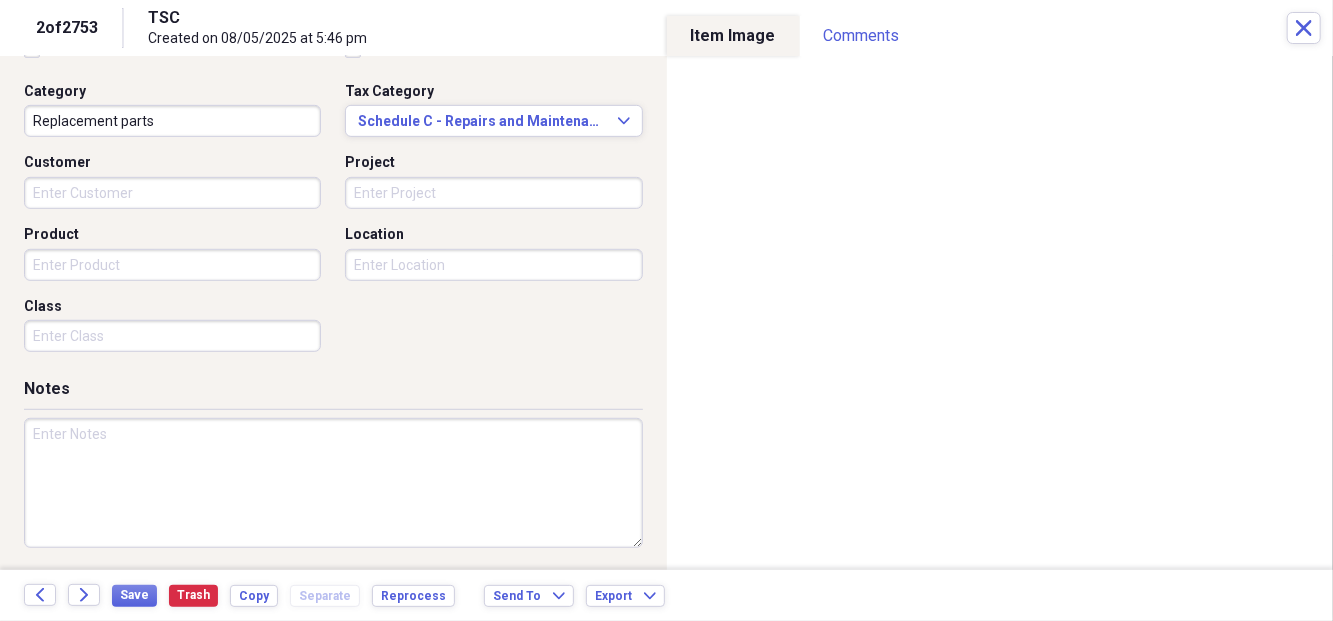 click at bounding box center (333, 483) 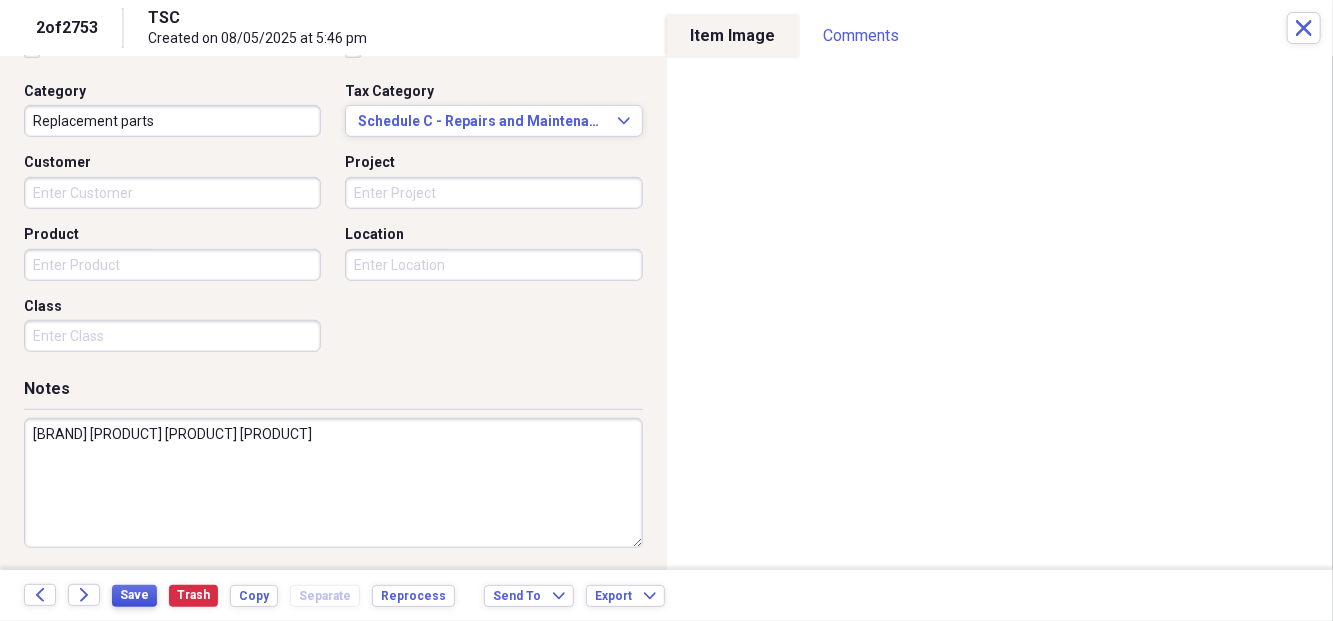 type on "John Deere Lawn Mower Tire" 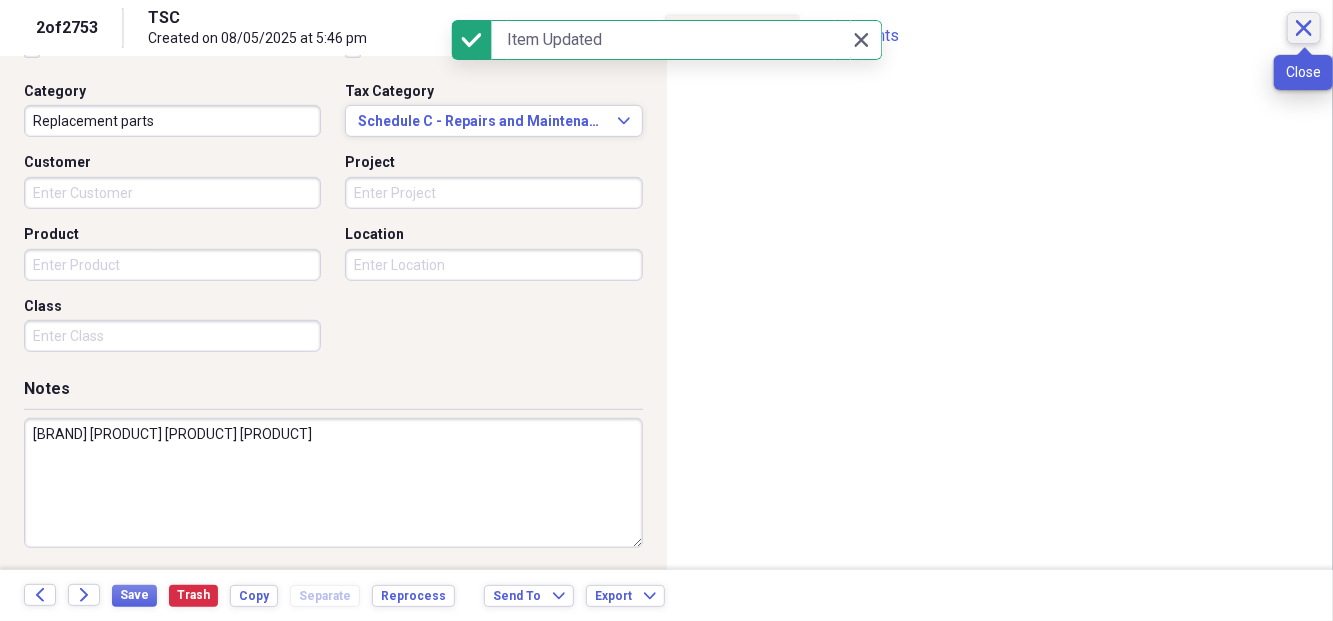 click on "Close" 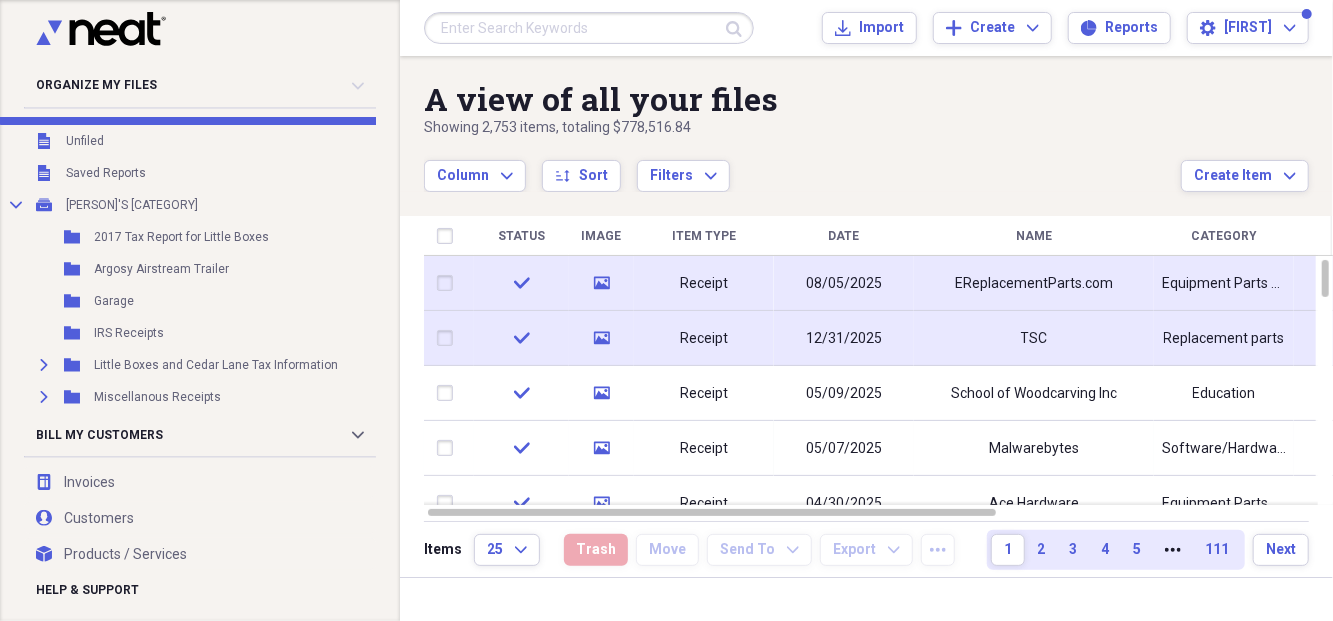 scroll, scrollTop: 0, scrollLeft: 0, axis: both 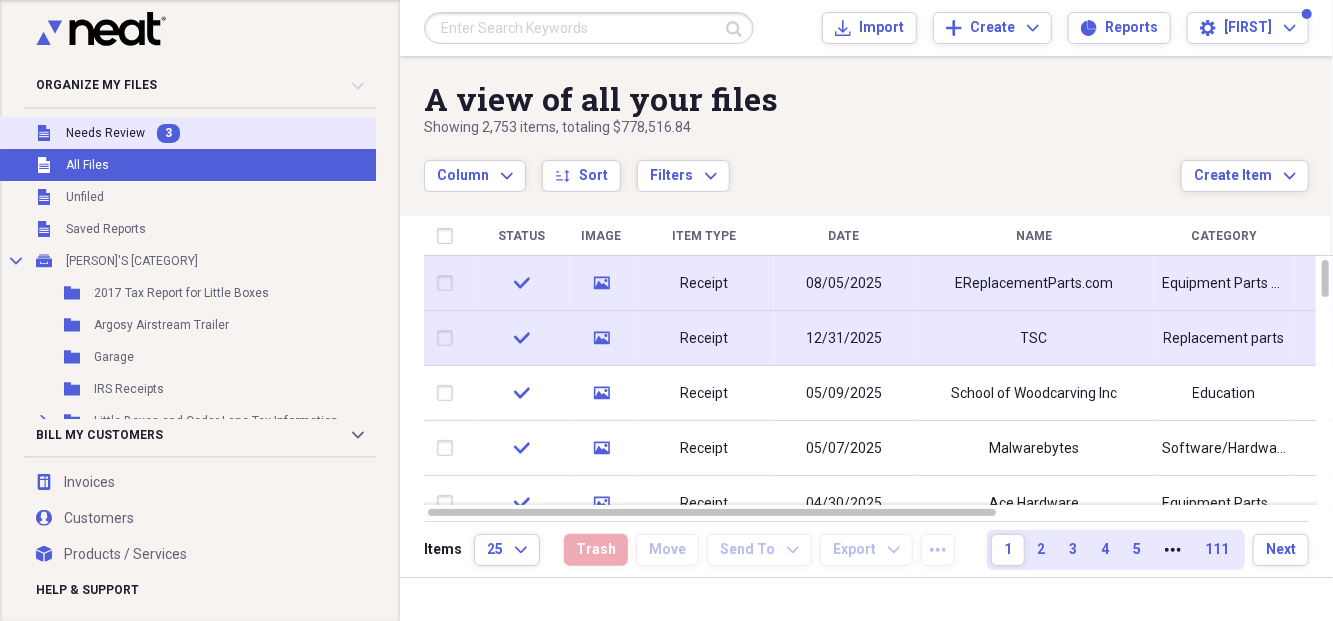 click on "Needs Review" at bounding box center (105, 133) 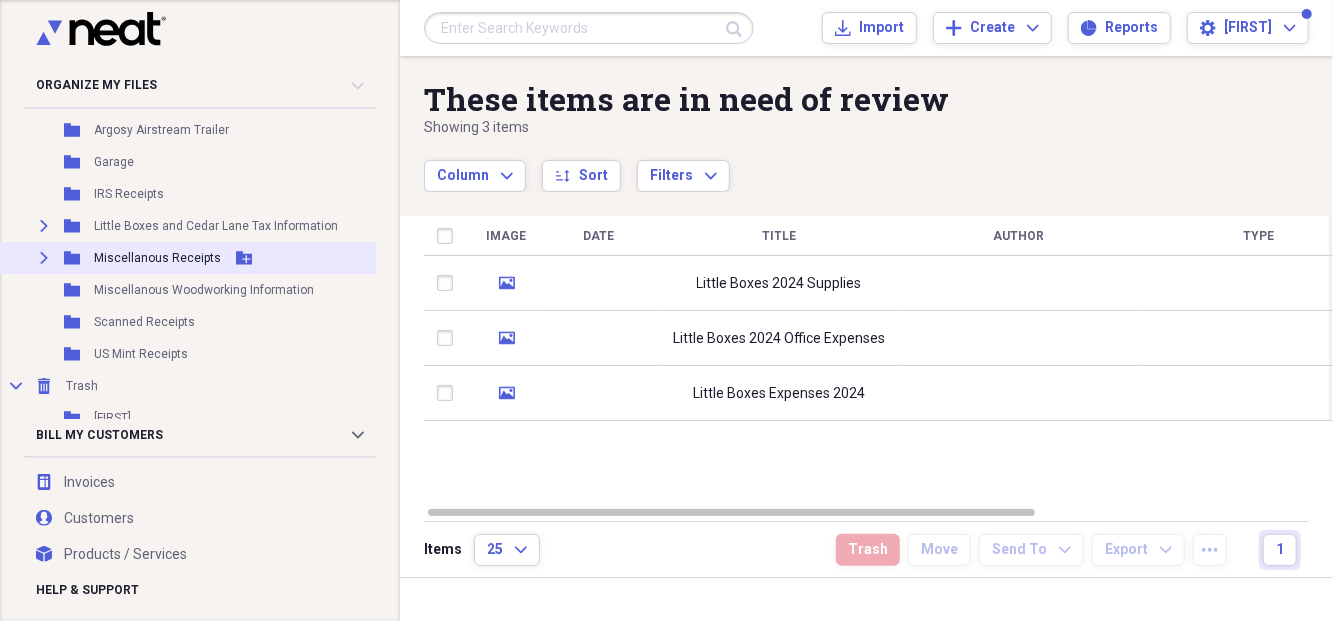 scroll, scrollTop: 222, scrollLeft: 0, axis: vertical 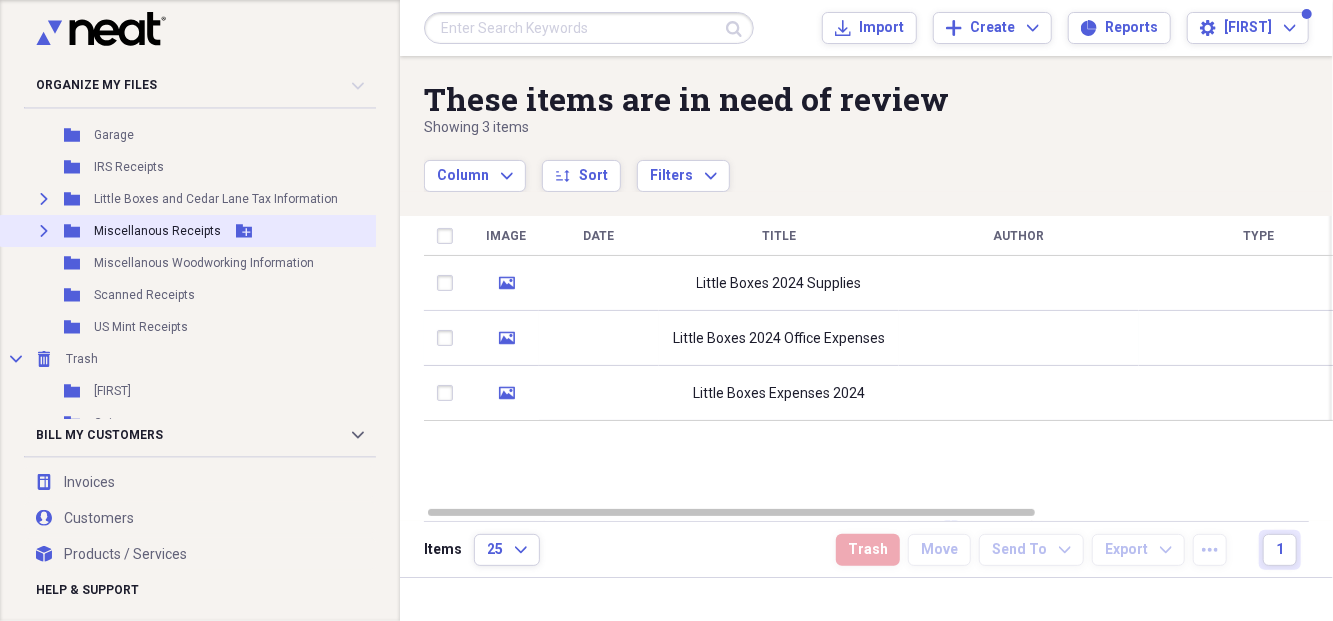 click on "Miscellanous Receipts" at bounding box center [157, 231] 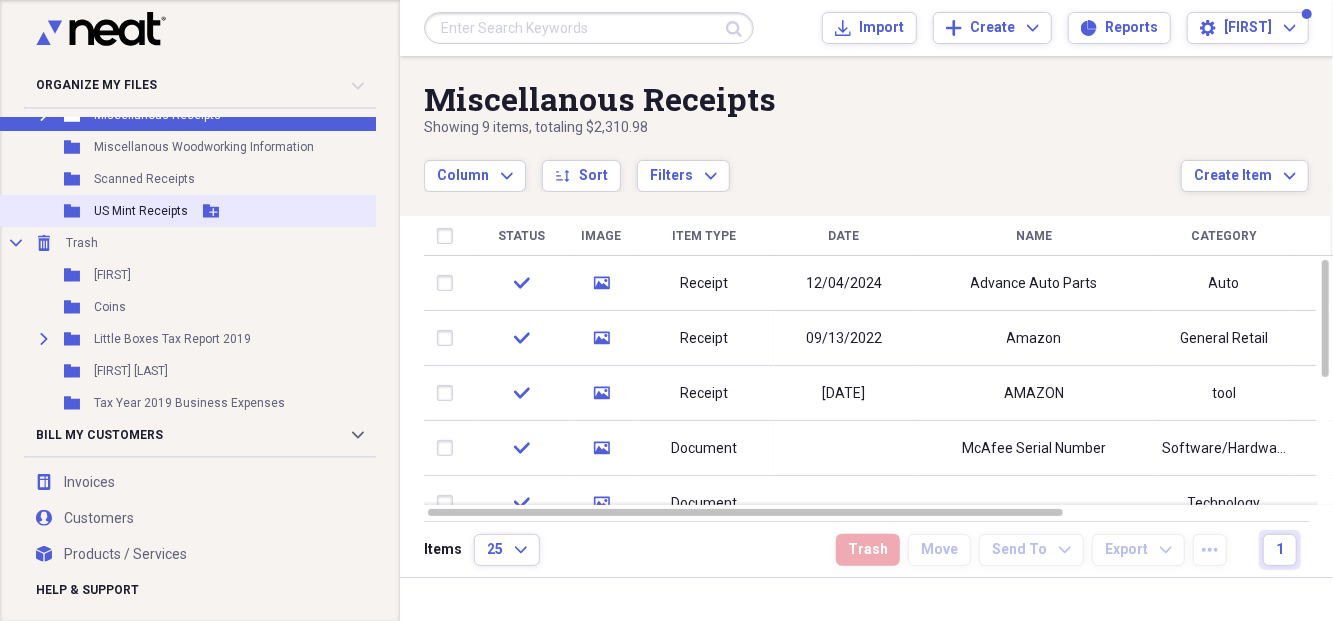 scroll, scrollTop: 351, scrollLeft: 0, axis: vertical 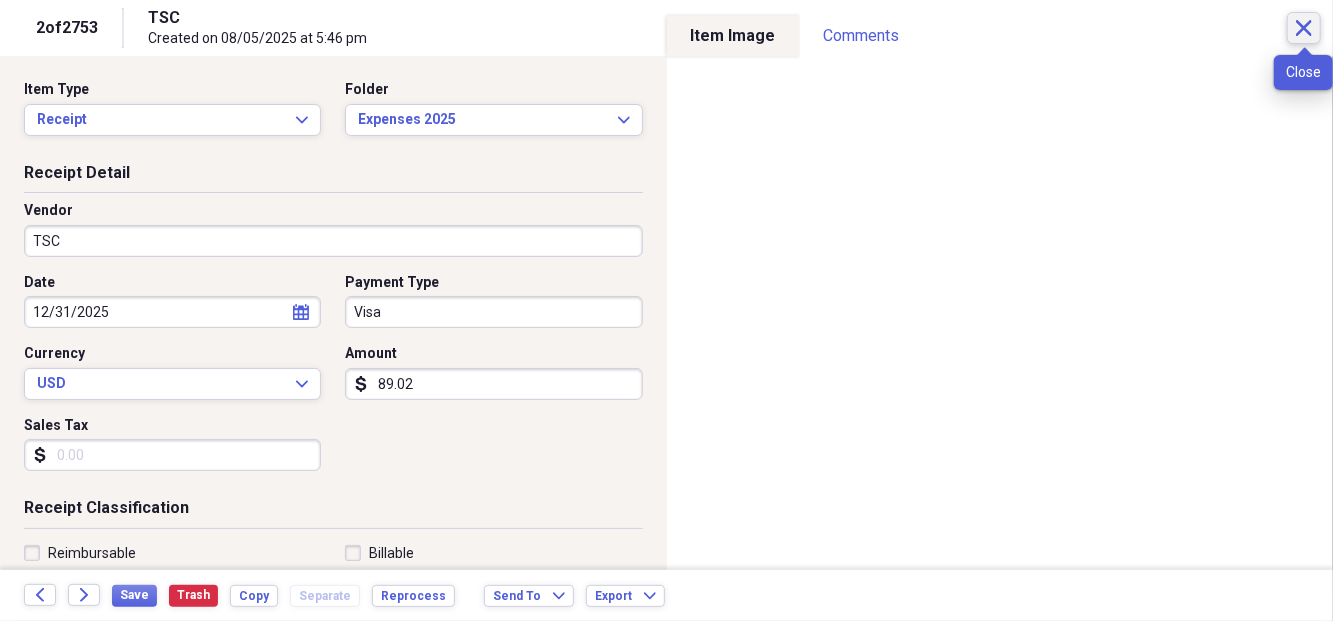 click on "Close" 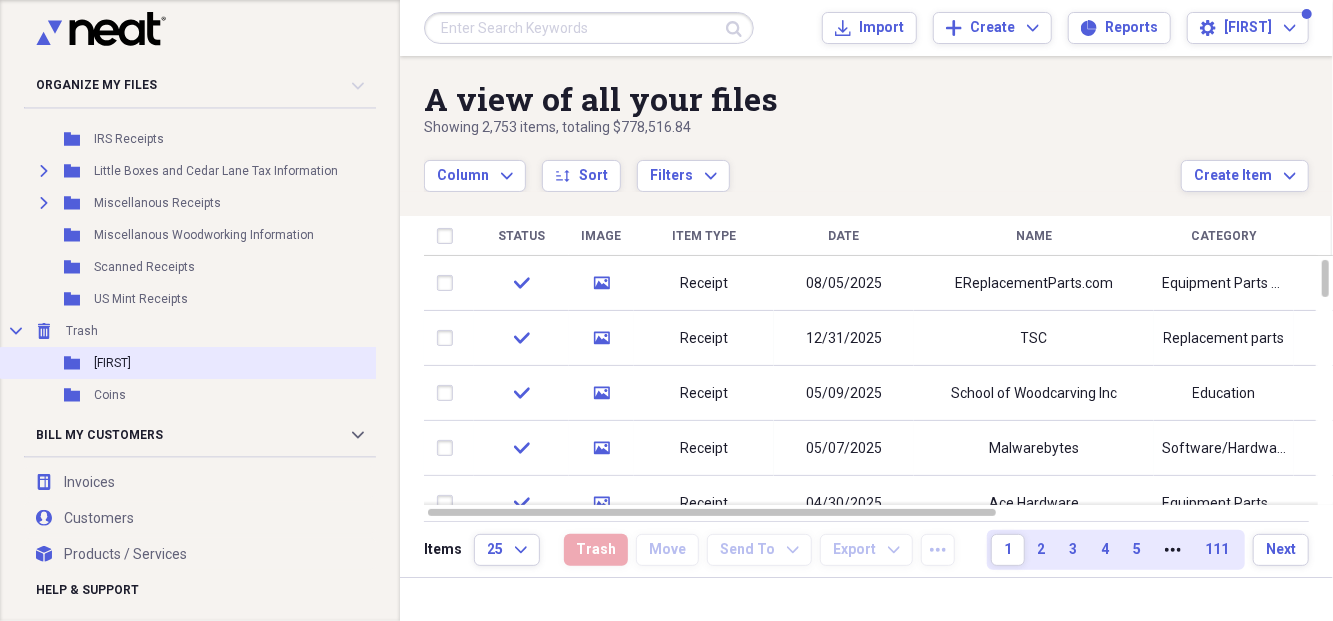 scroll, scrollTop: 222, scrollLeft: 0, axis: vertical 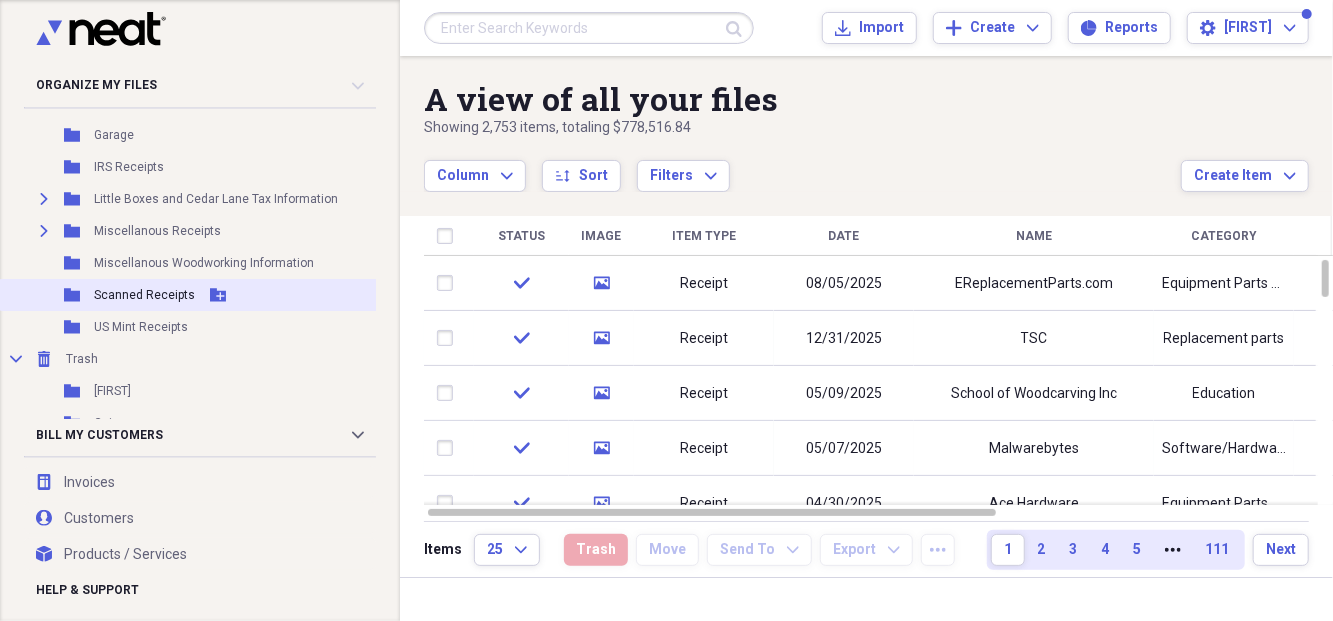 click on "Scanned Receipts" at bounding box center [144, 295] 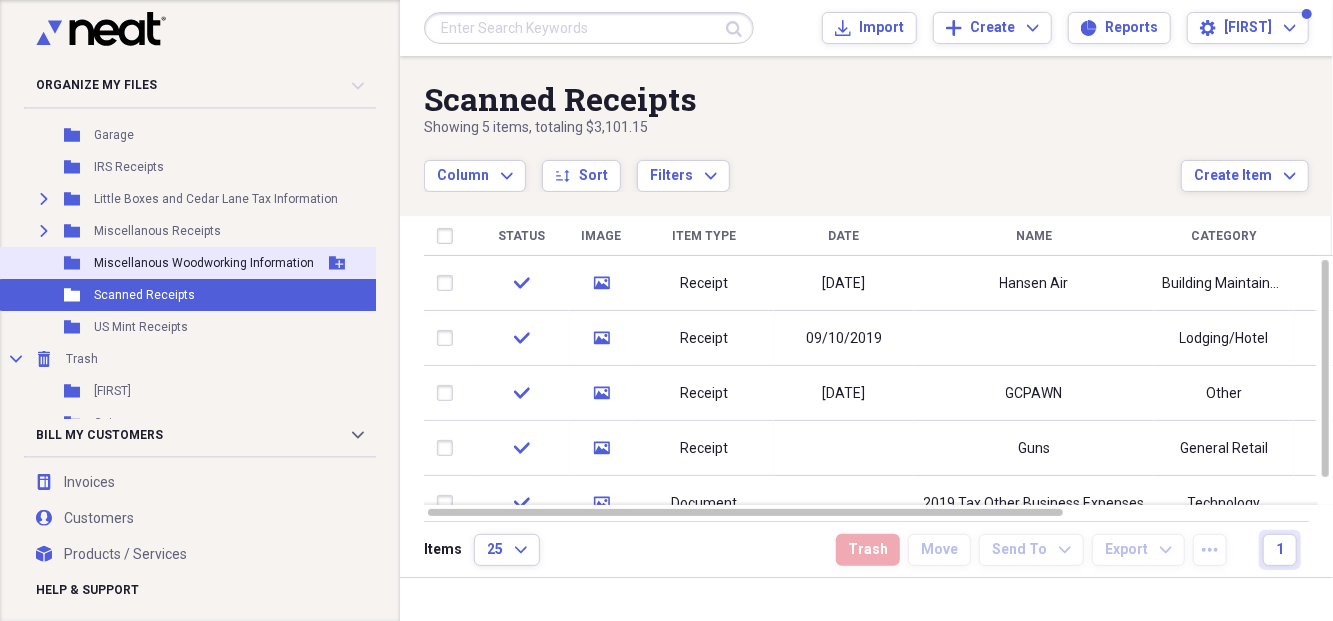 click on "Miscellanous Woodworking Information" at bounding box center (204, 263) 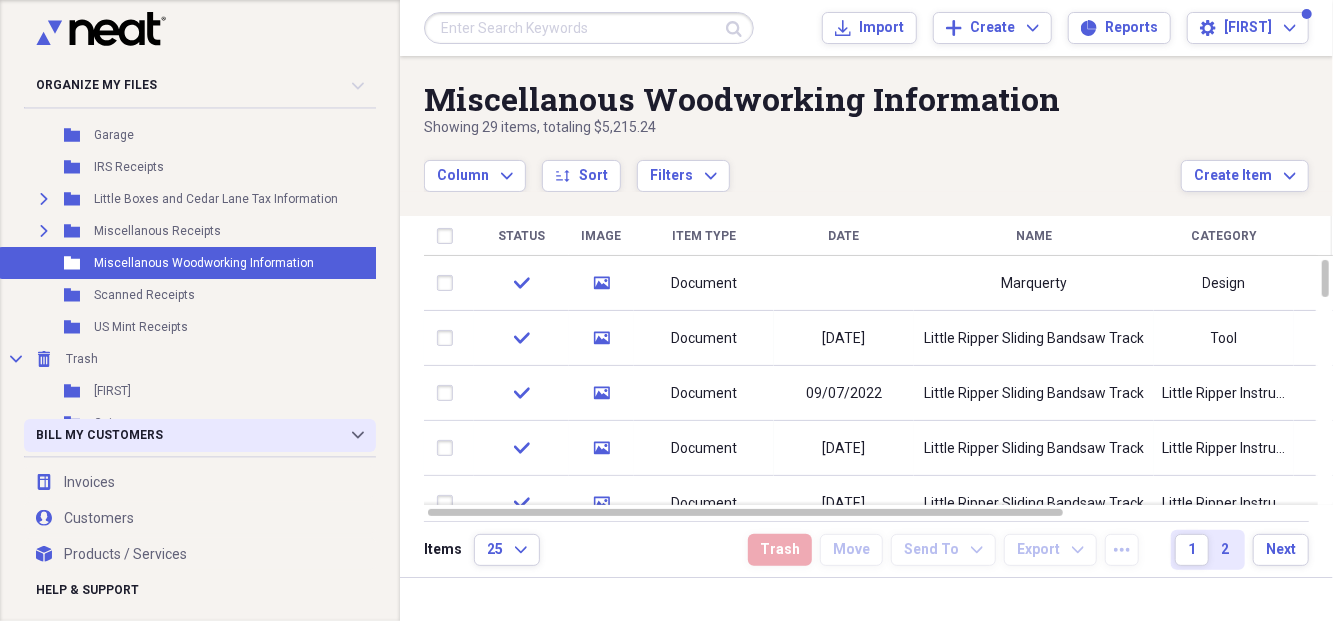 click on "Collapse" 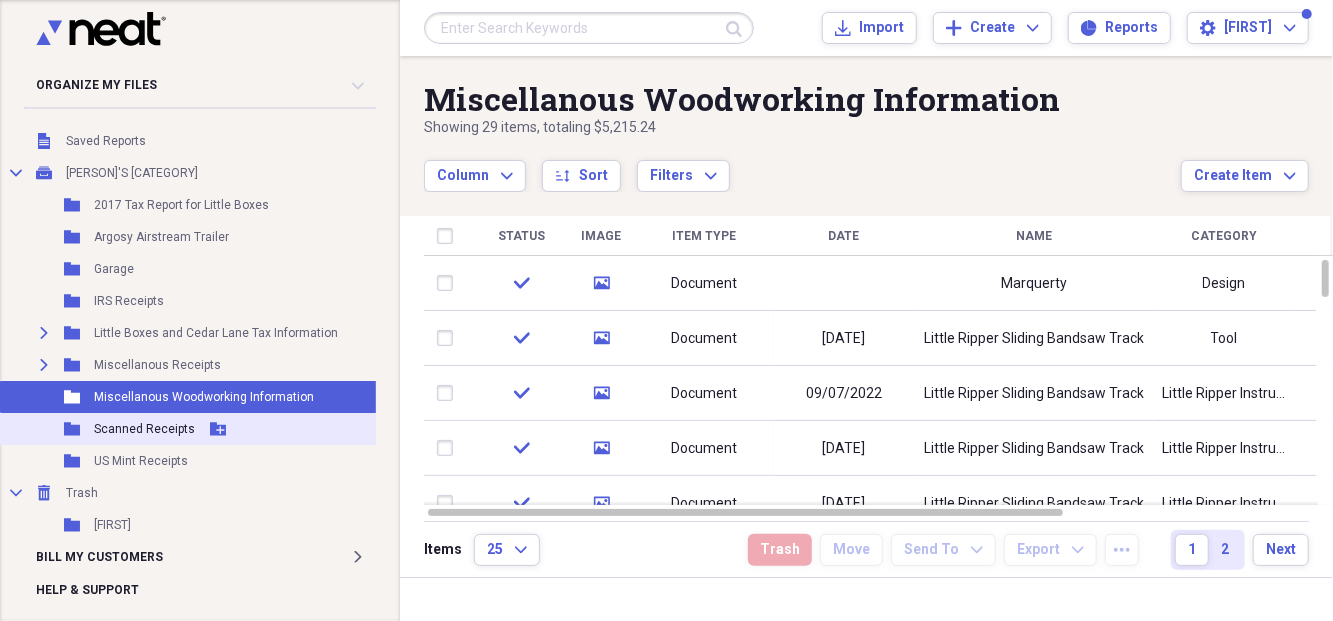 scroll, scrollTop: 0, scrollLeft: 0, axis: both 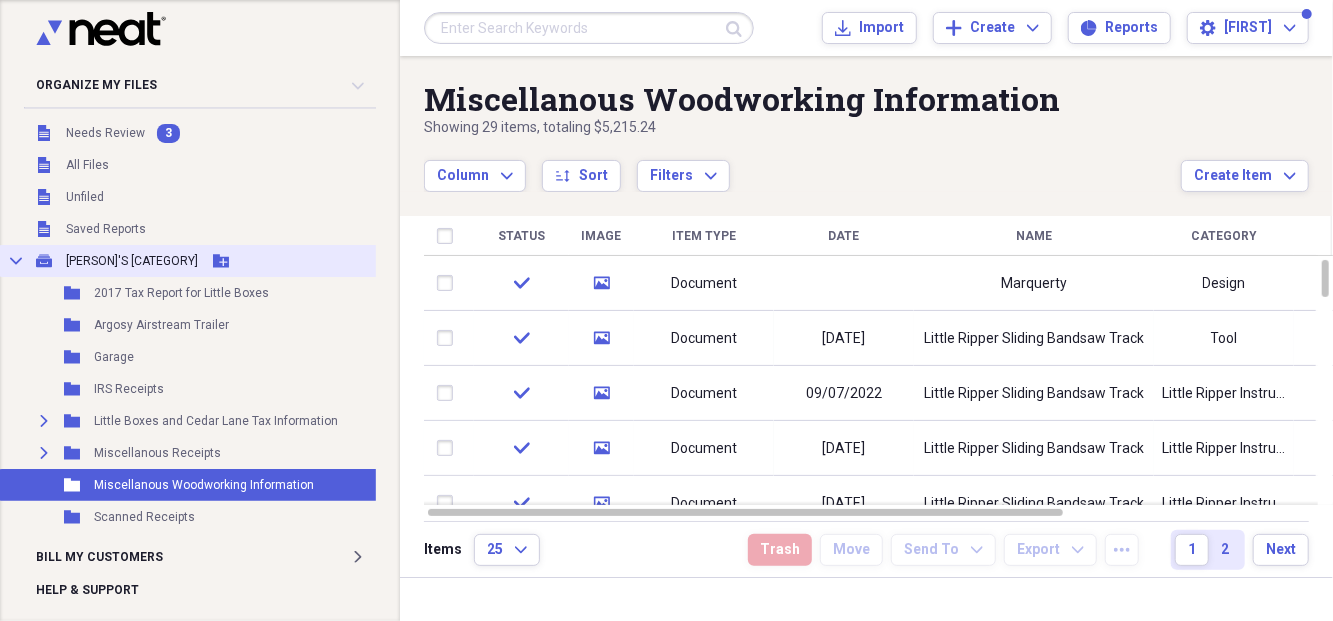 click on "[PERSON]'s Cabinet" at bounding box center [132, 261] 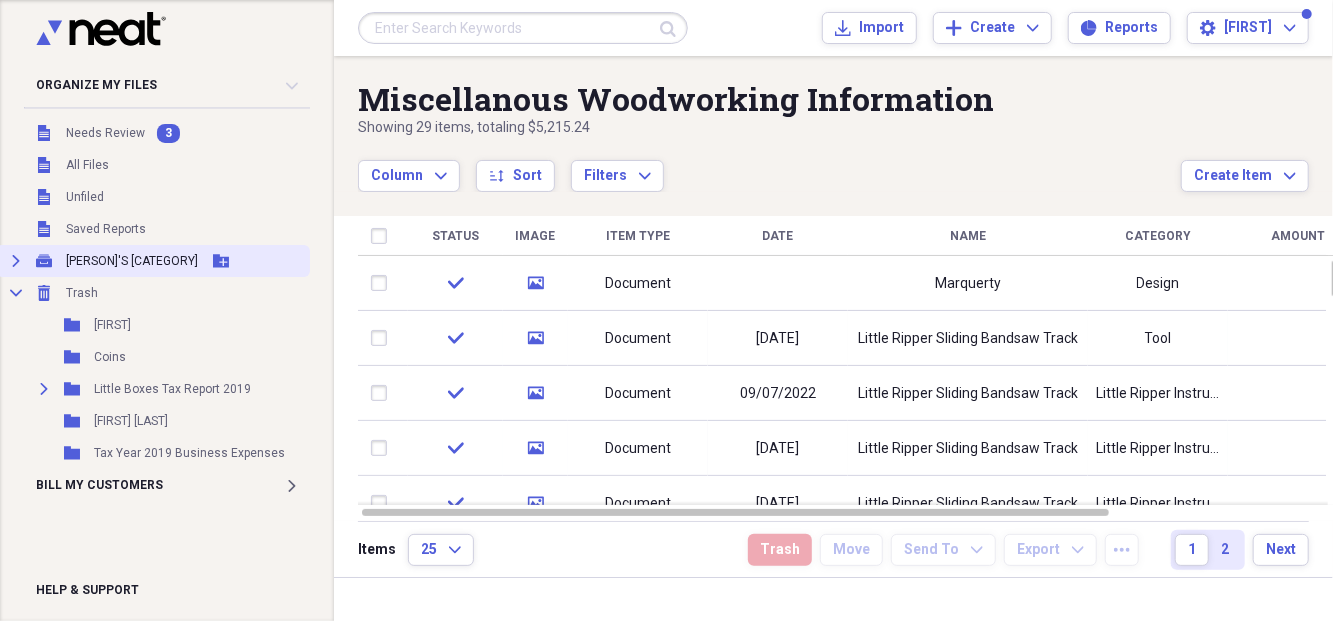 click on "[PERSON]'s Cabinet" at bounding box center [132, 261] 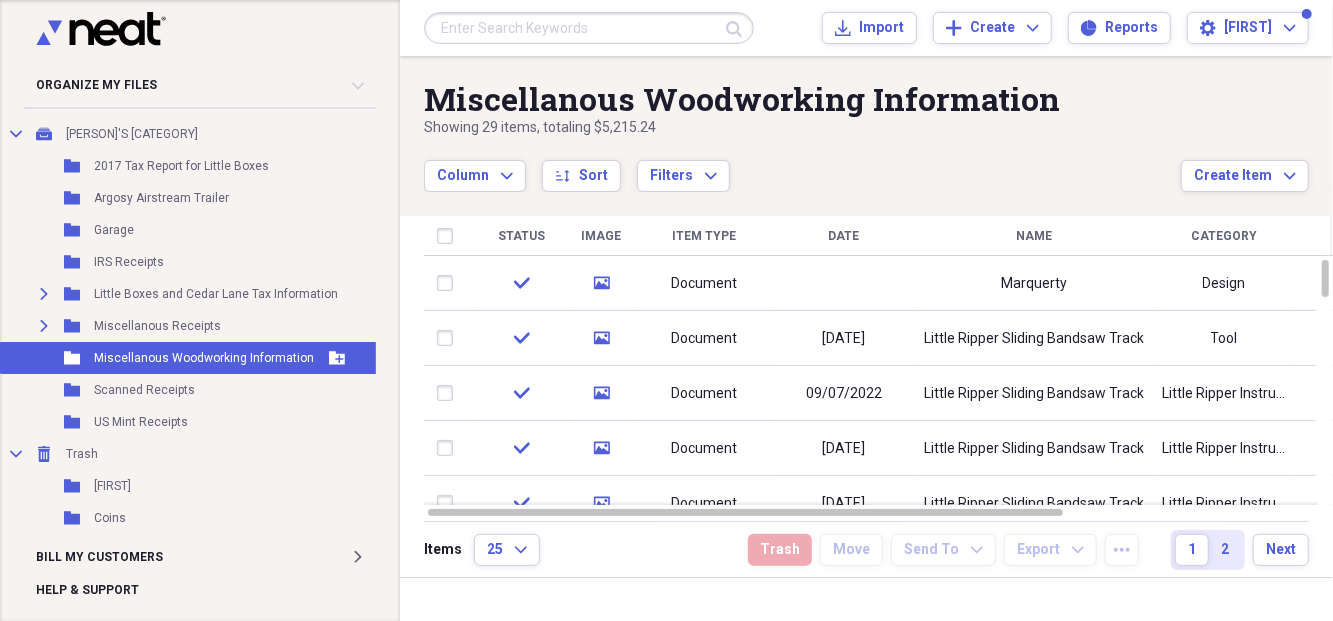 scroll, scrollTop: 229, scrollLeft: 0, axis: vertical 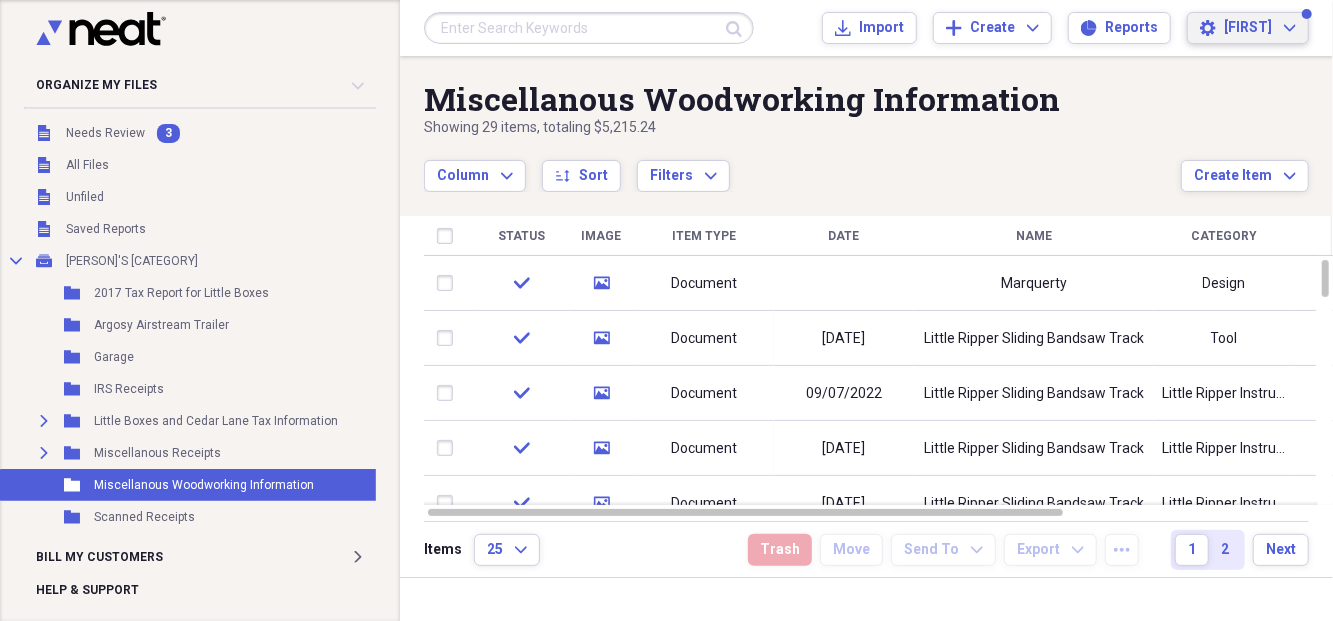 click on "Bruce Expand" at bounding box center [1260, 28] 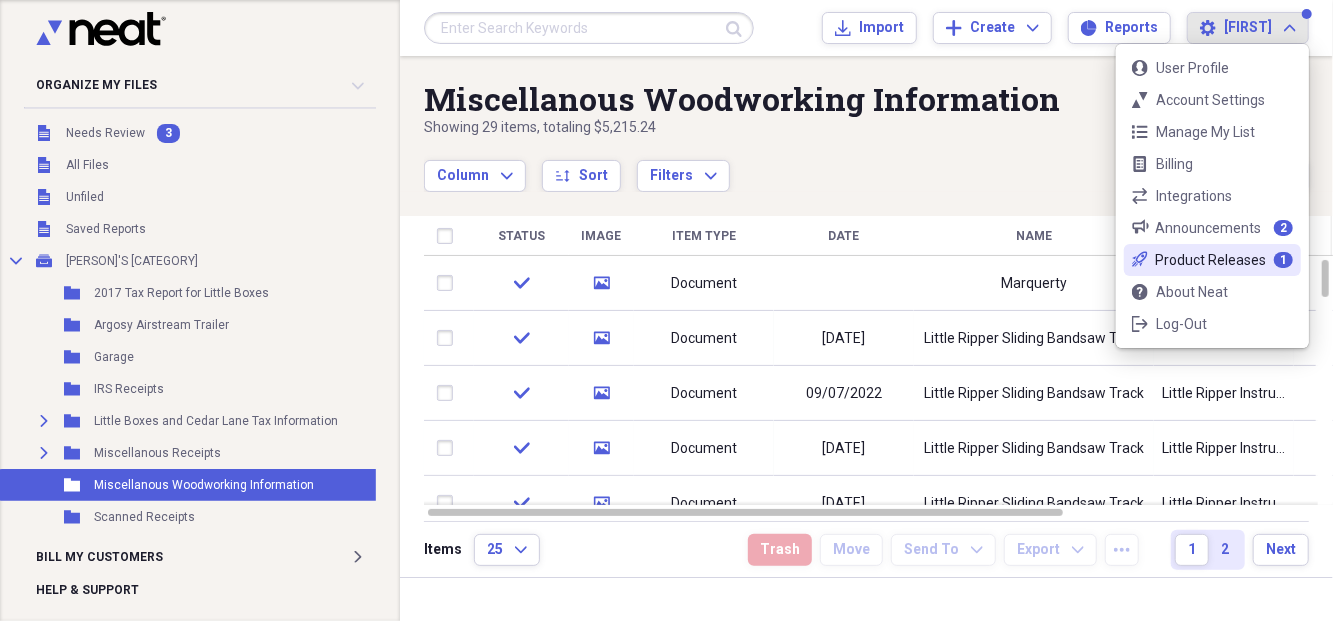 click on "Product Releases" at bounding box center [1210, 260] 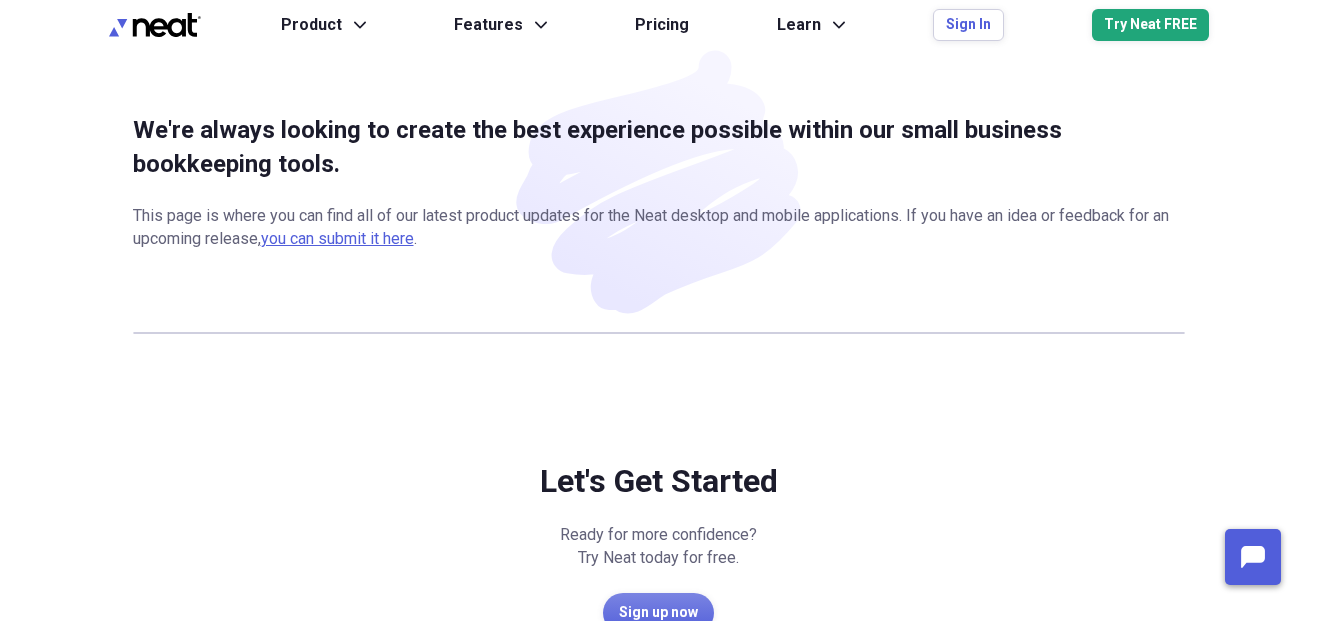 scroll, scrollTop: 0, scrollLeft: 0, axis: both 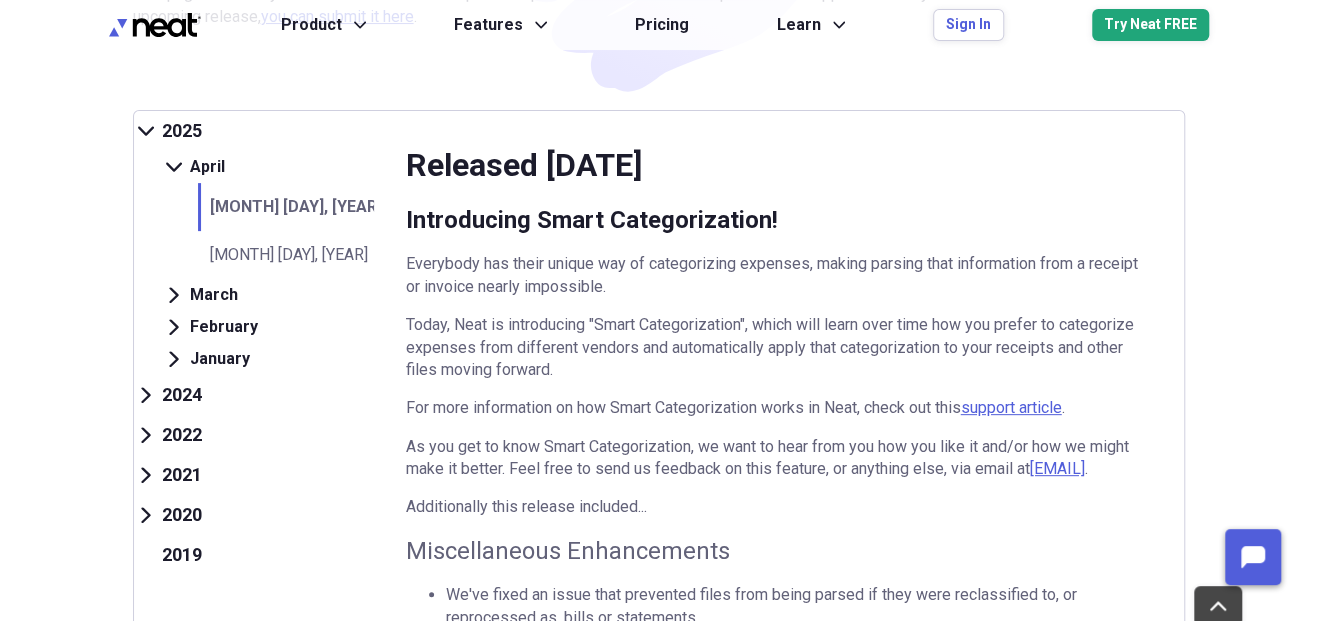 click on "Apr 30, 2025" at bounding box center [286, 207] 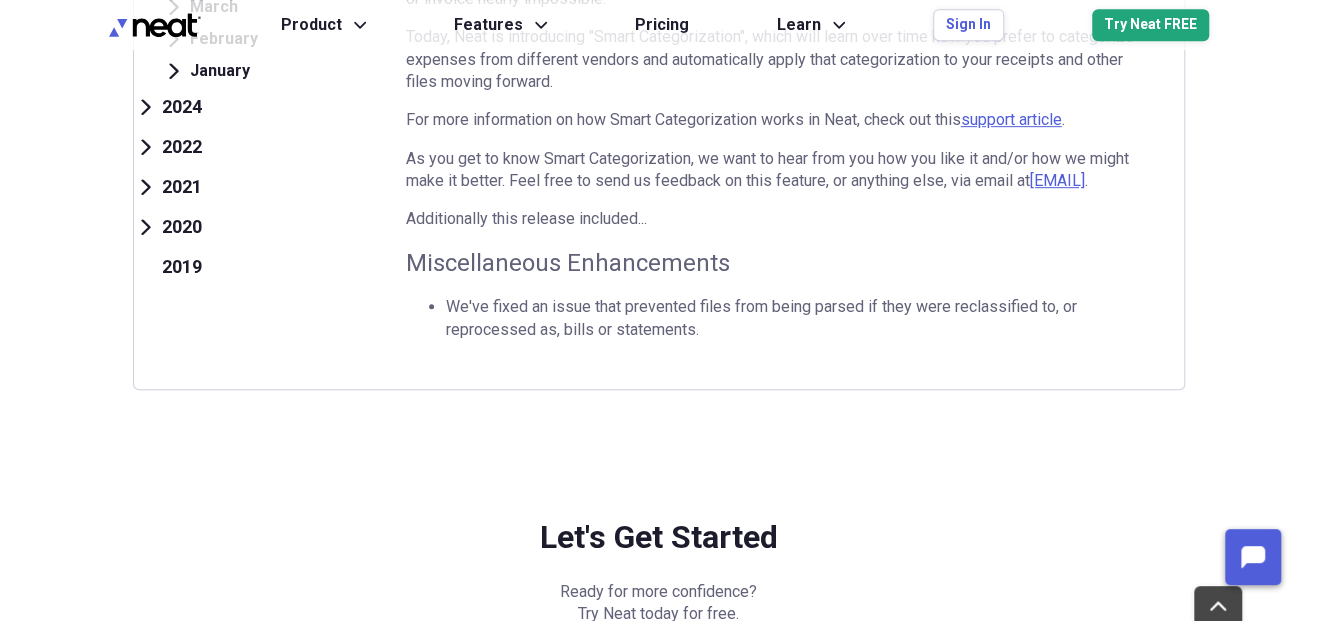 scroll, scrollTop: 111, scrollLeft: 0, axis: vertical 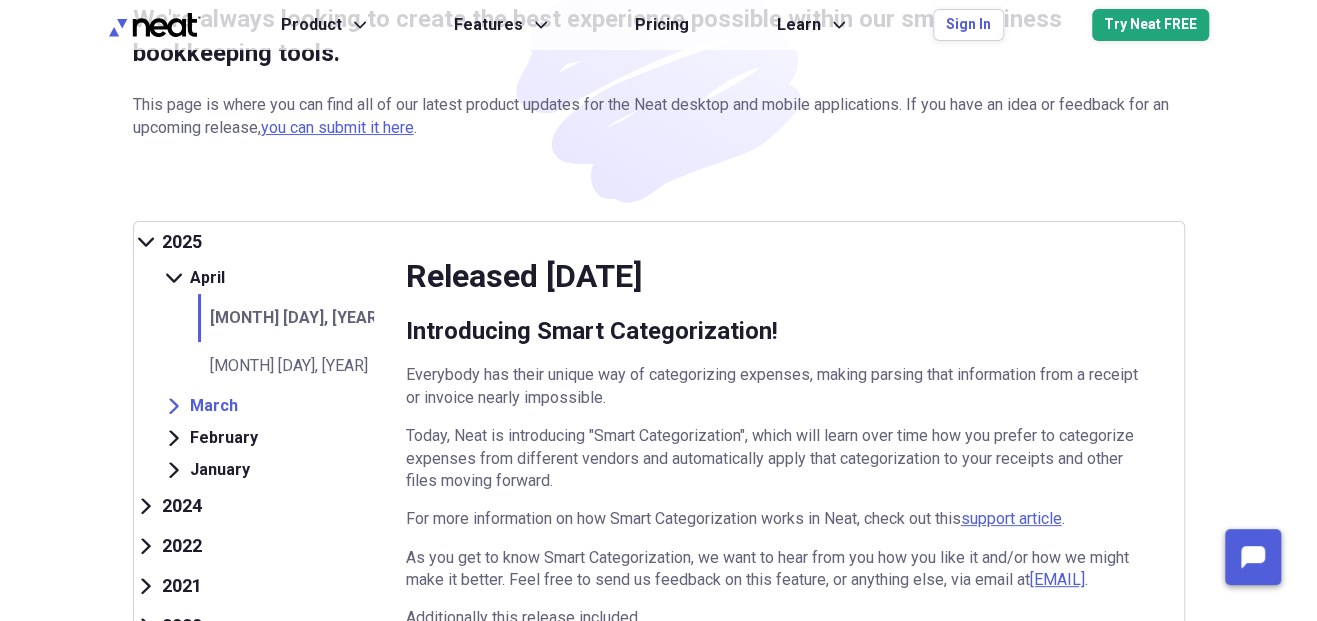 click 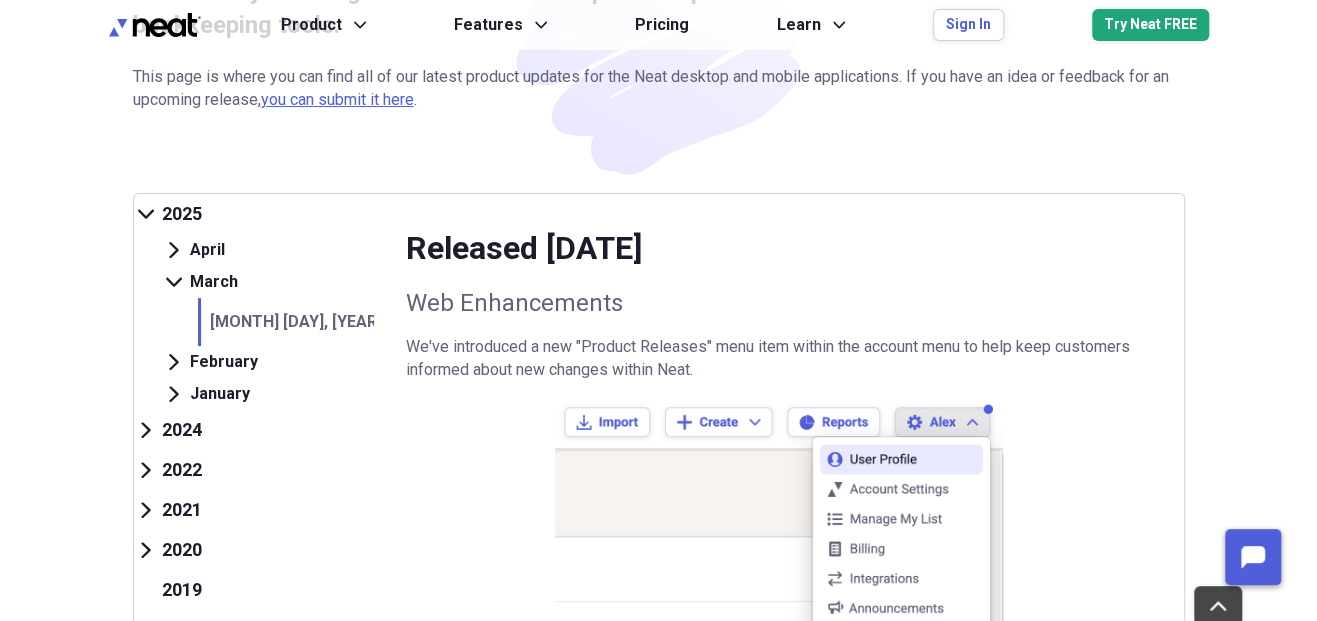 scroll, scrollTop: 0, scrollLeft: 0, axis: both 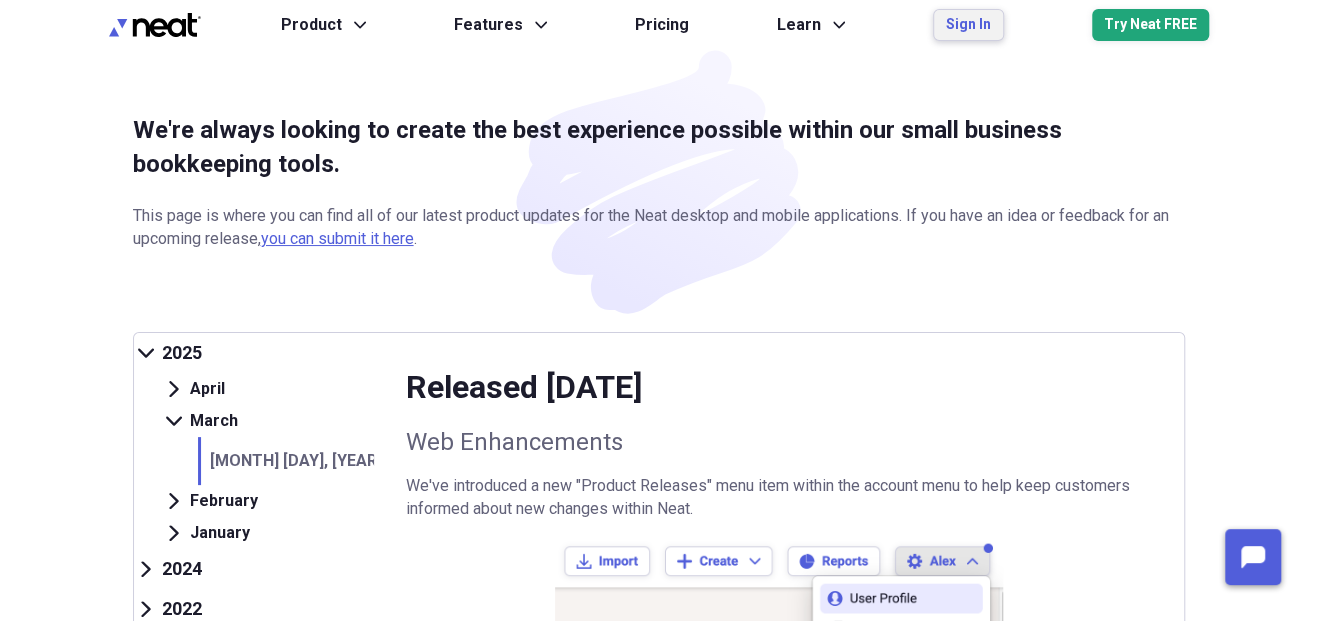 click on "Sign In" at bounding box center (968, 25) 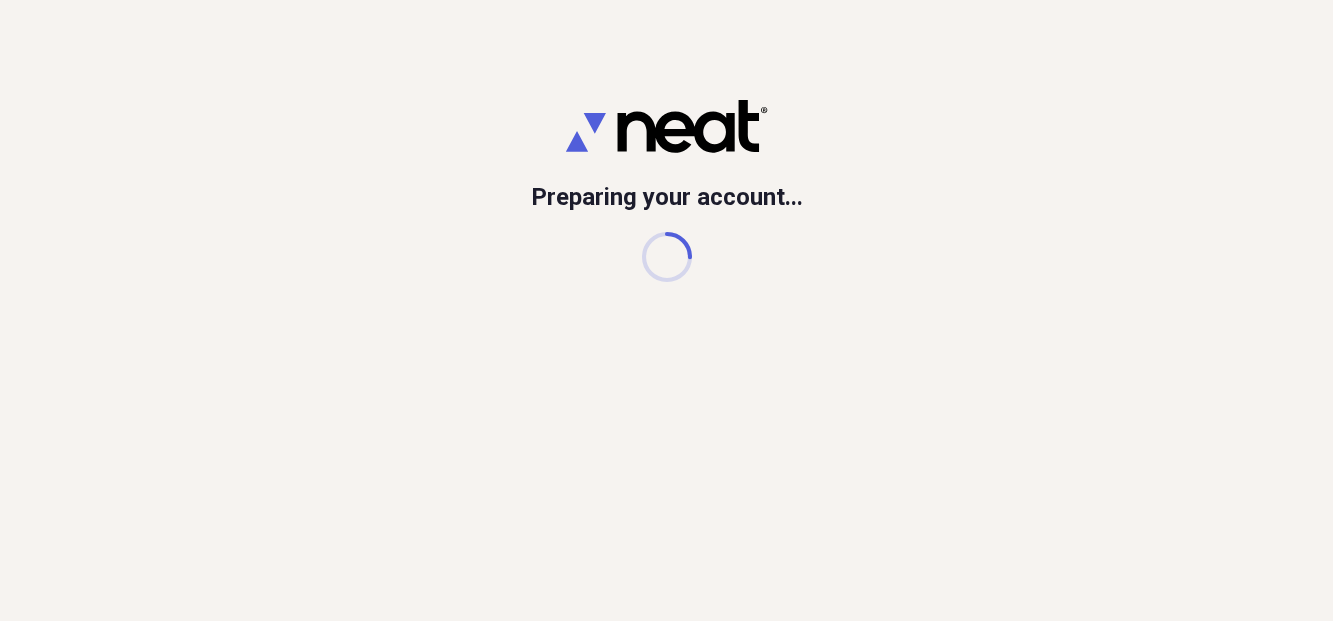 scroll, scrollTop: 0, scrollLeft: 0, axis: both 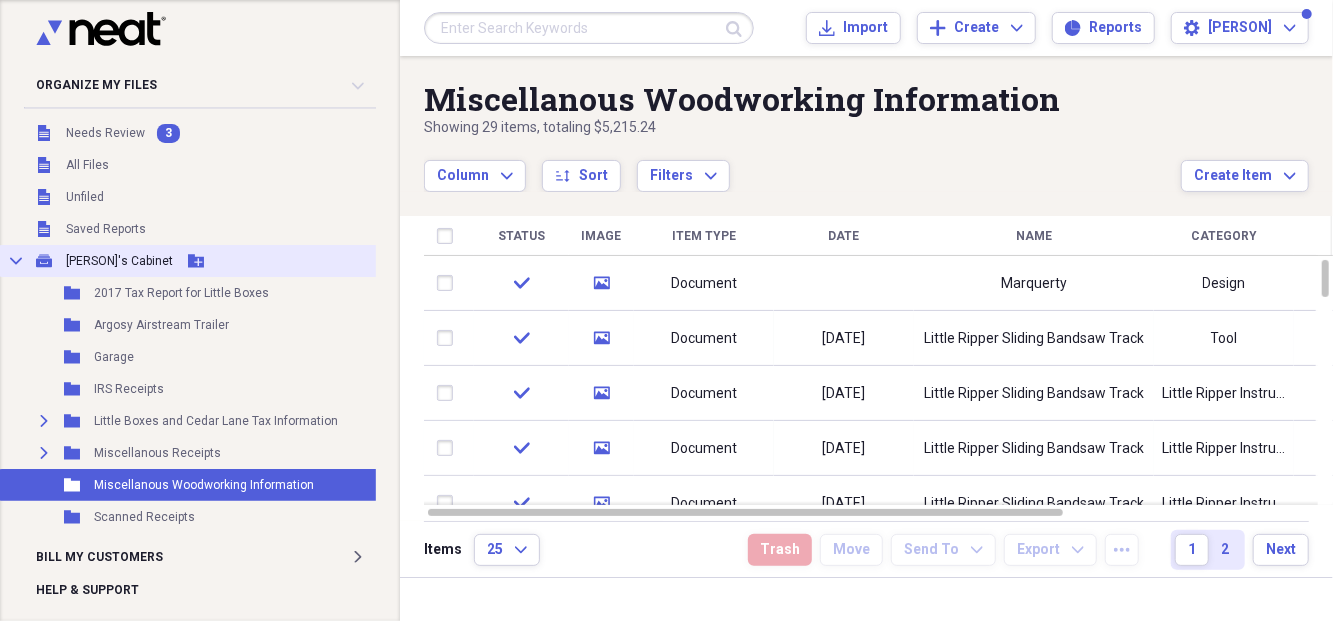 click 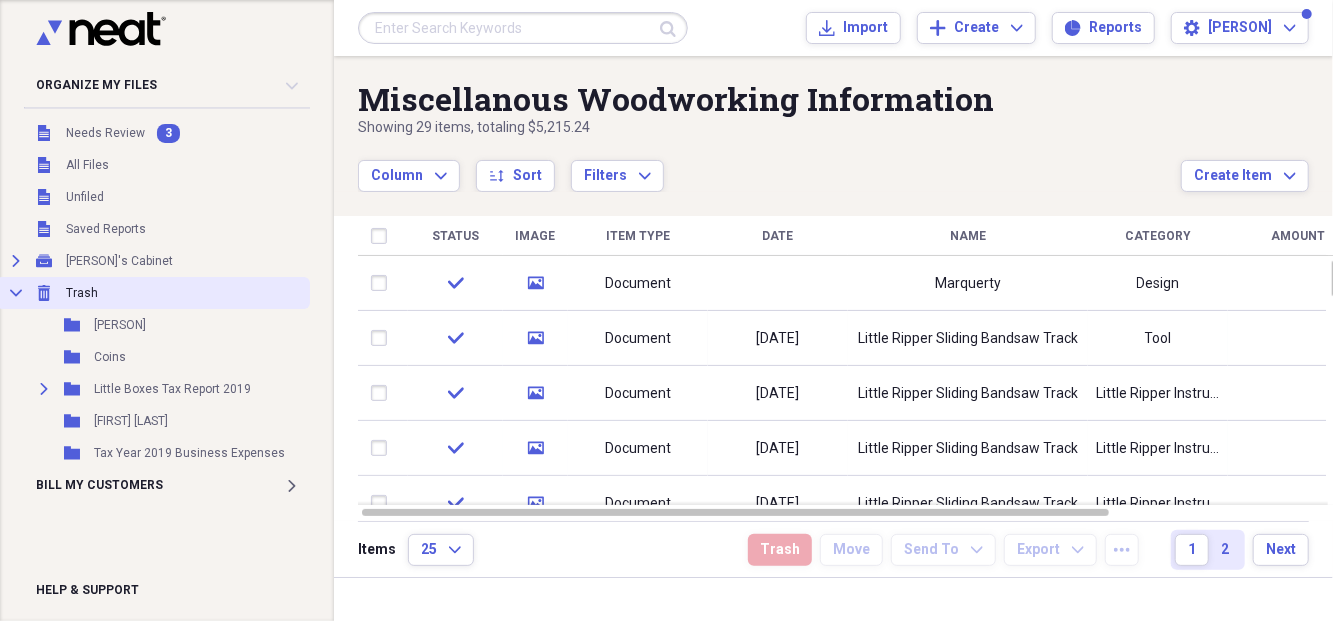 click on "Collapse" 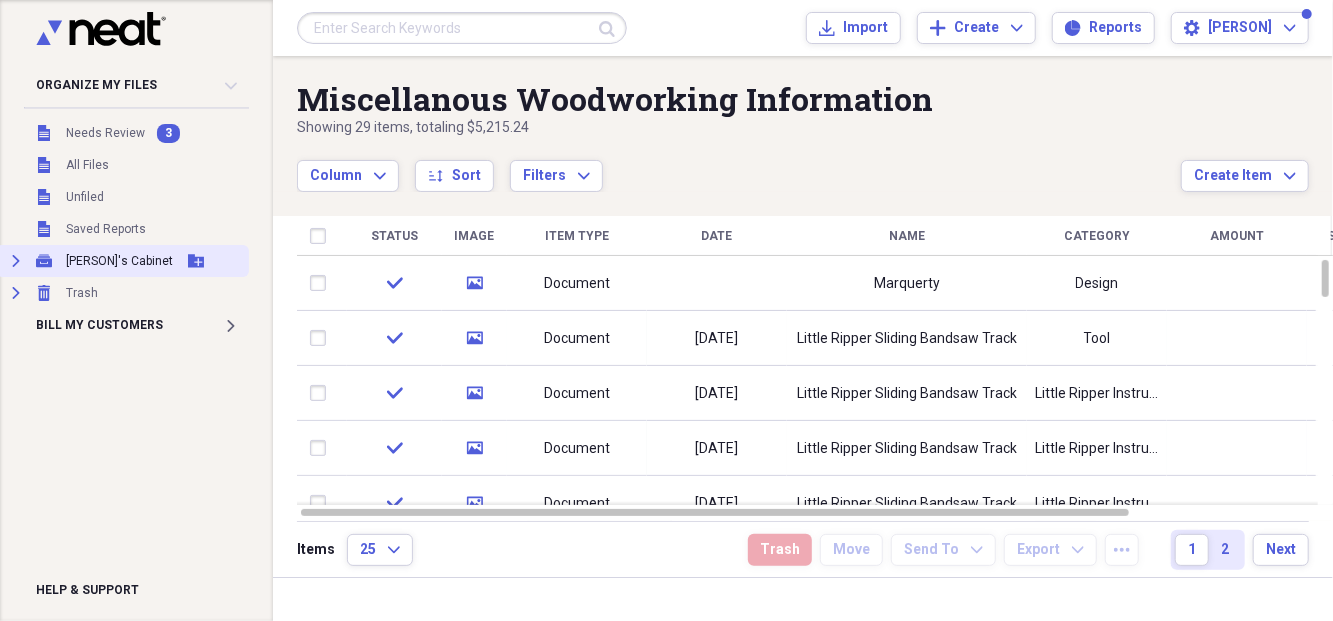 drag, startPoint x: 40, startPoint y: 257, endPoint x: 57, endPoint y: 264, distance: 18.384777 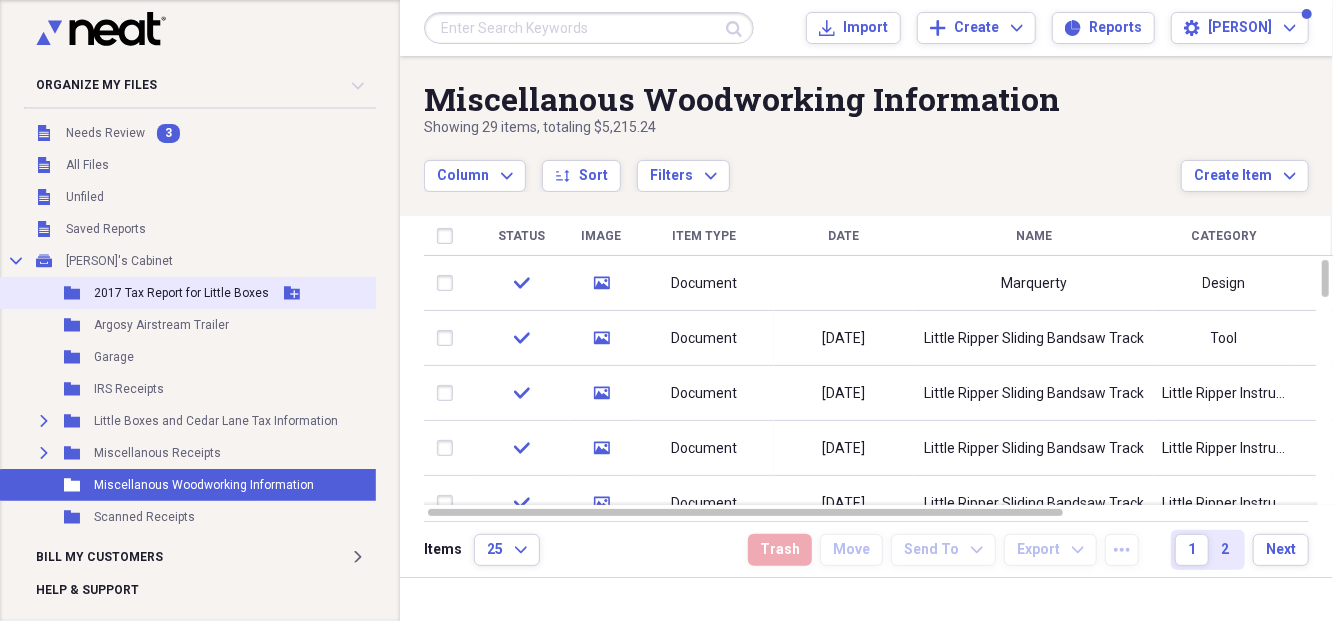 scroll, scrollTop: 70, scrollLeft: 0, axis: vertical 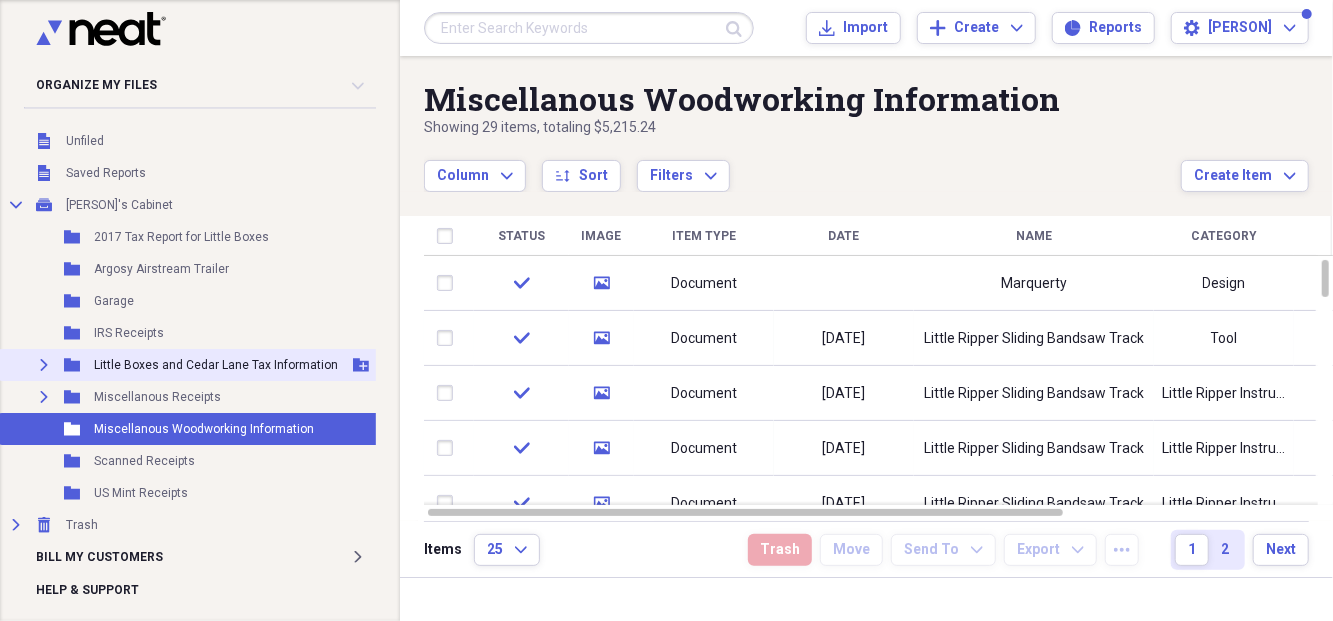 click on "Little Boxes and Cedar Lane Tax Information" at bounding box center (216, 365) 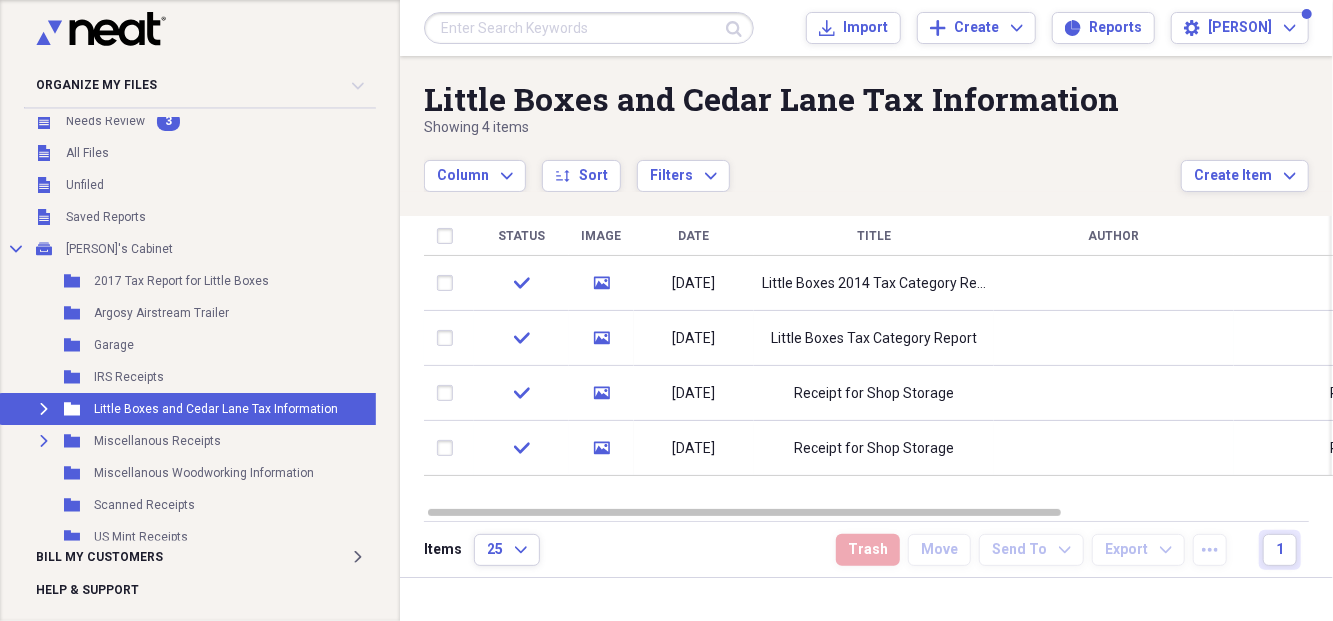 scroll, scrollTop: 0, scrollLeft: 0, axis: both 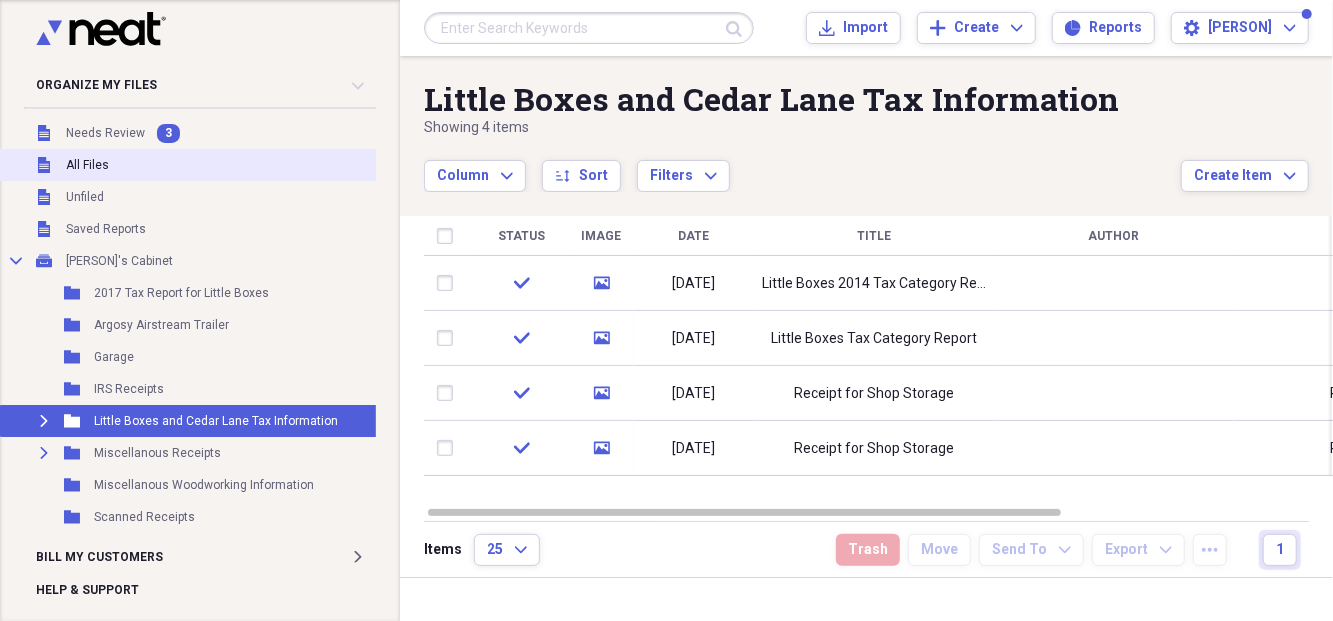 click on "All Files" at bounding box center [87, 165] 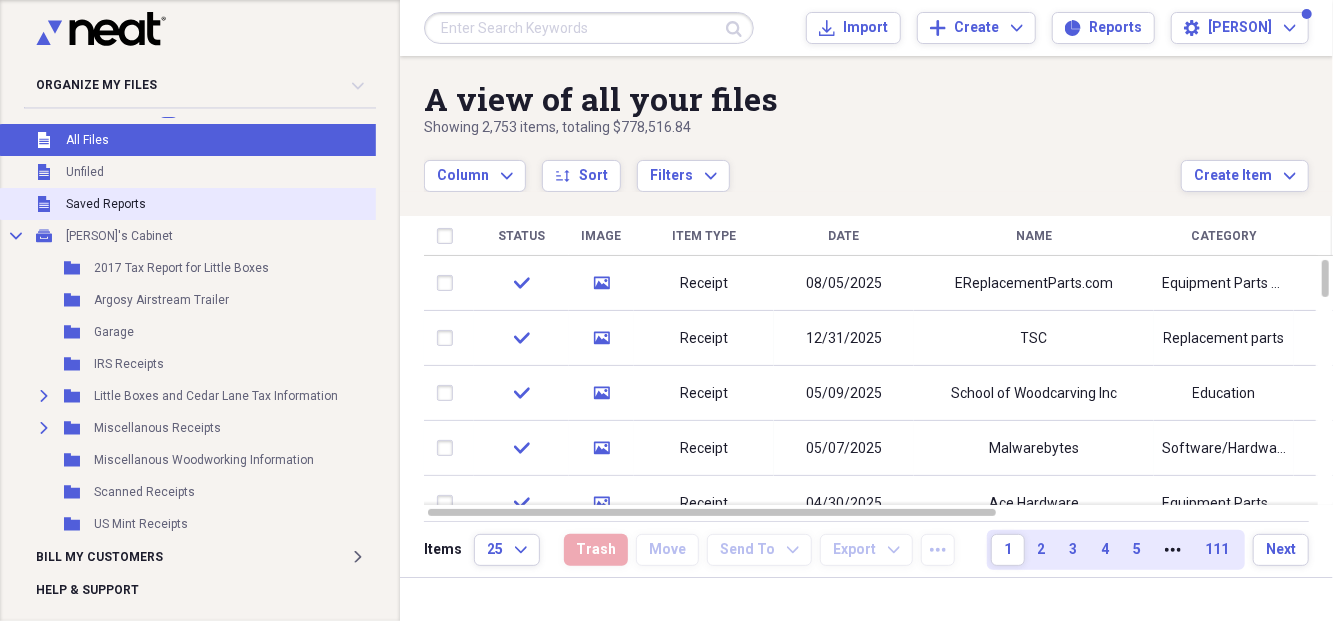 scroll, scrollTop: 70, scrollLeft: 0, axis: vertical 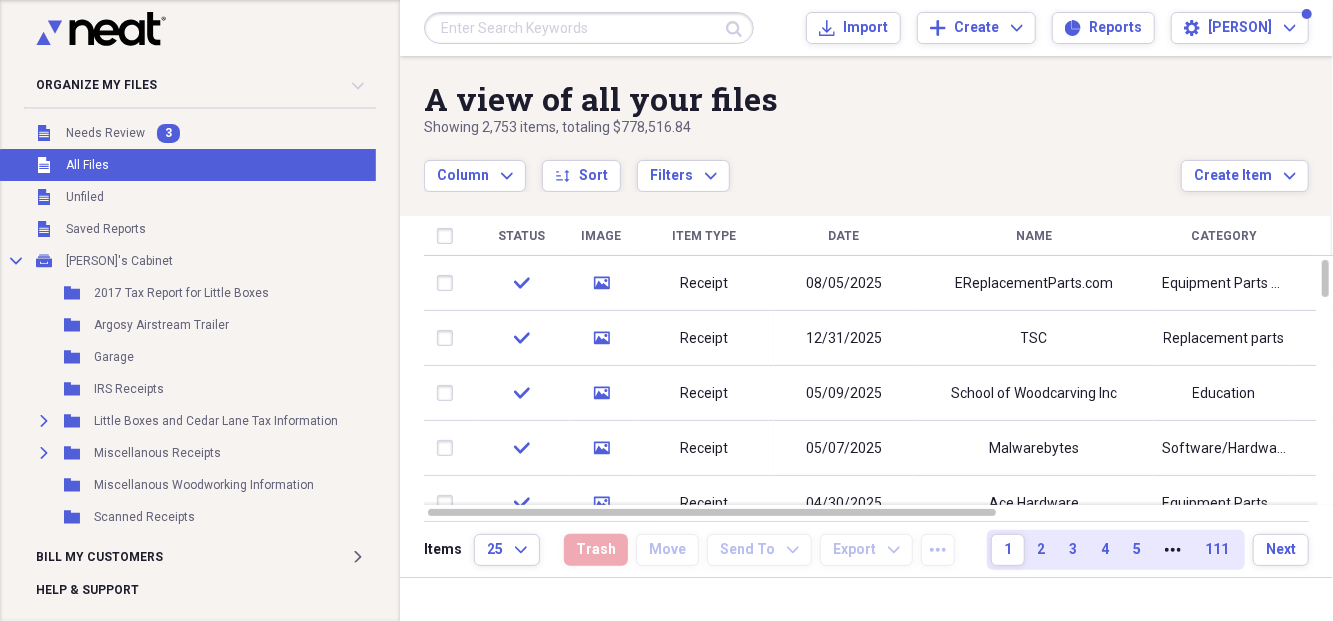 click on "Organize My Files 3 Collapse" at bounding box center (200, 85) 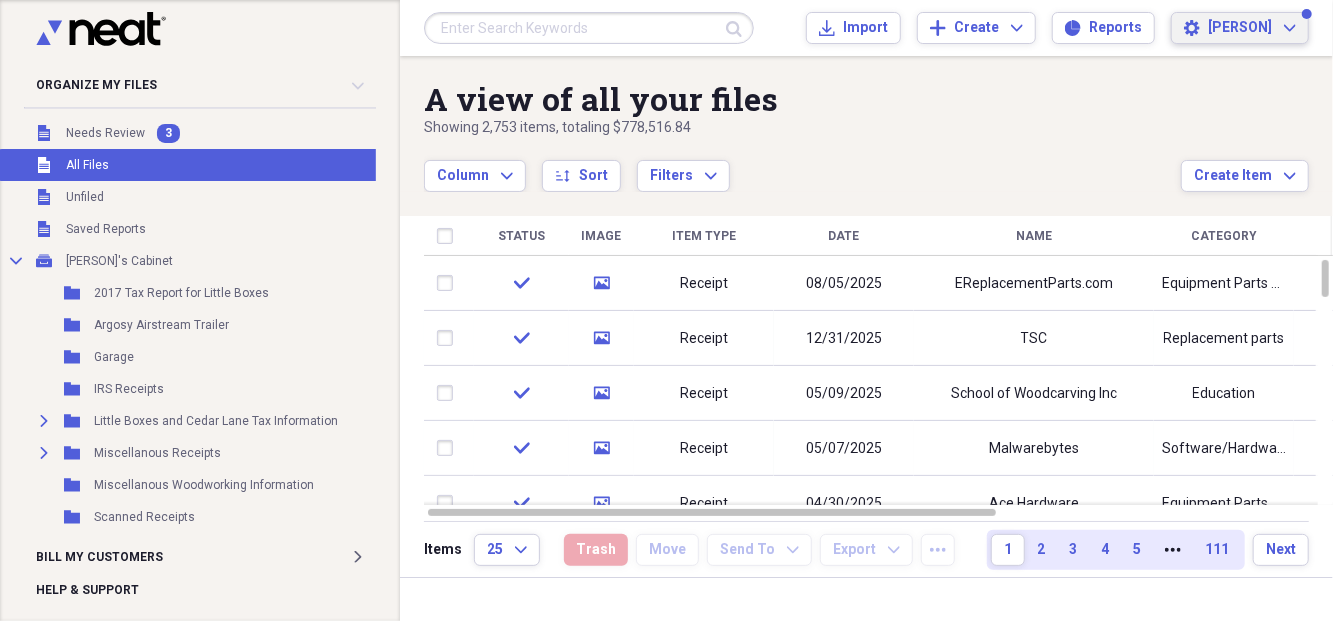 click on "Expand" 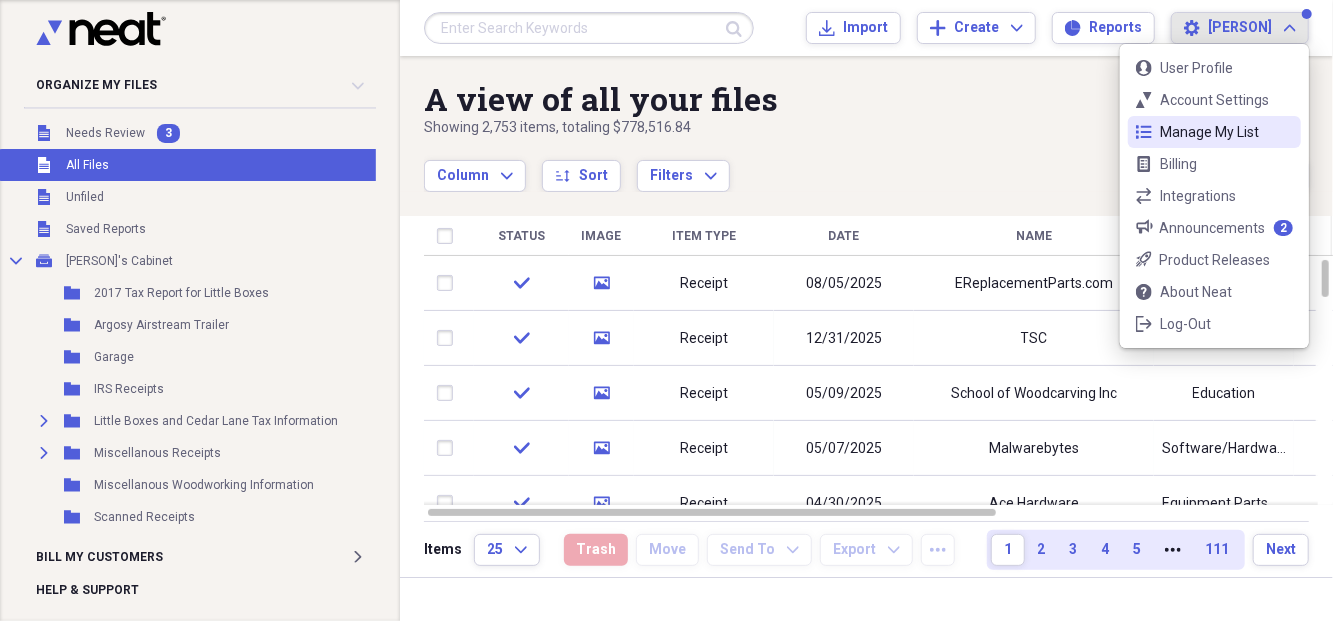 click on "Manage My List" at bounding box center [1214, 132] 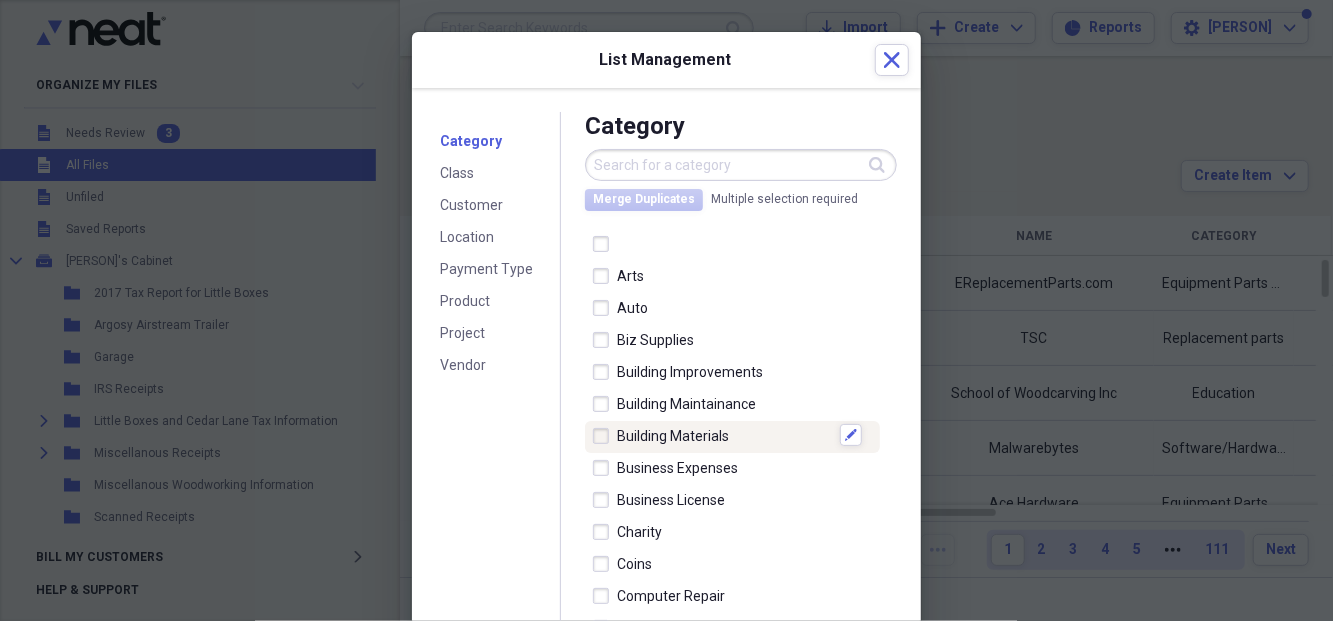 click at bounding box center (605, 436) 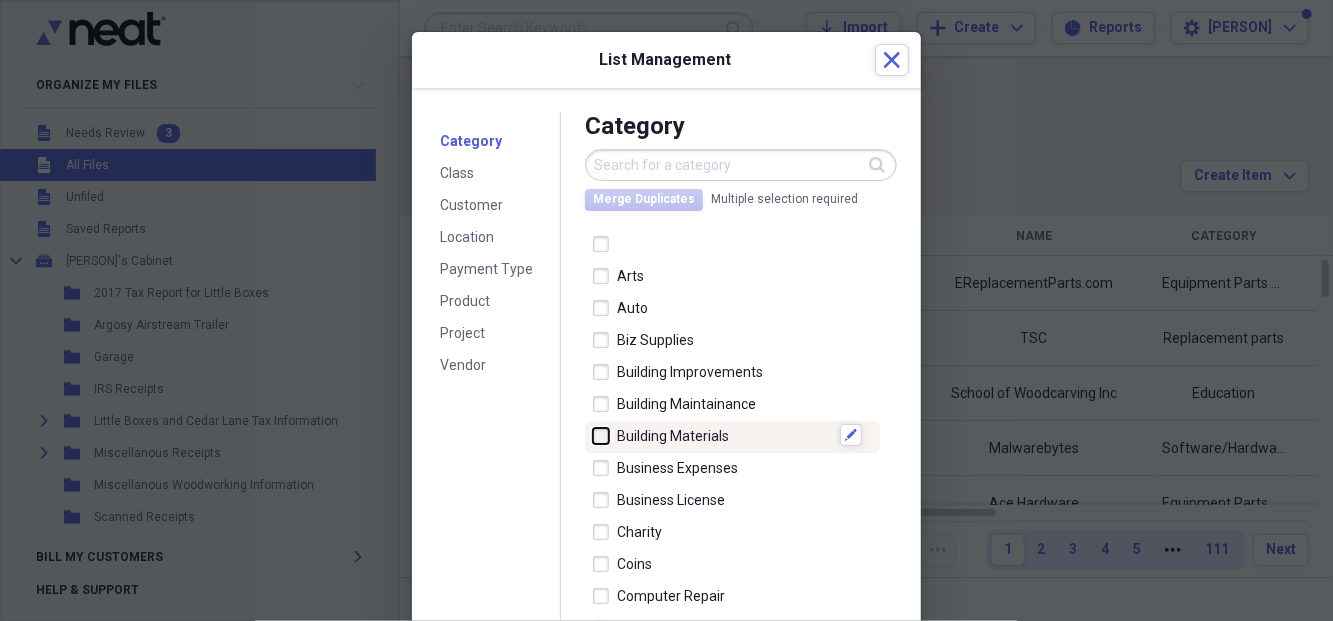 click at bounding box center [593, 435] 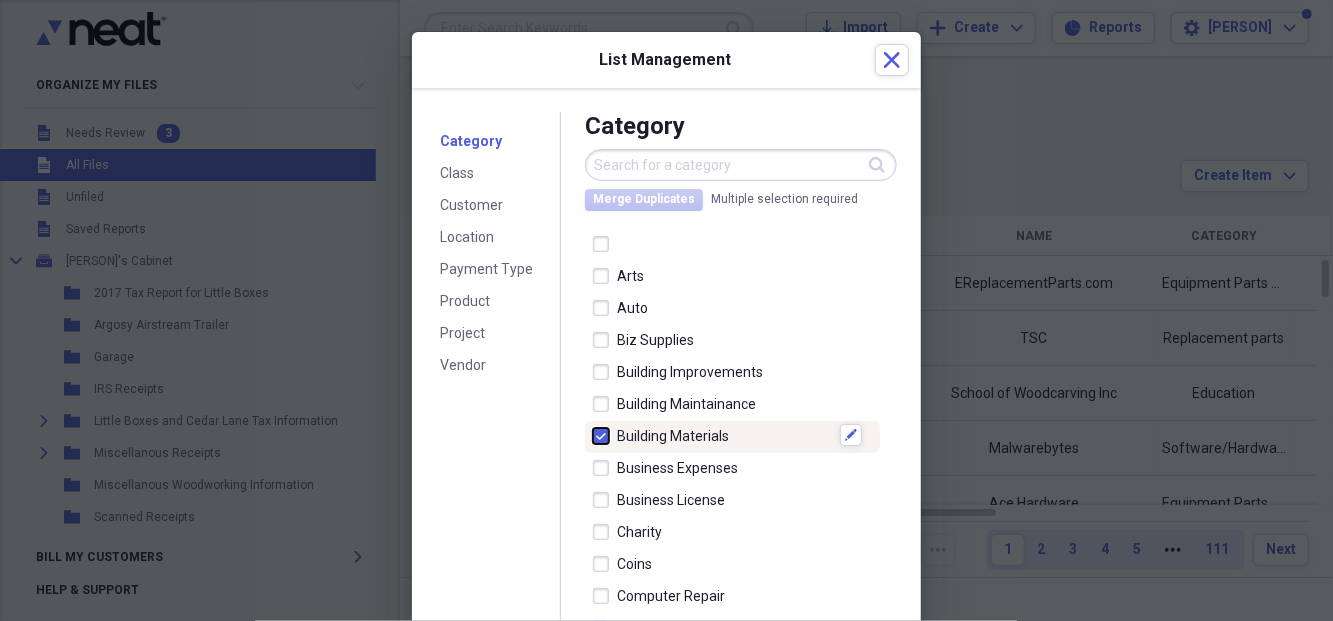 checkbox on "true" 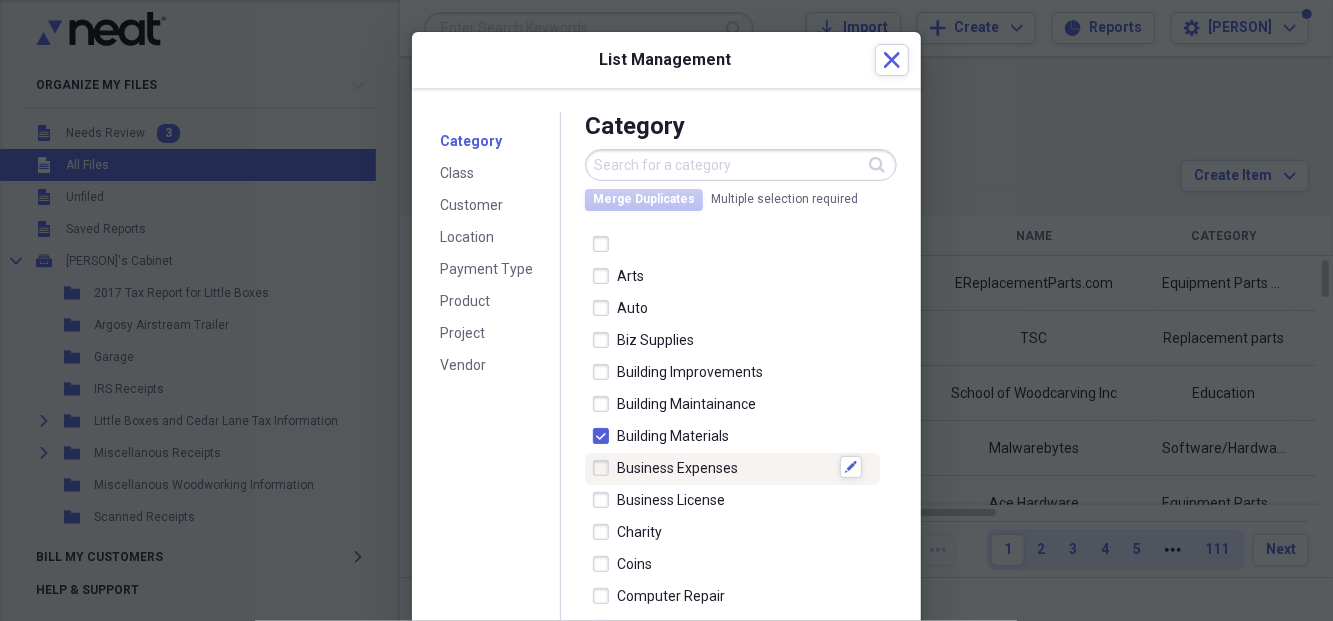 click at bounding box center (605, 468) 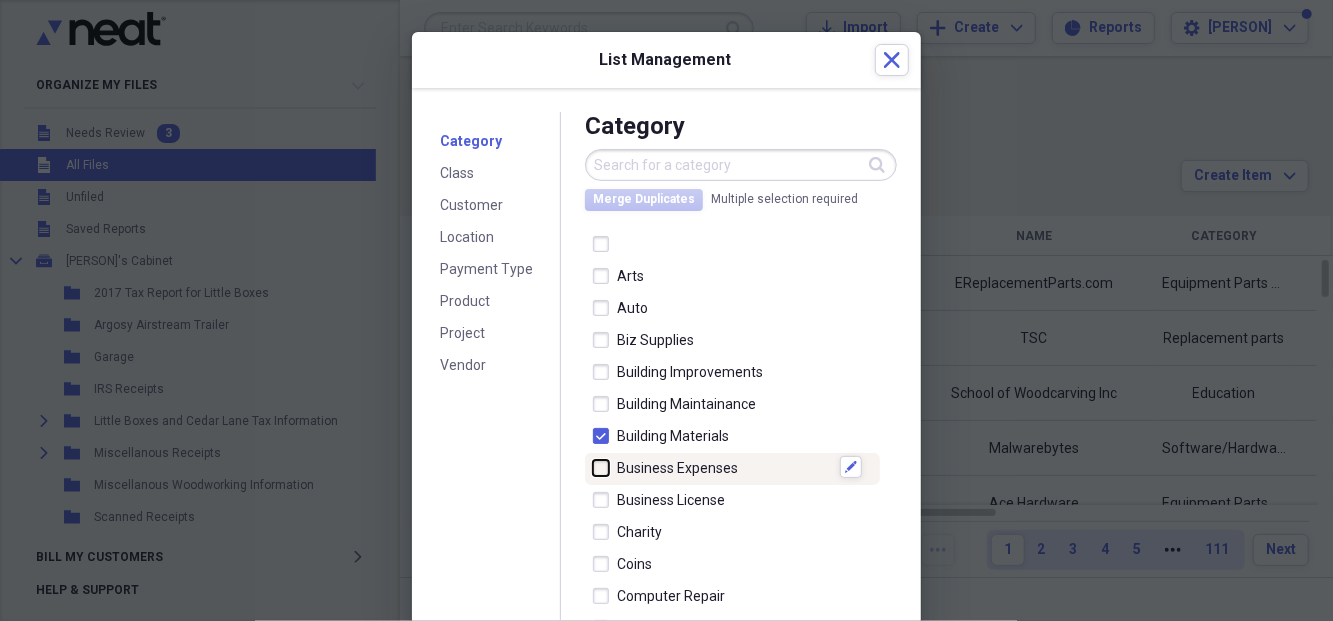 click at bounding box center [593, 467] 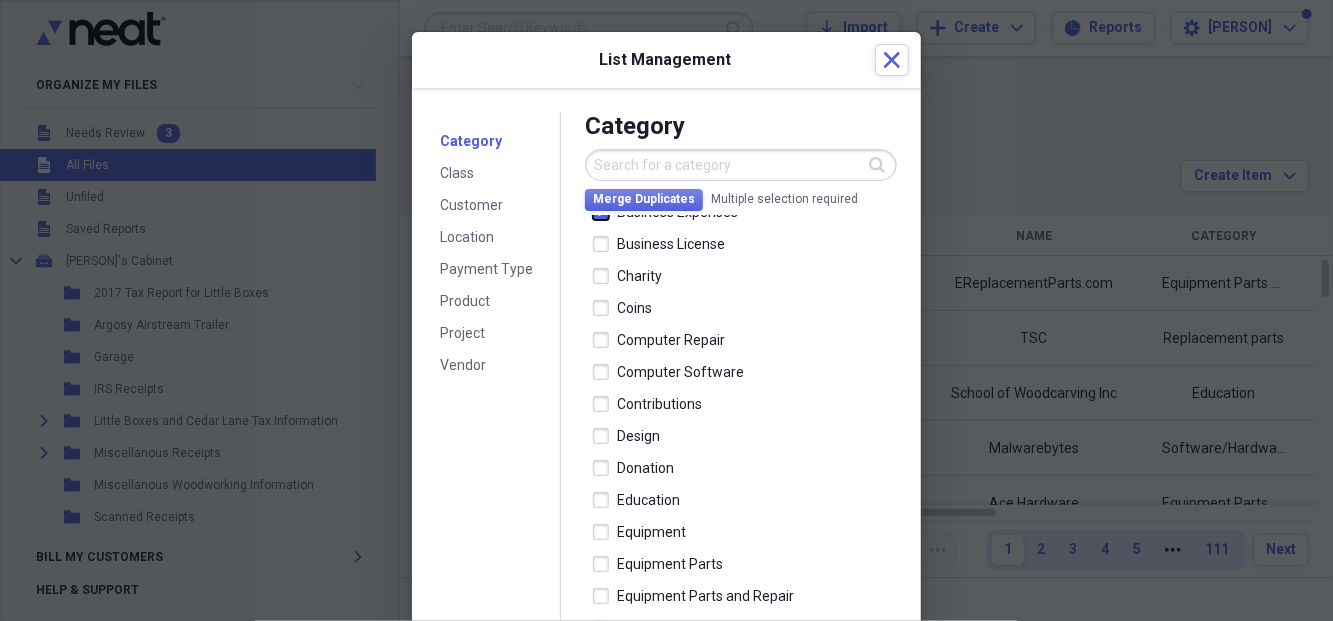 scroll, scrollTop: 333, scrollLeft: 0, axis: vertical 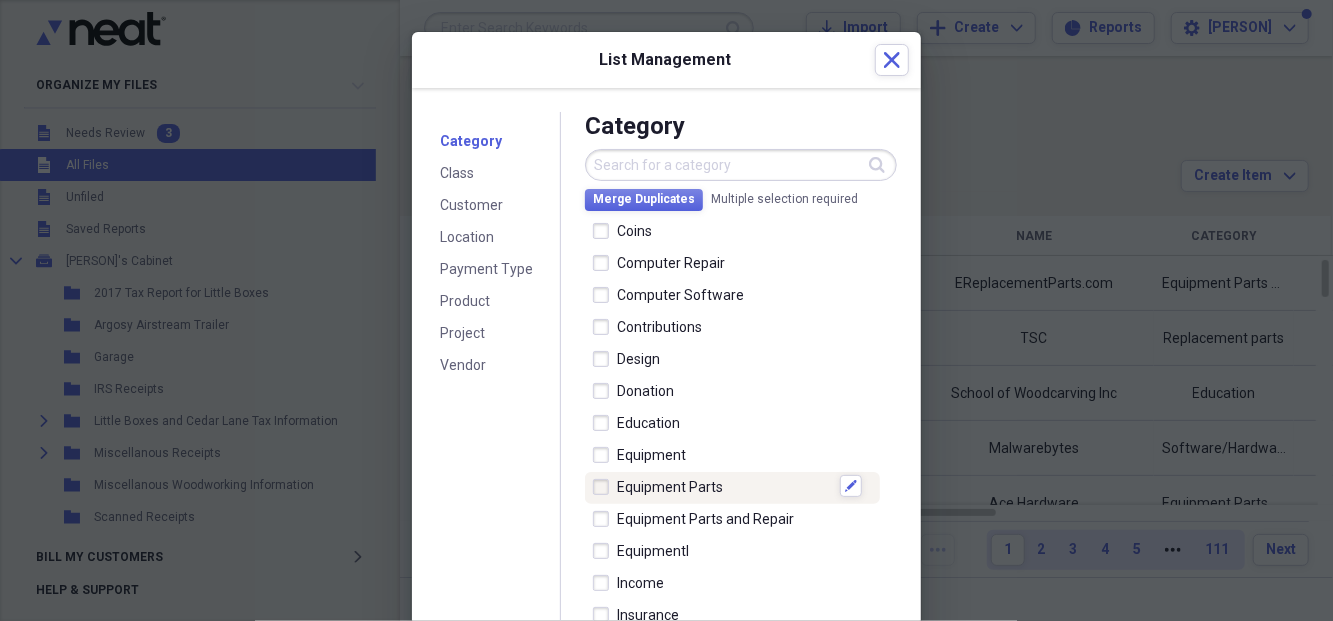 click at bounding box center [605, 487] 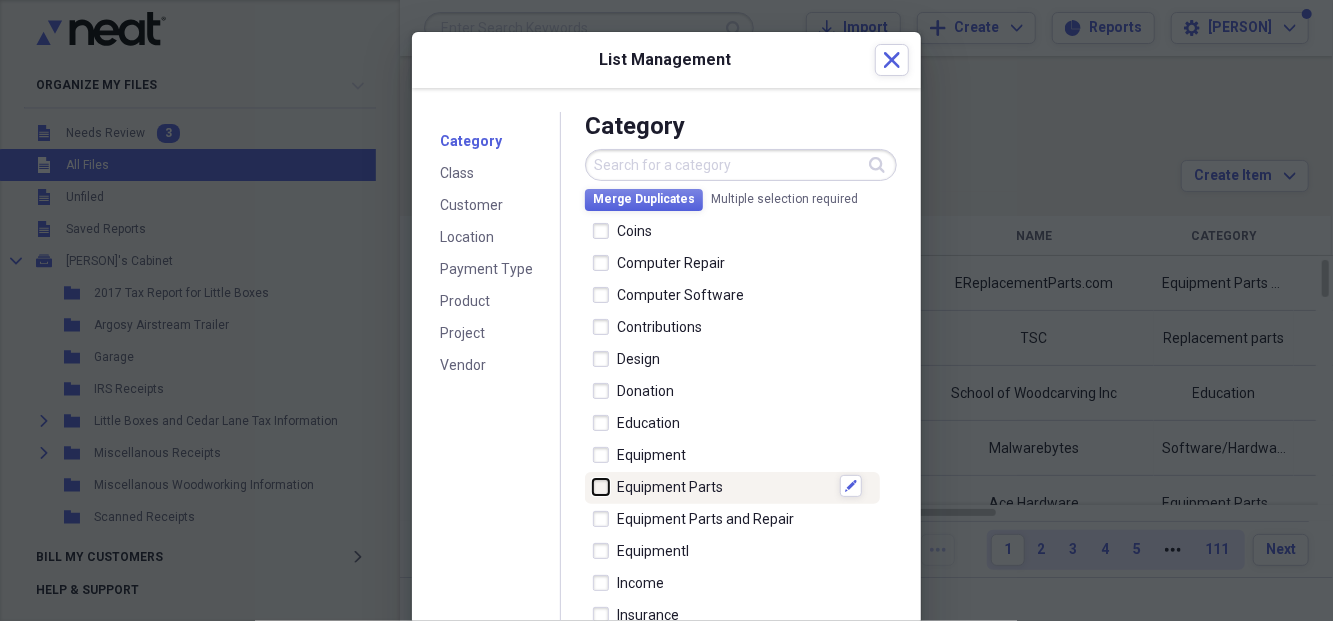 click at bounding box center [593, 486] 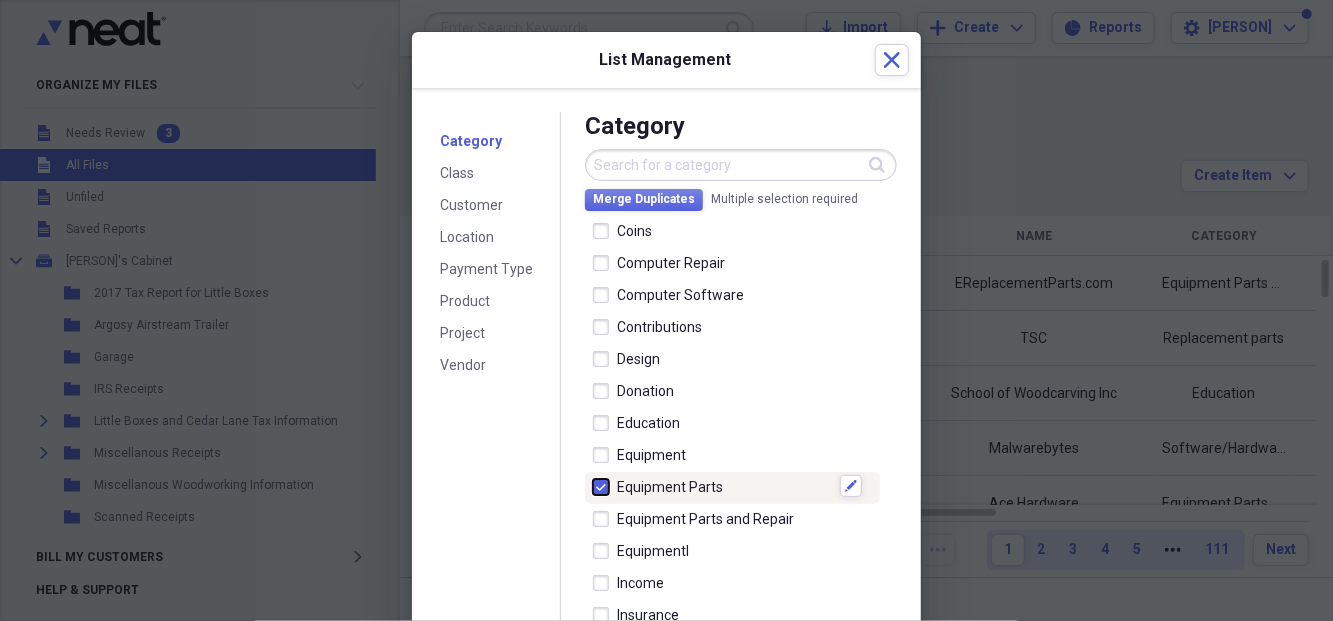 checkbox on "true" 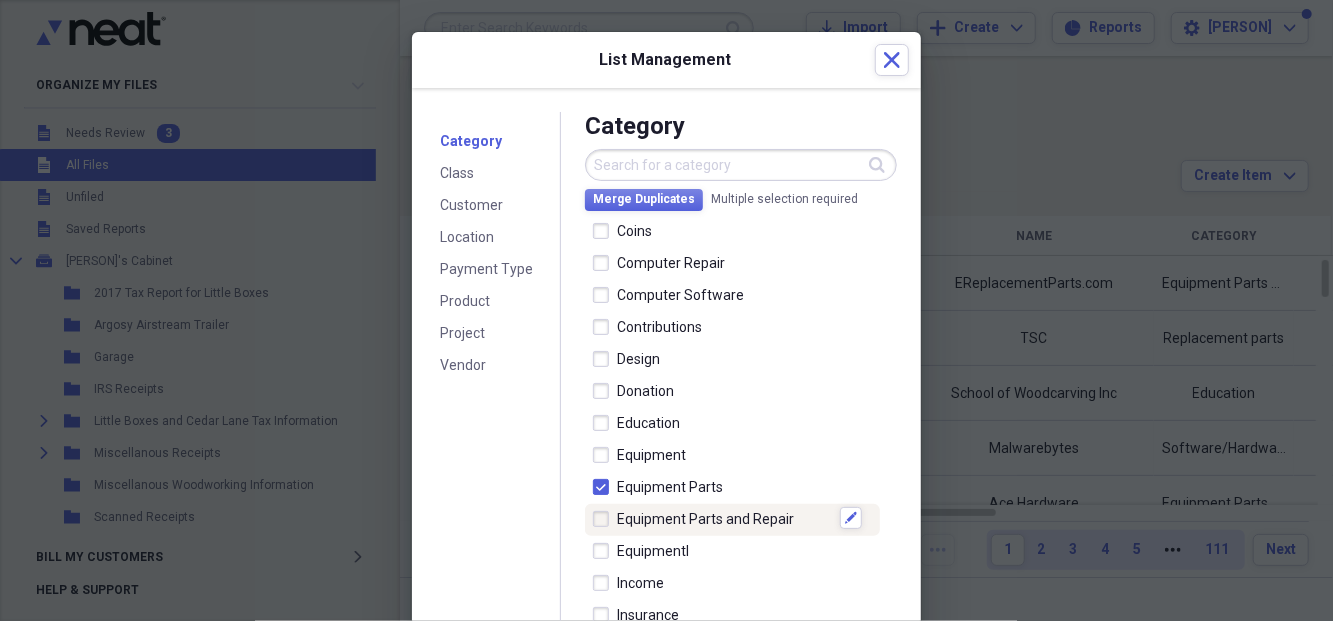 click at bounding box center (605, 519) 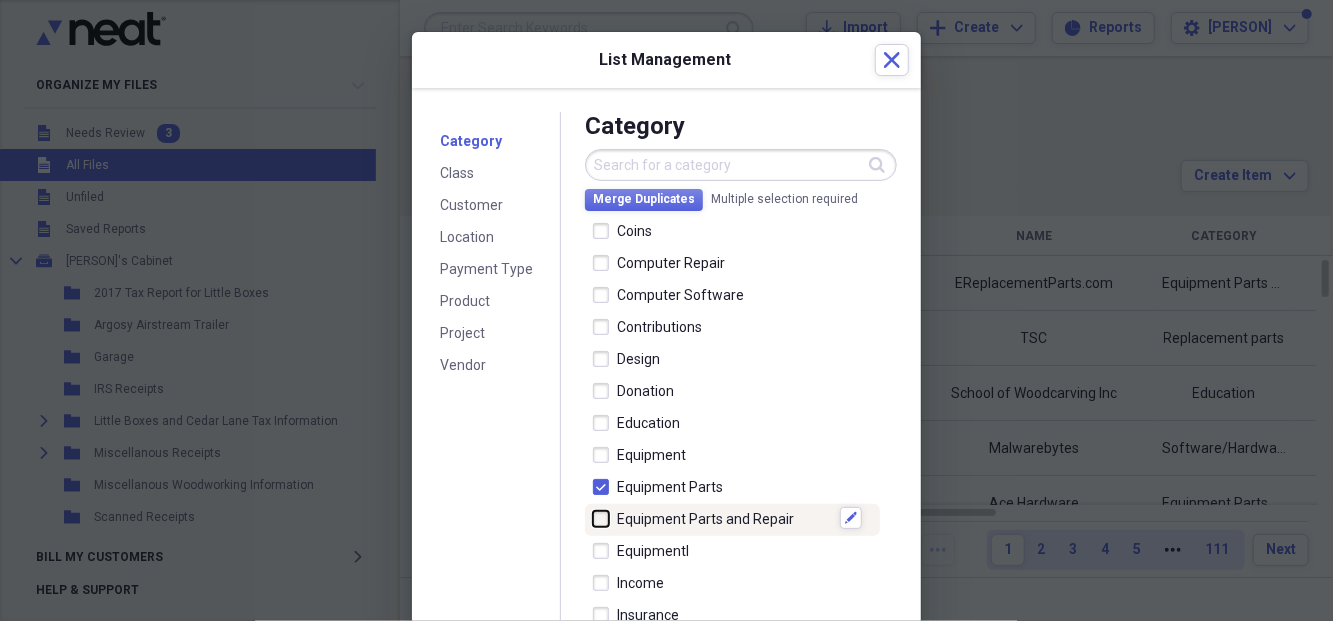 click at bounding box center (593, 518) 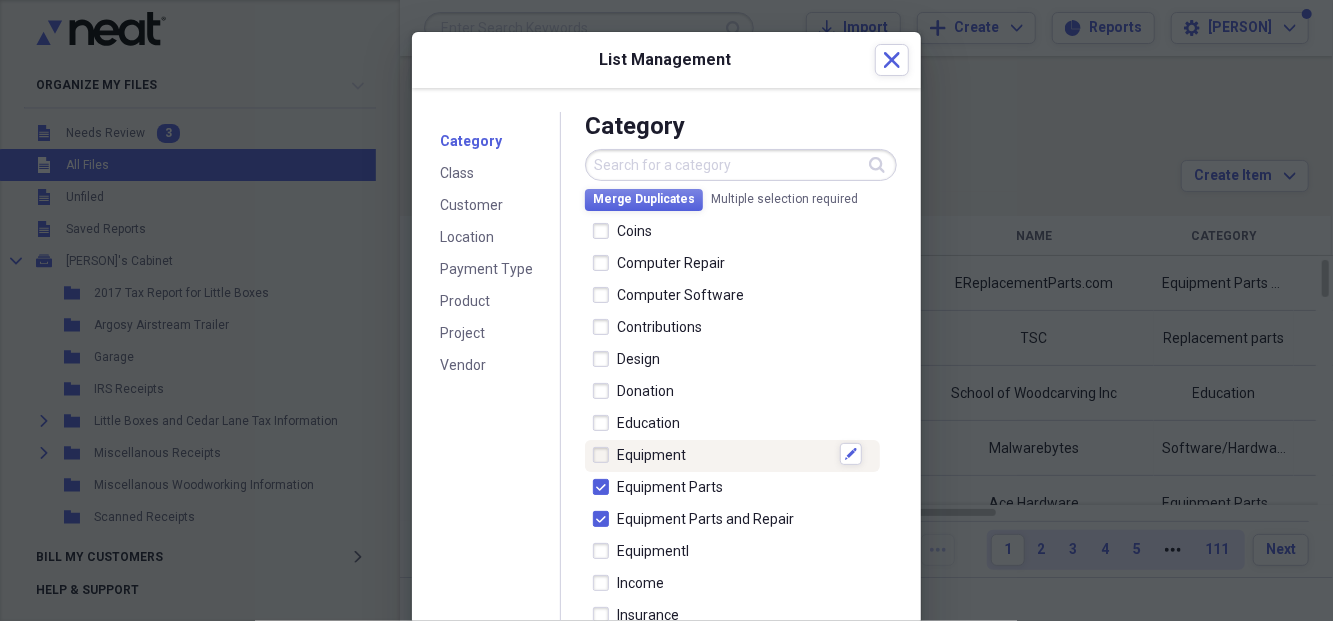 click at bounding box center (605, 455) 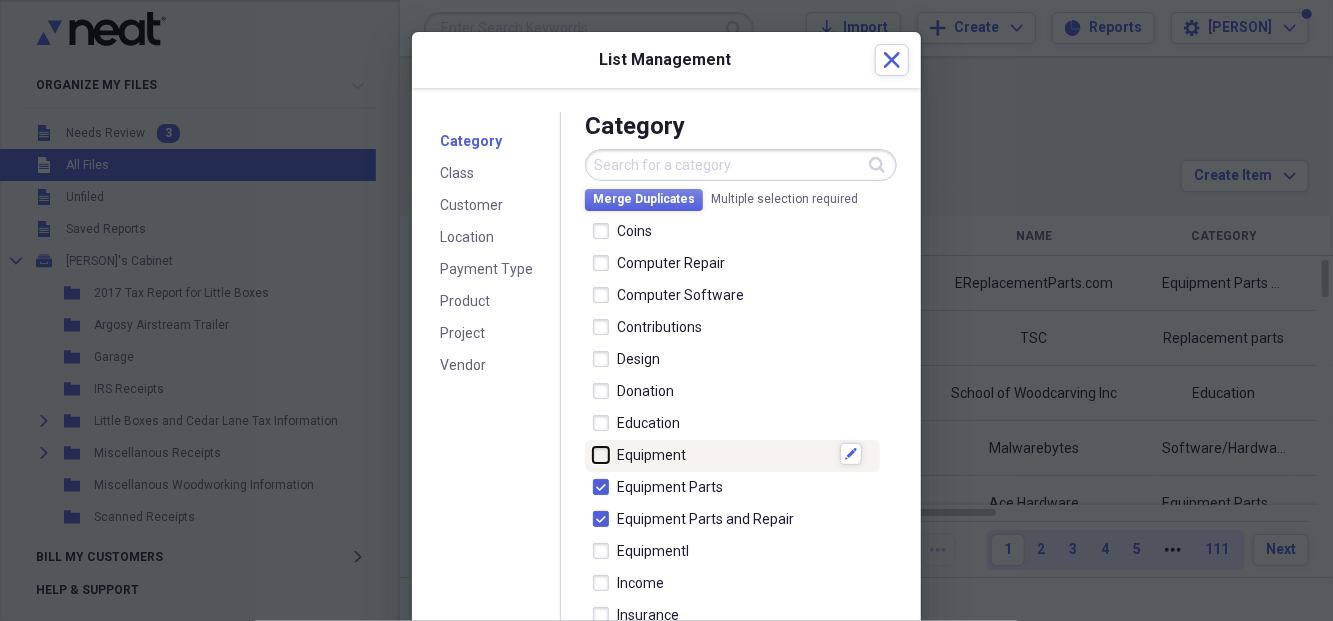 click at bounding box center [593, 454] 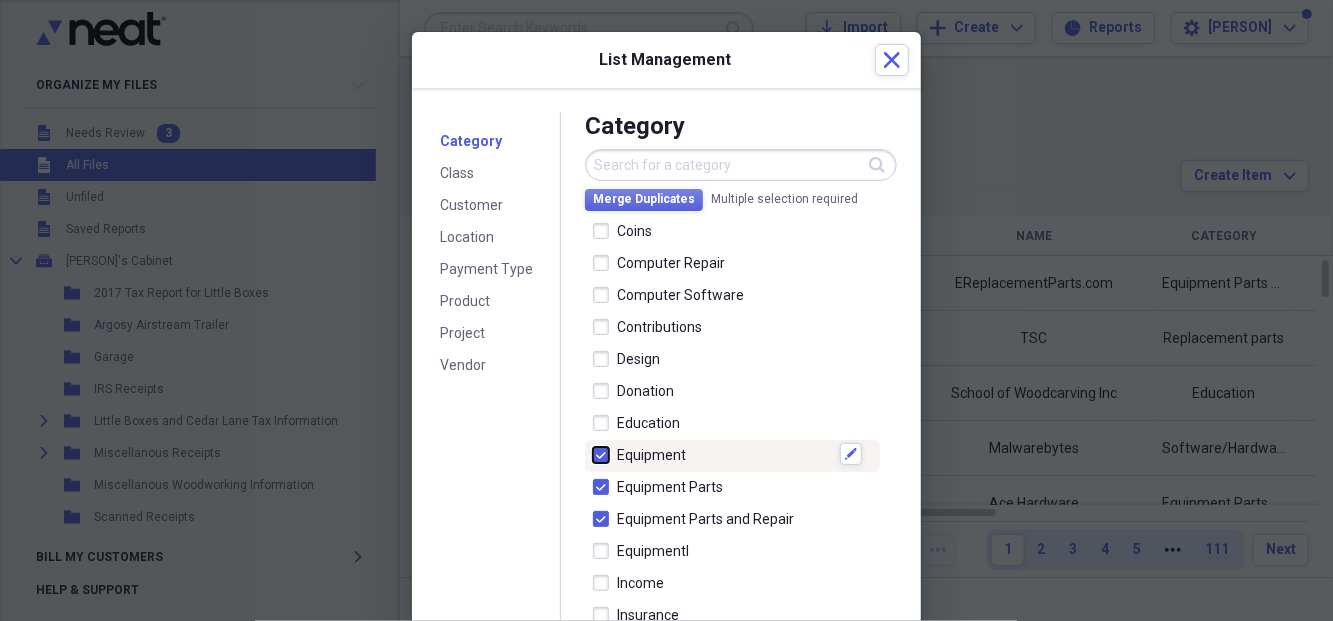 checkbox on "true" 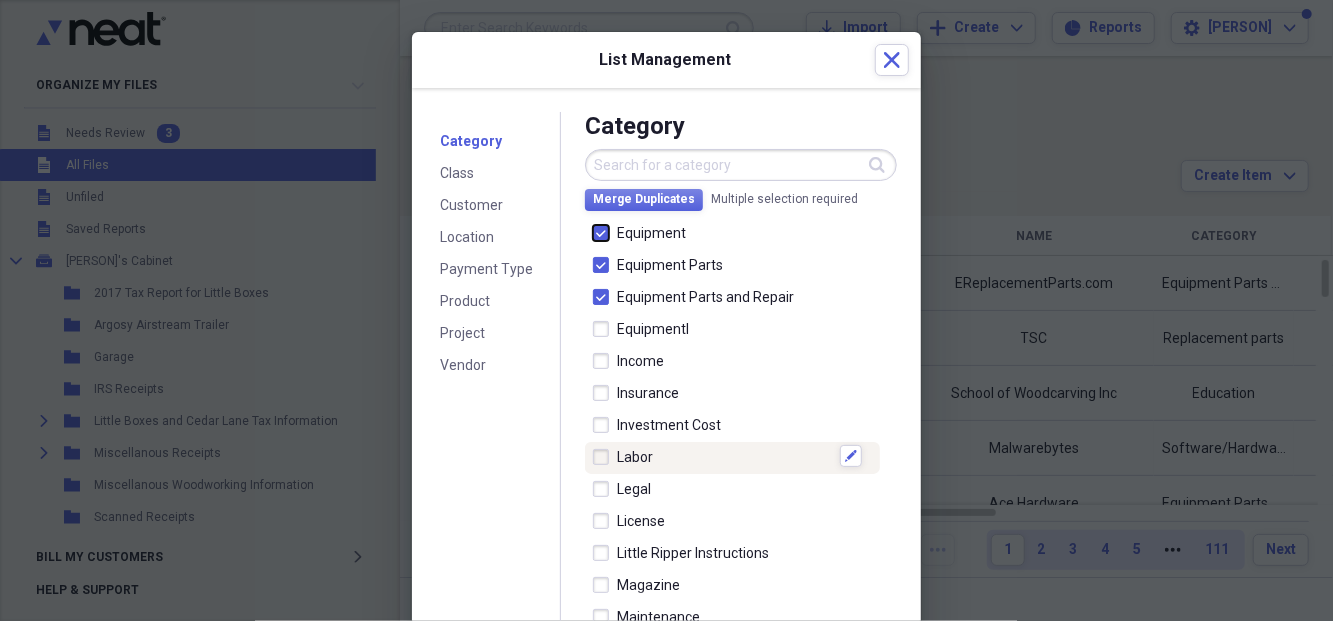 scroll, scrollTop: 666, scrollLeft: 0, axis: vertical 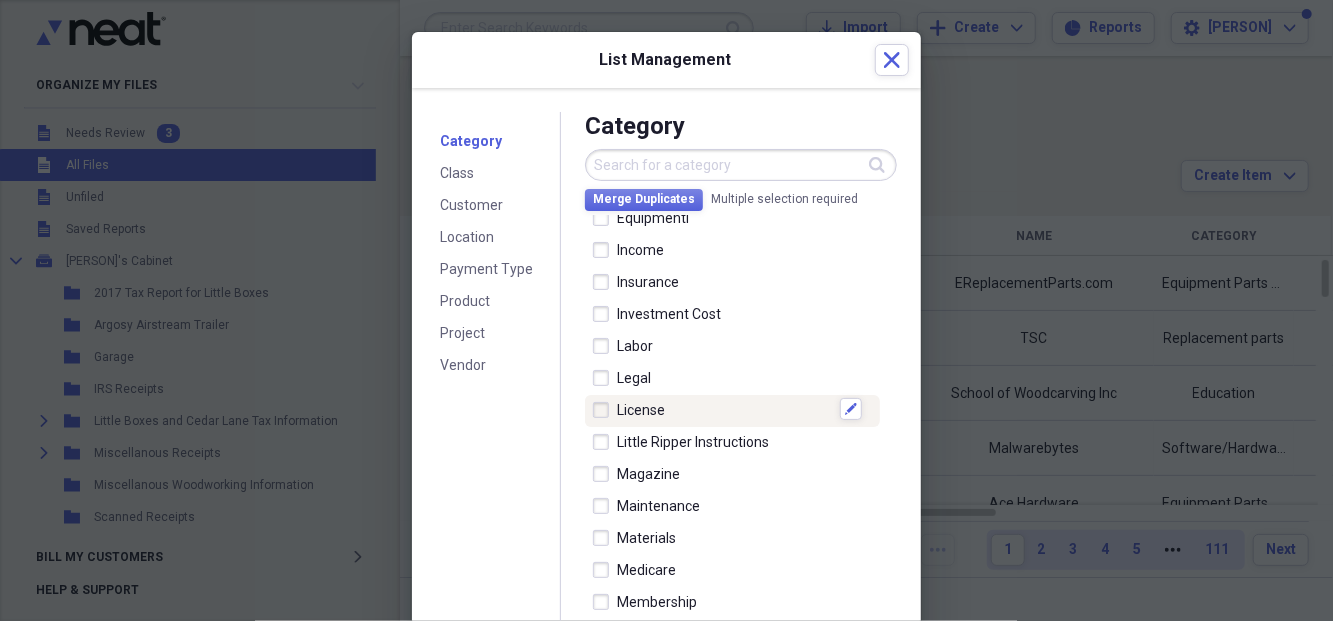 click at bounding box center (605, 410) 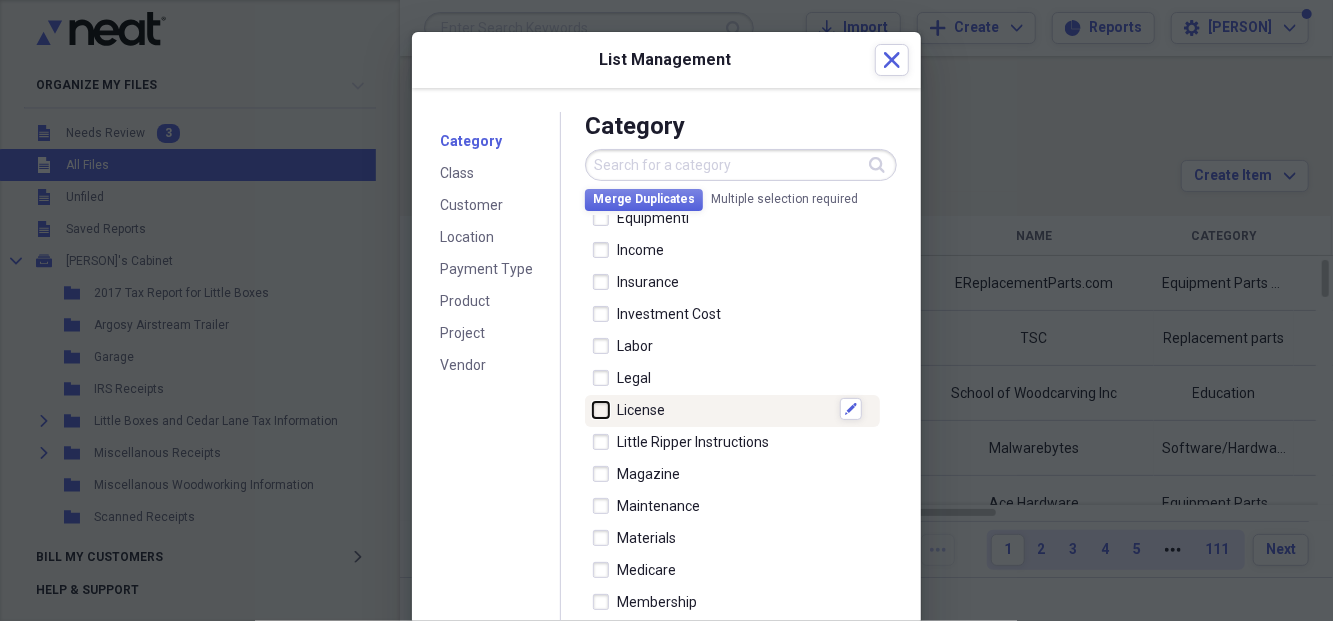 click at bounding box center (593, 409) 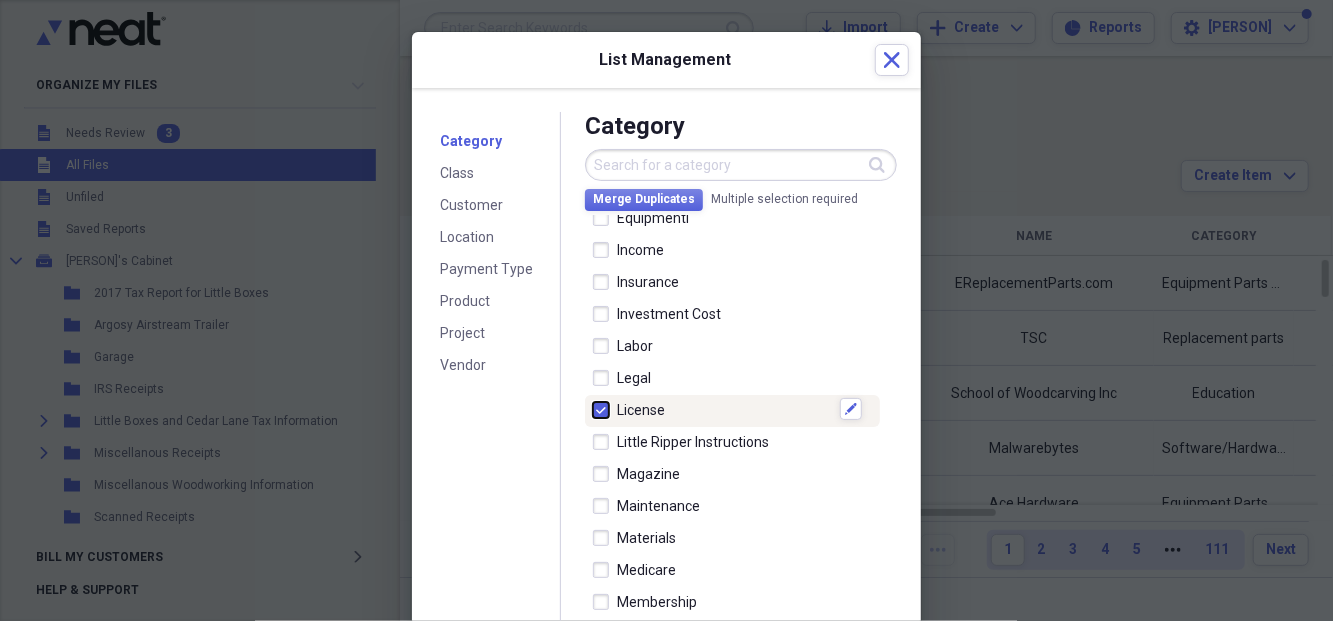 checkbox on "true" 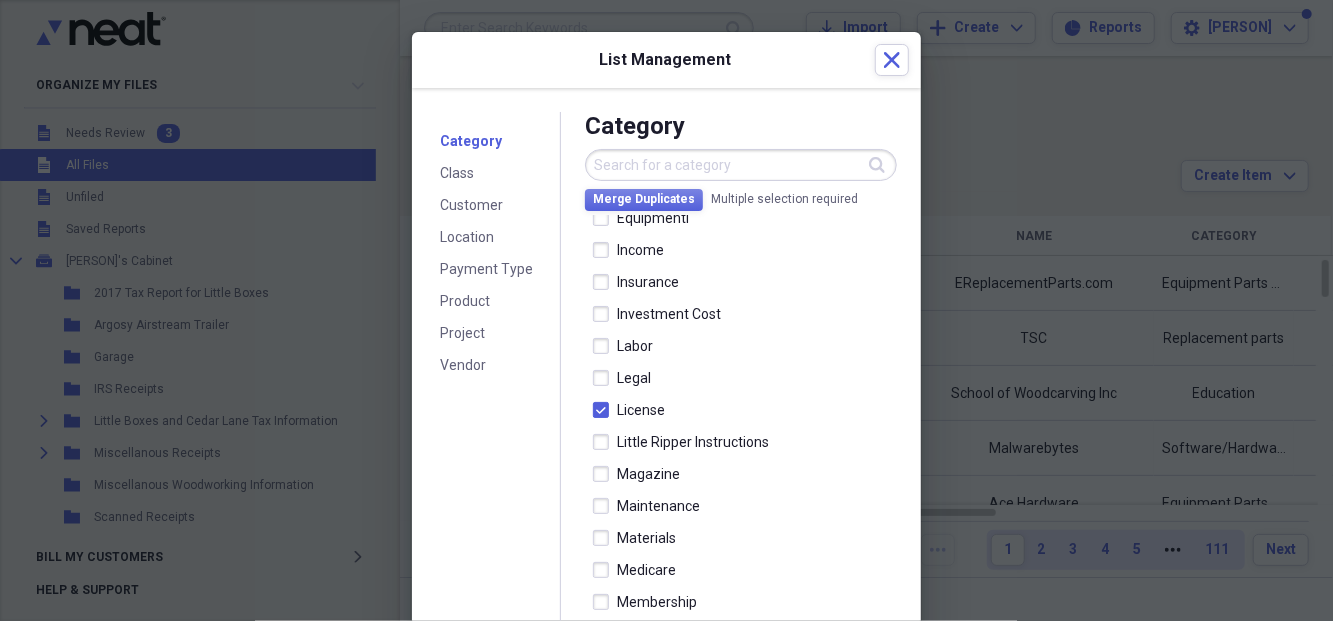 click on "Search" 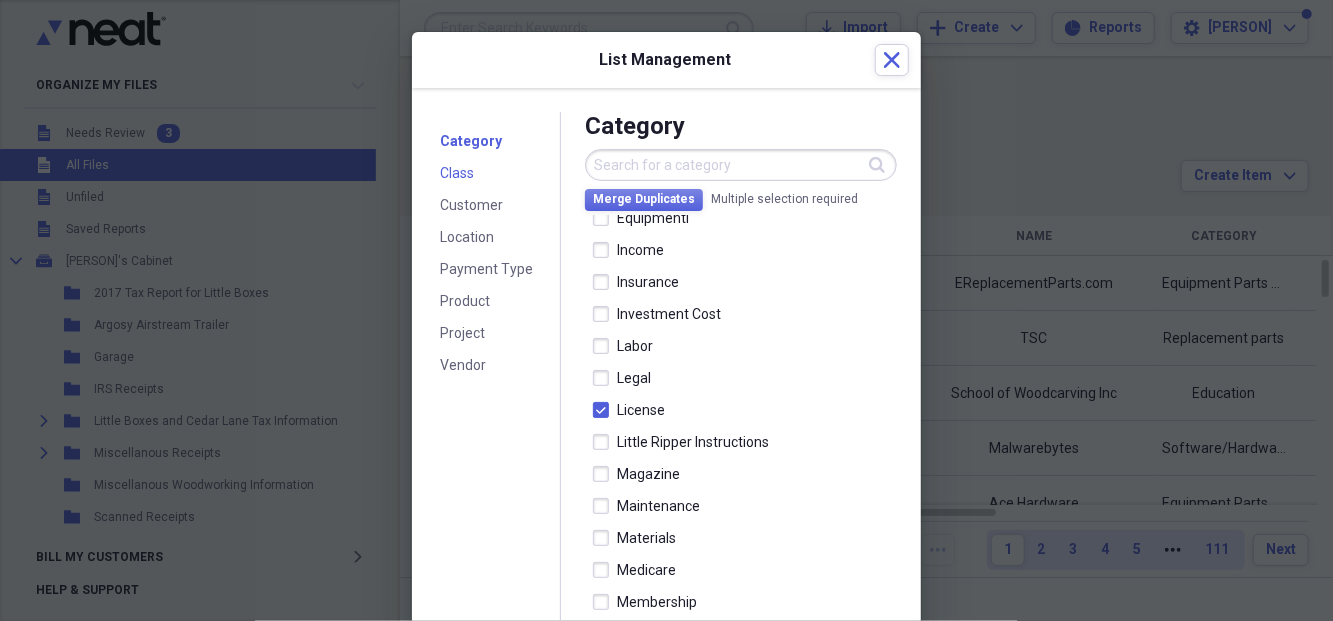 click on "Class" at bounding box center (457, 173) 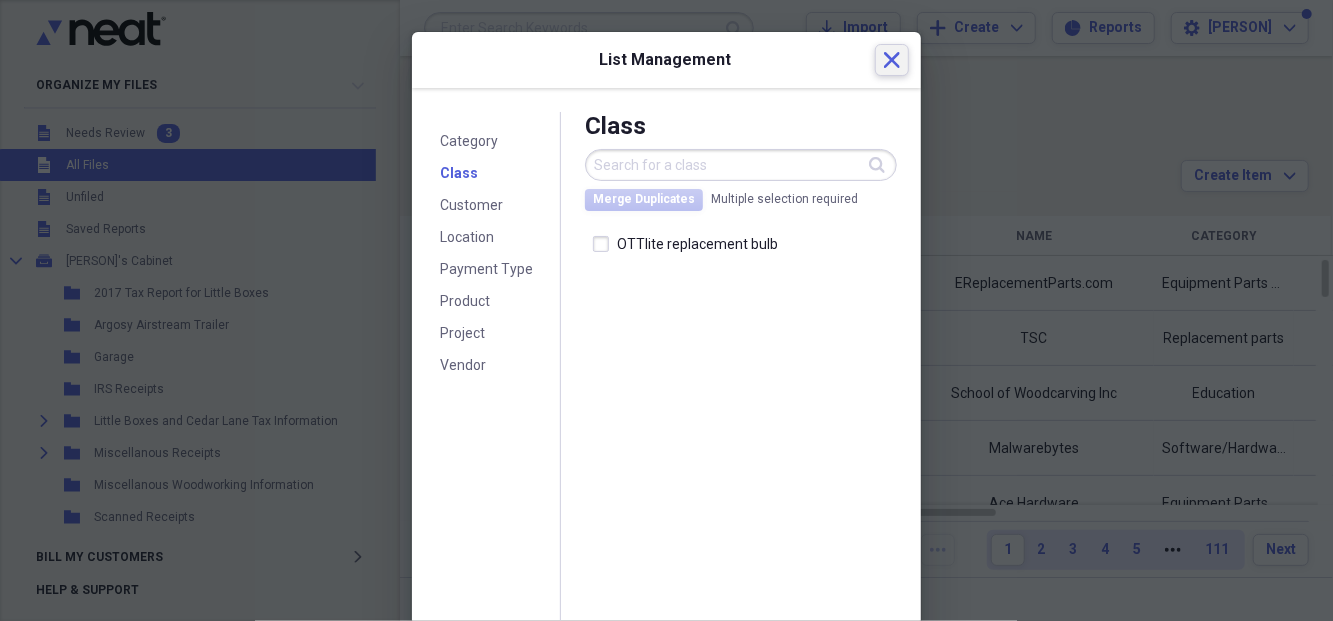 click 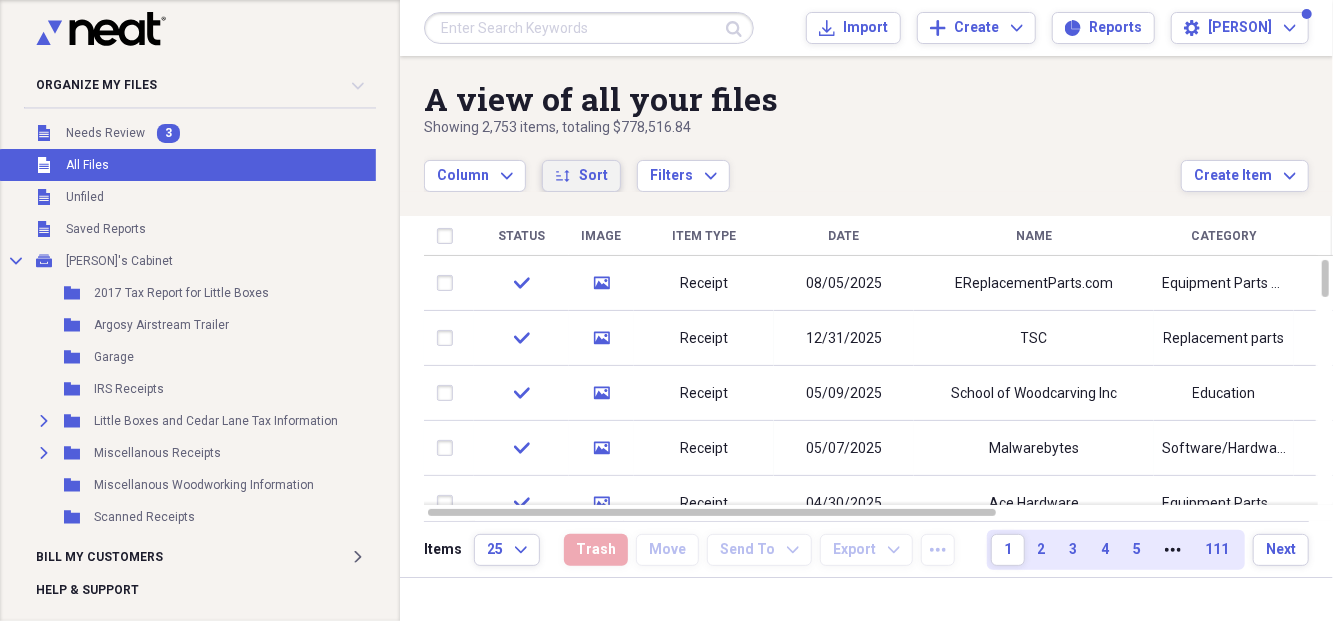 click on "Sort" at bounding box center (593, 176) 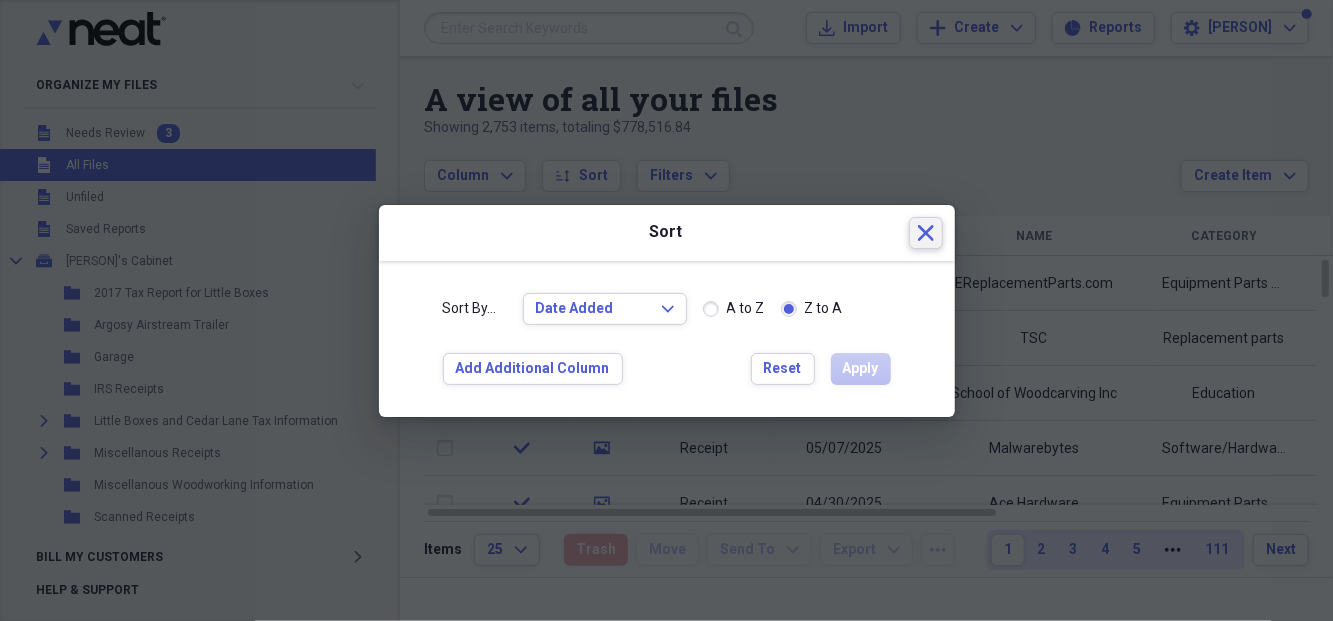 click on "Close" 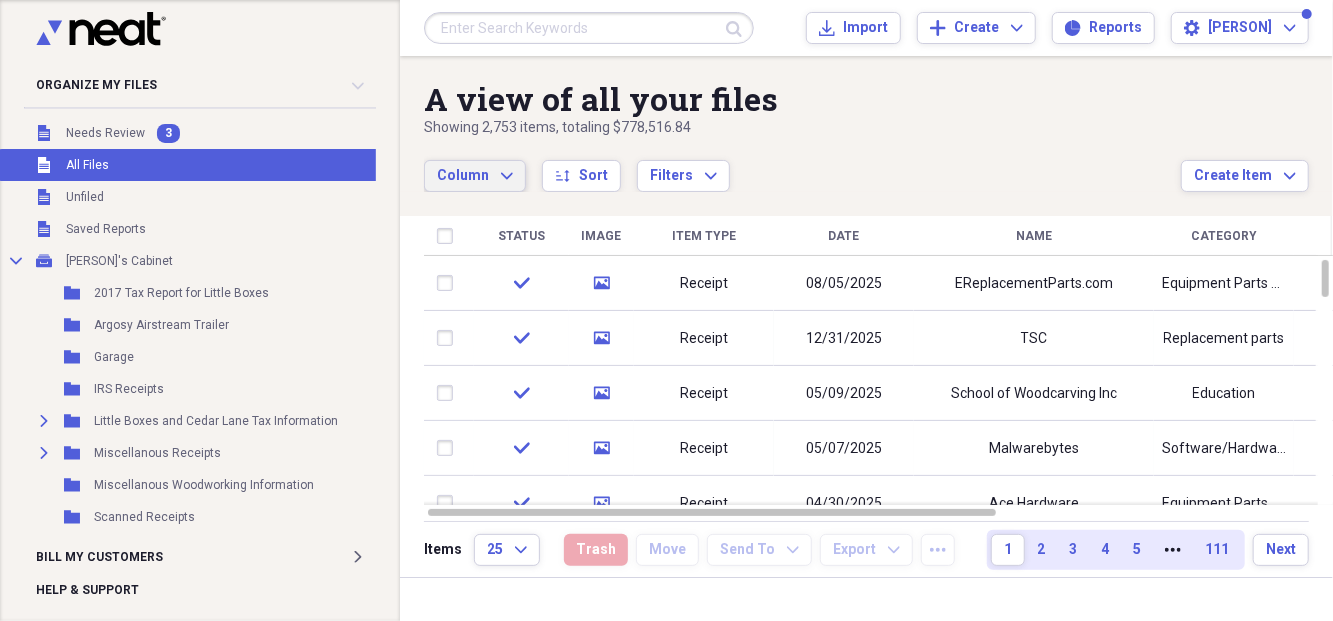 click on "Expand" 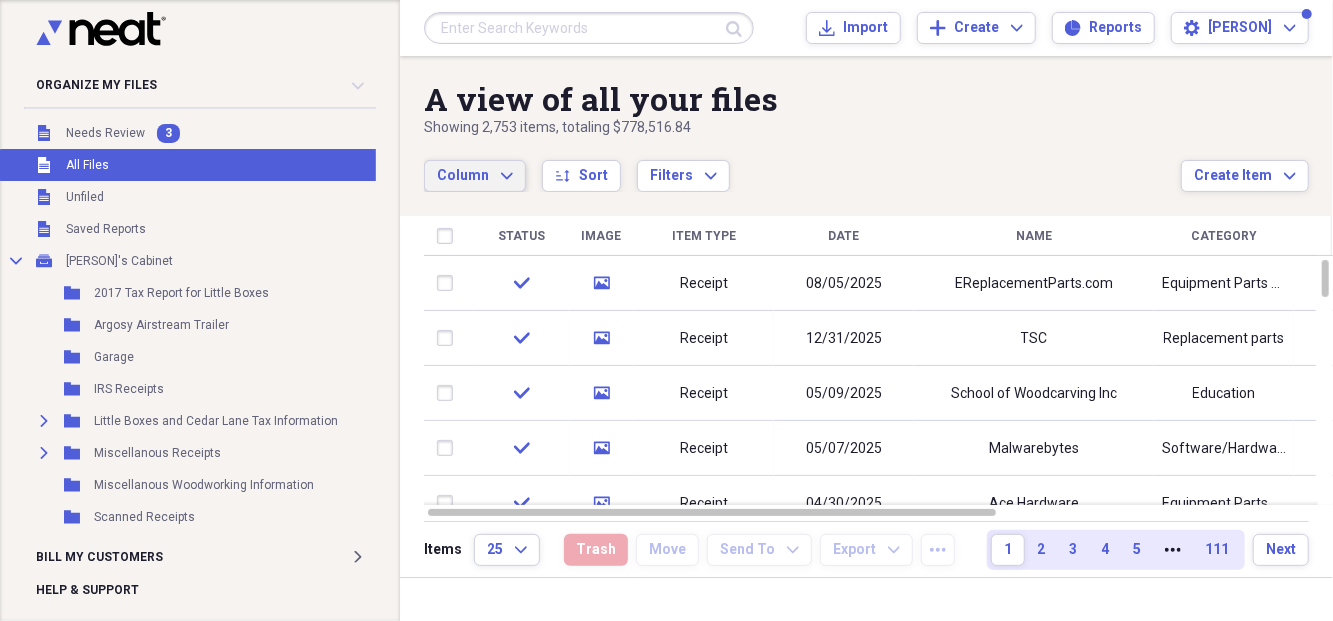 click on "Showing 2,753 items , totaling $778,516.84" at bounding box center [802, 128] 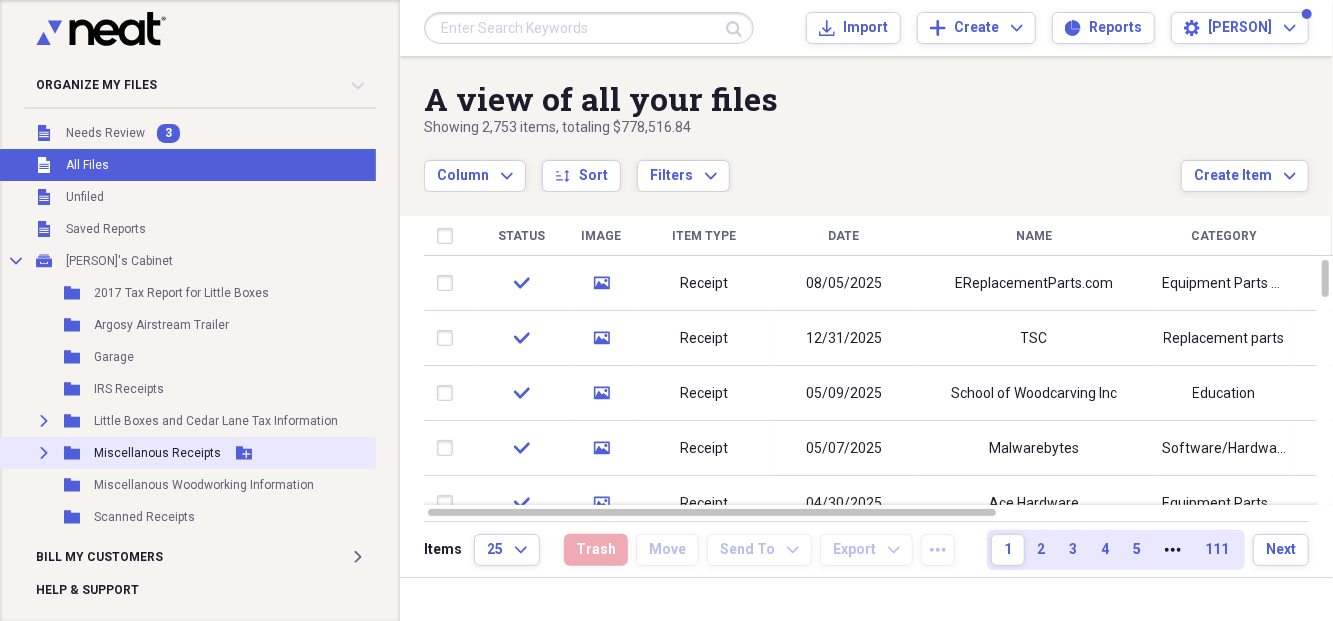click 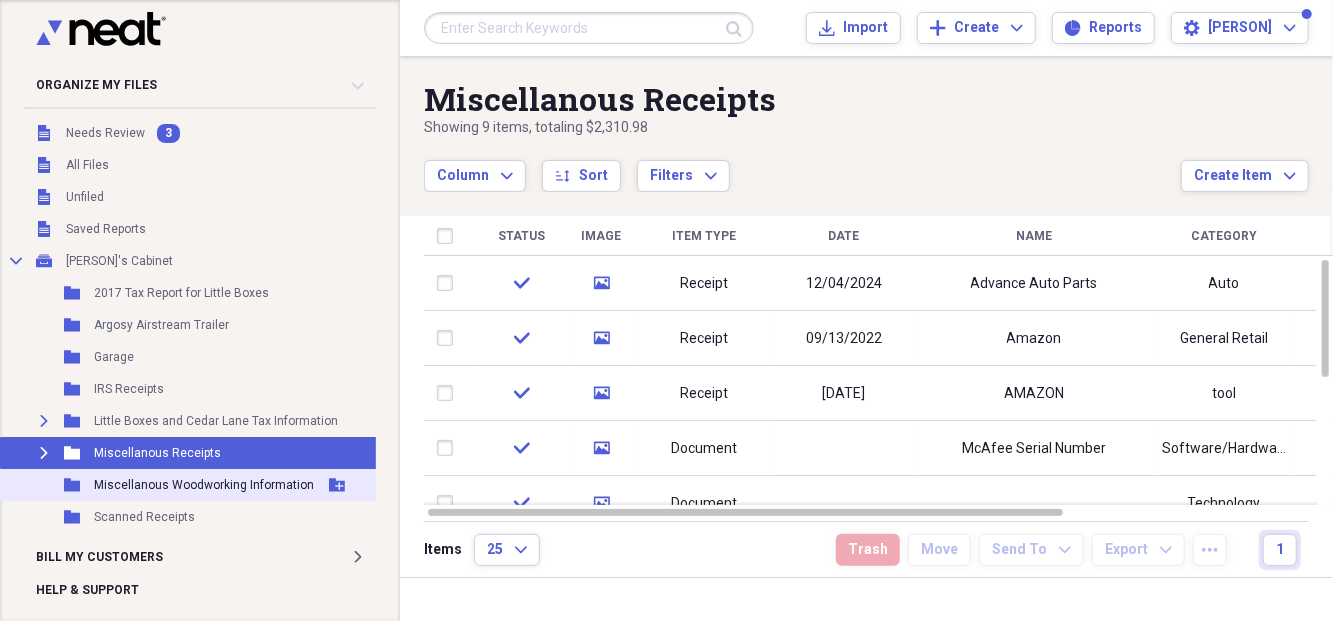 click on "Folder" 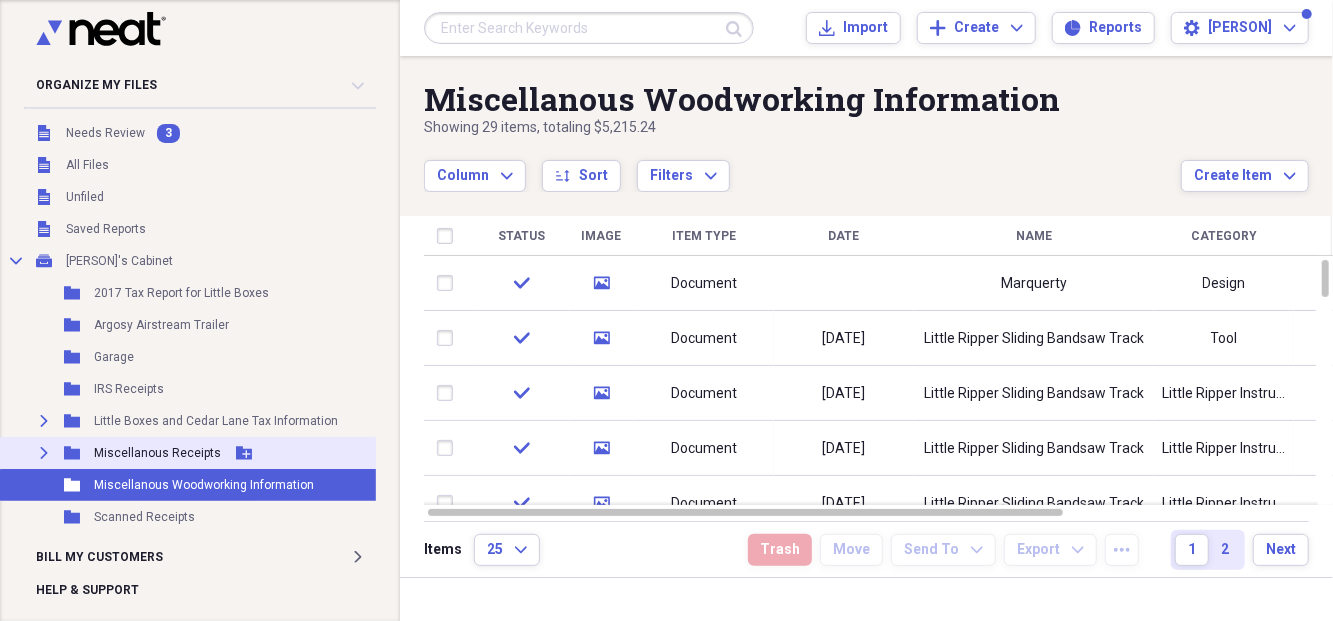scroll, scrollTop: 70, scrollLeft: 0, axis: vertical 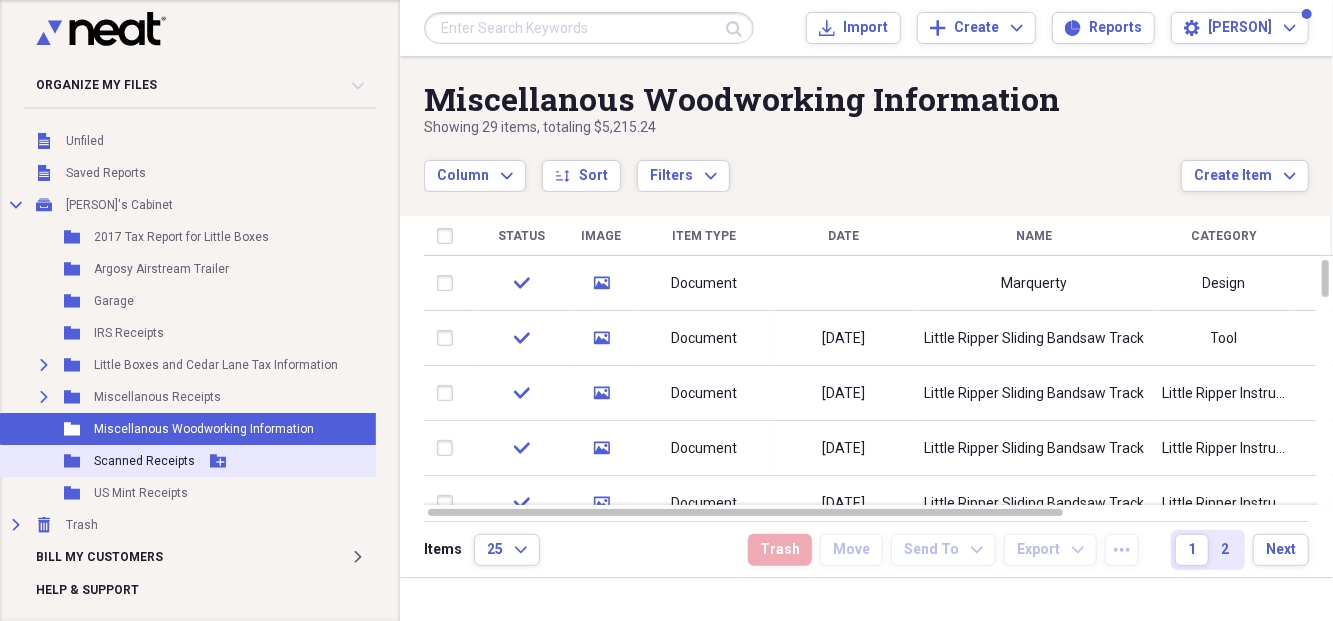 click 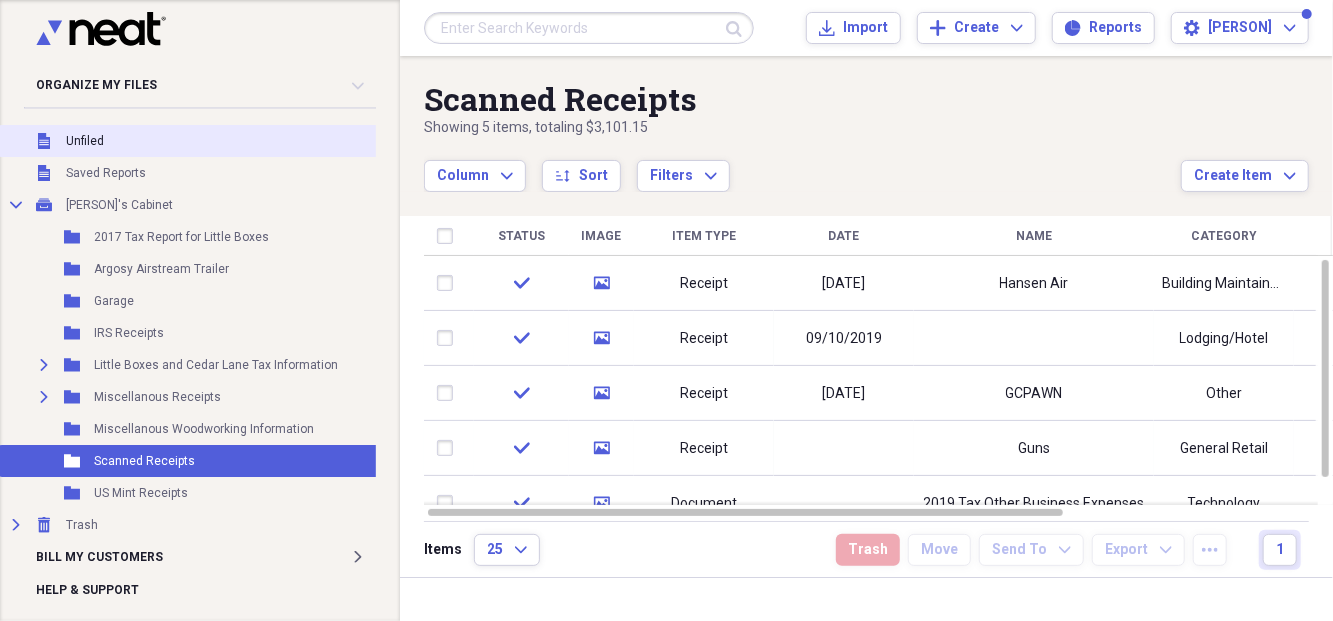 click on "Unfiled" at bounding box center (85, 141) 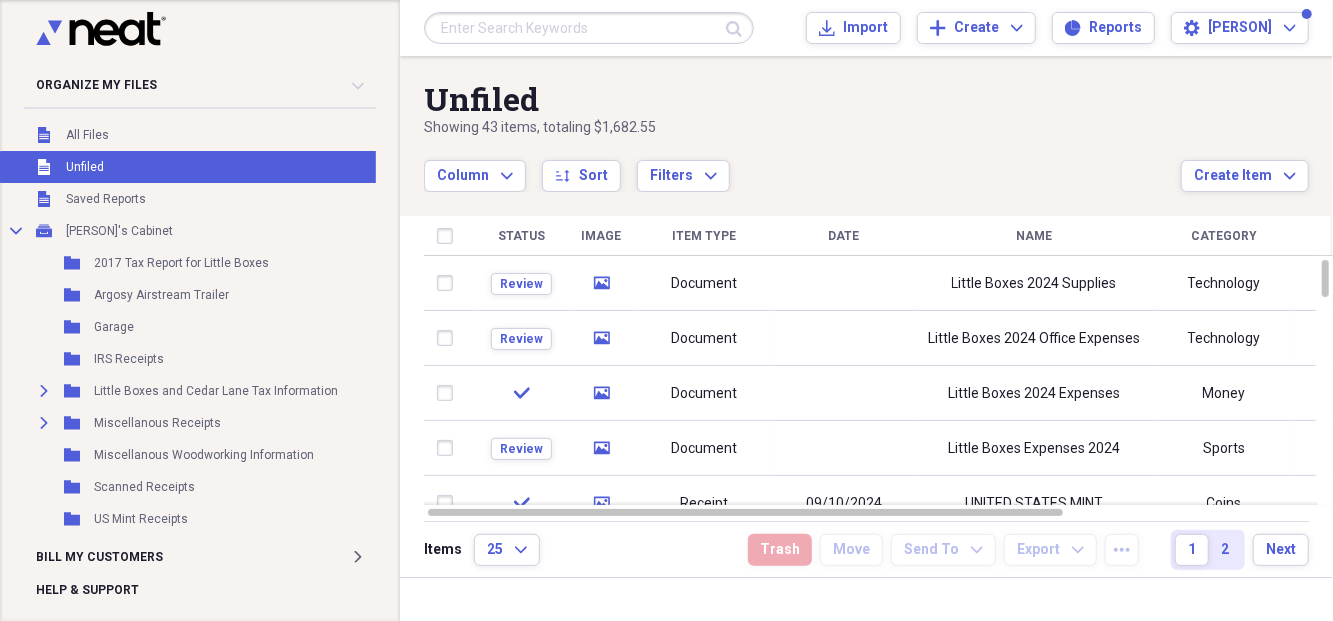scroll, scrollTop: 0, scrollLeft: 0, axis: both 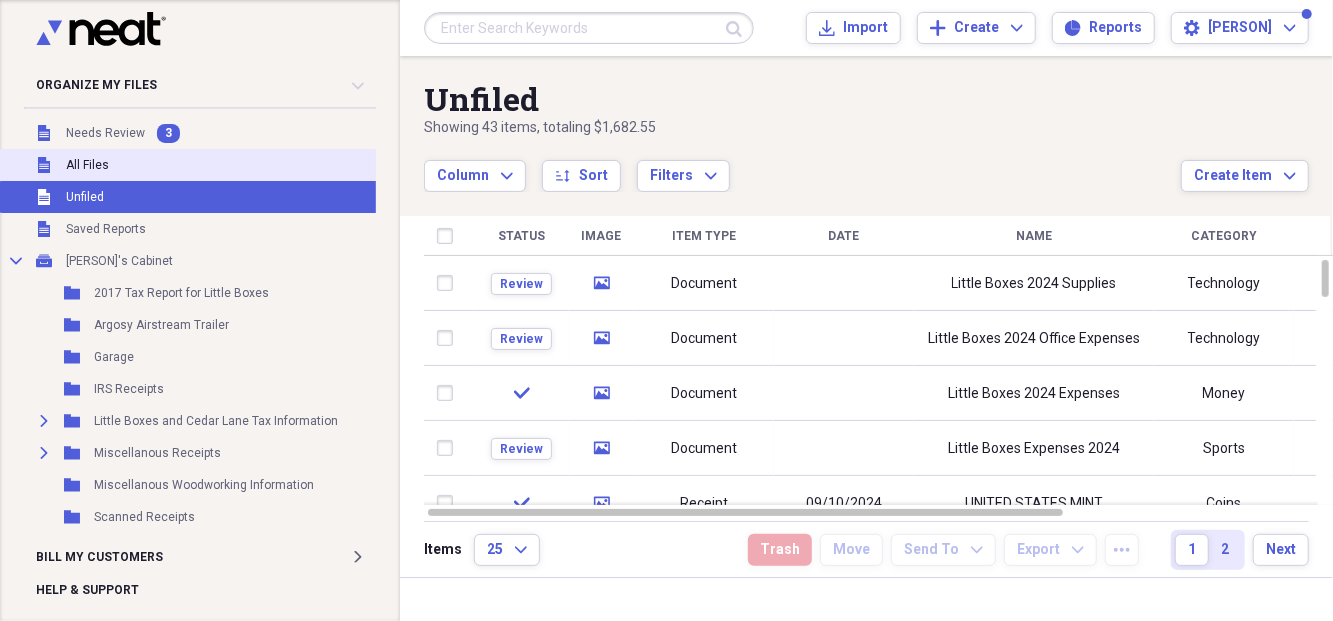 click on "All Files" at bounding box center (87, 165) 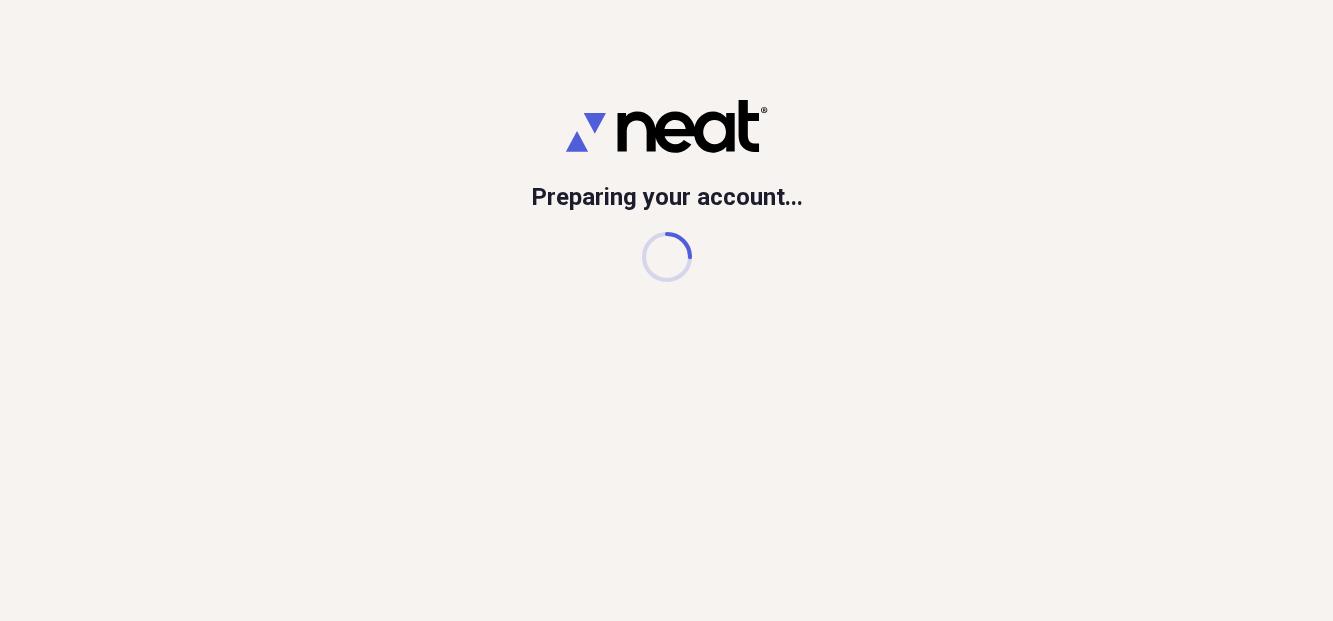 scroll, scrollTop: 0, scrollLeft: 0, axis: both 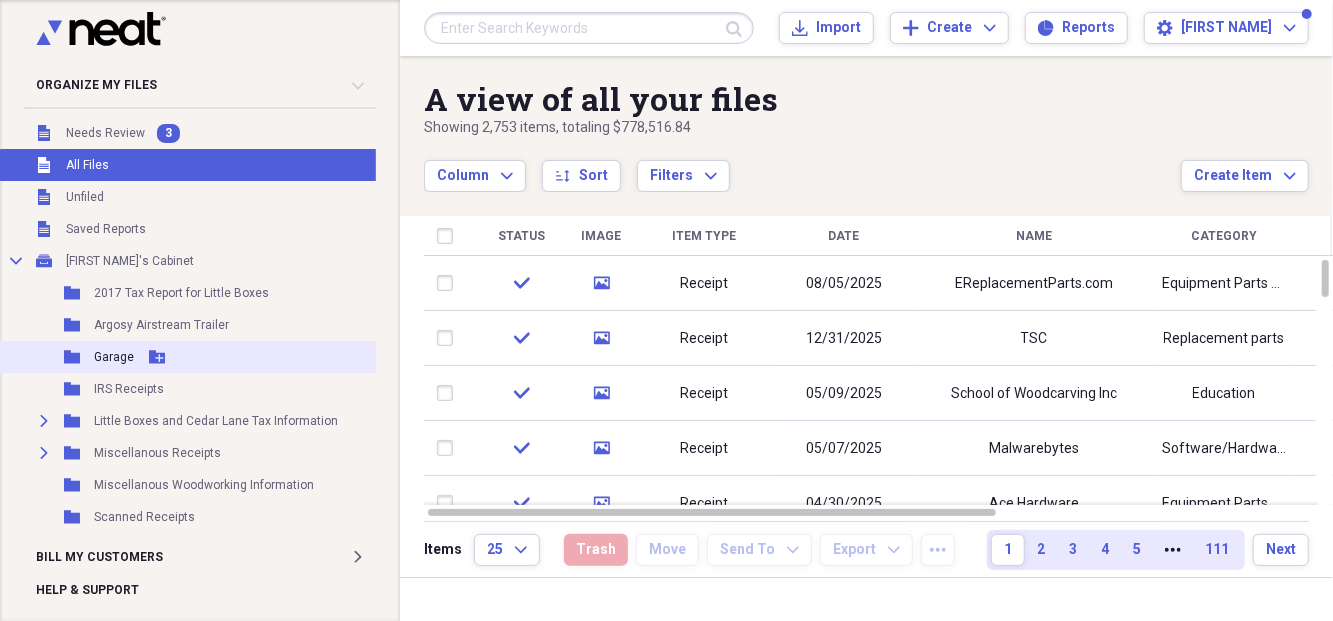 click on "Garage" at bounding box center [114, 357] 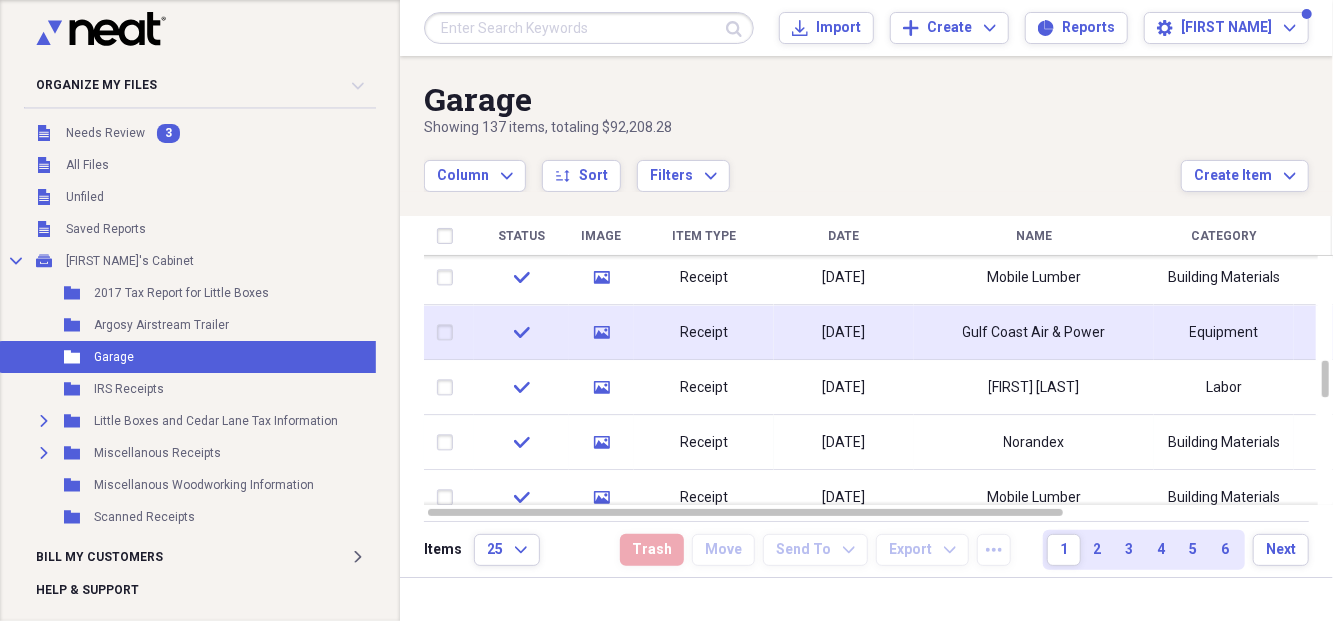 click on "Receipt" at bounding box center [704, 333] 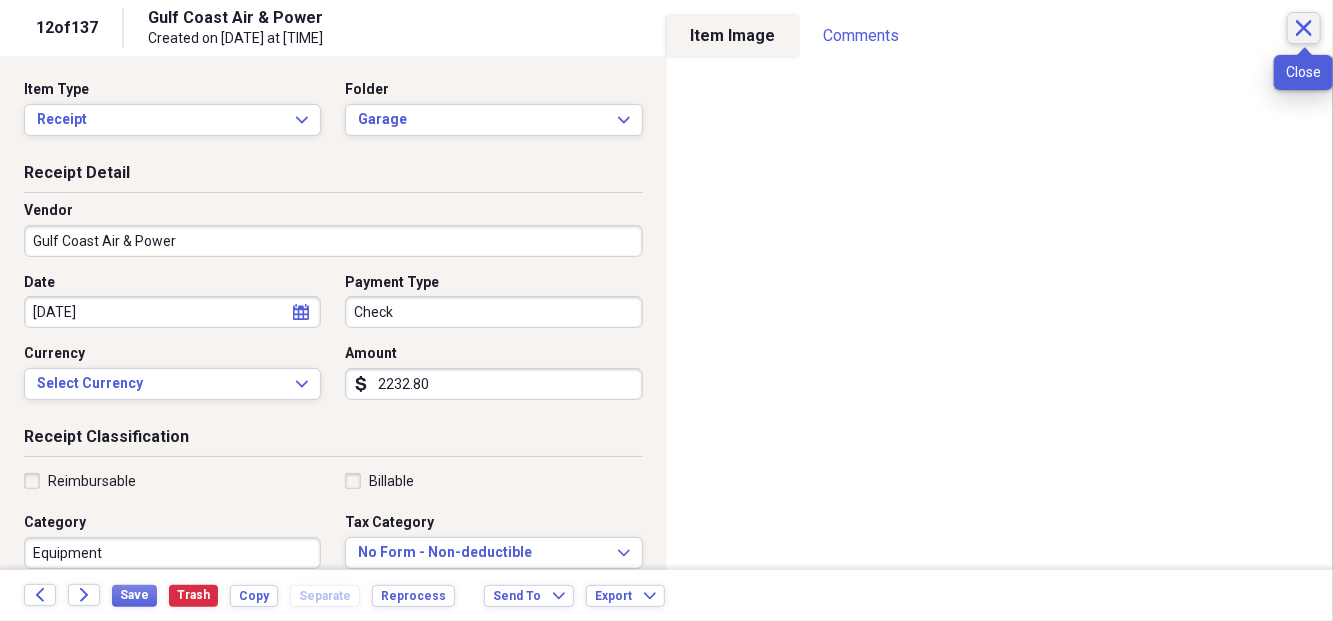 click on "Close" at bounding box center [1304, 28] 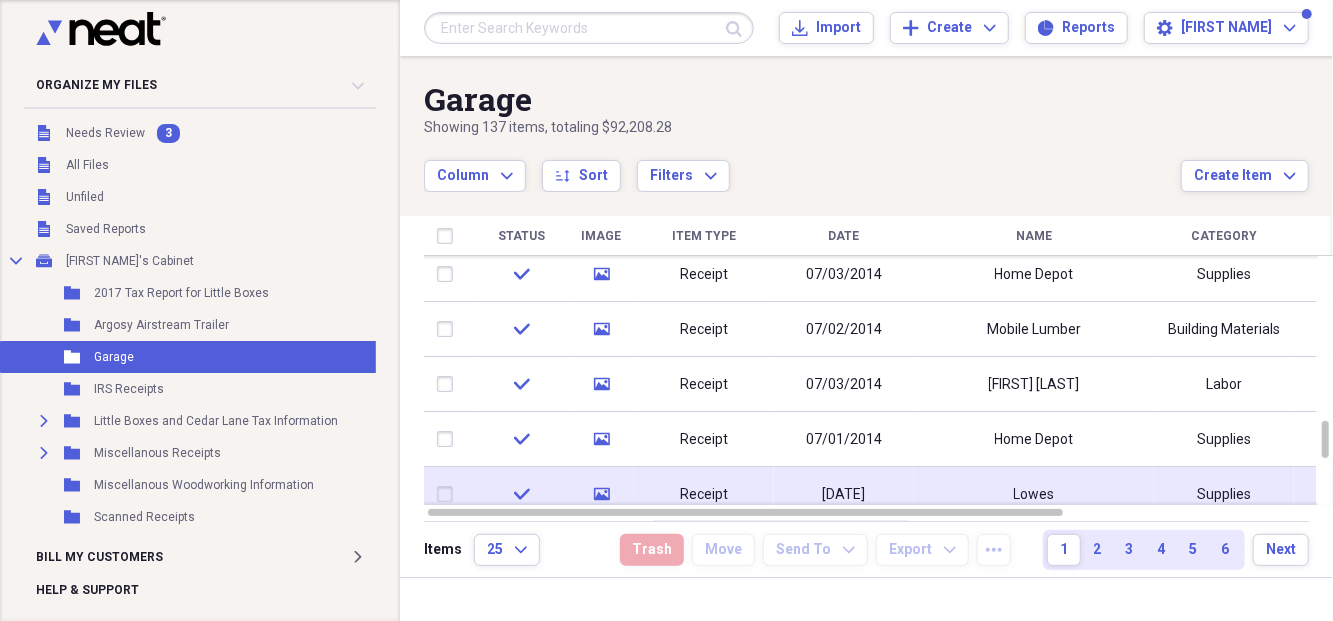 click on "Receipt" at bounding box center [704, 495] 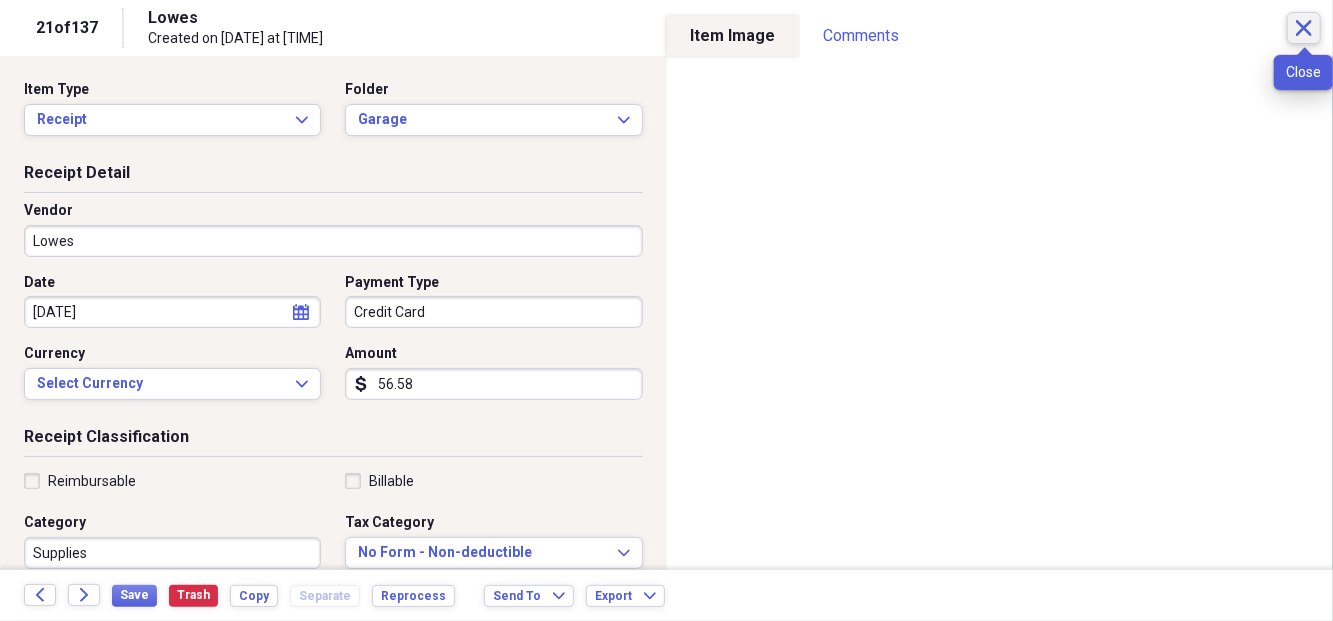 click on "Close" at bounding box center (1304, 28) 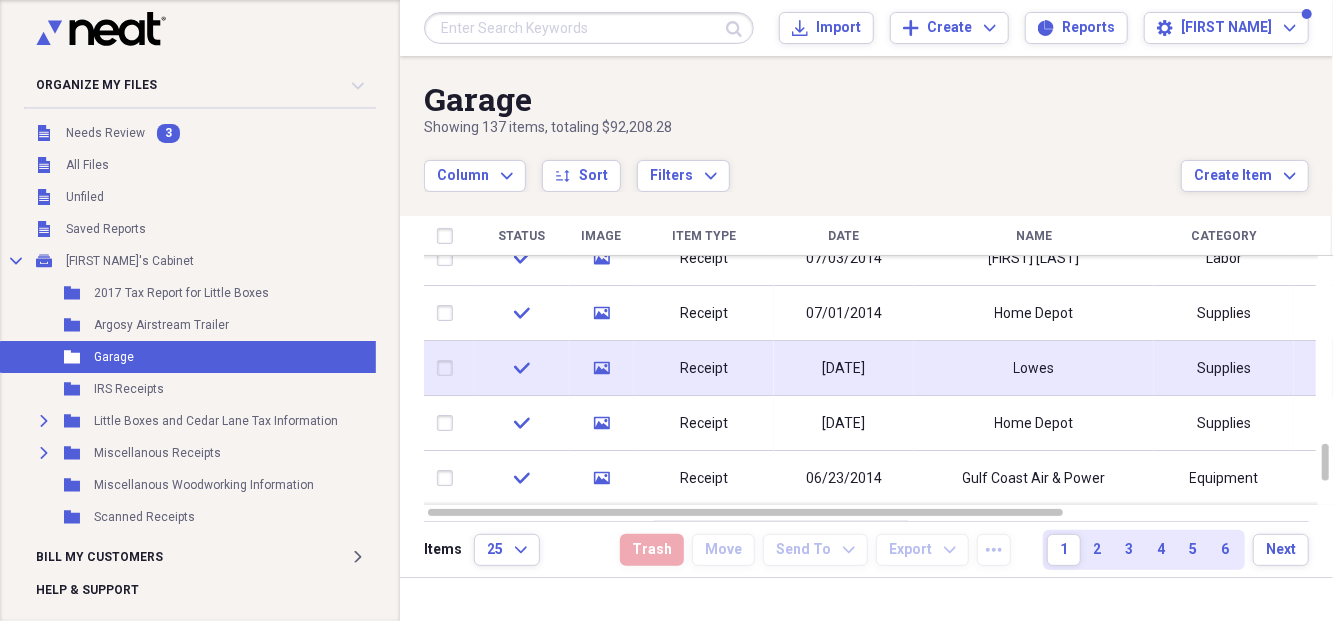 click on "Receipt" at bounding box center [704, 369] 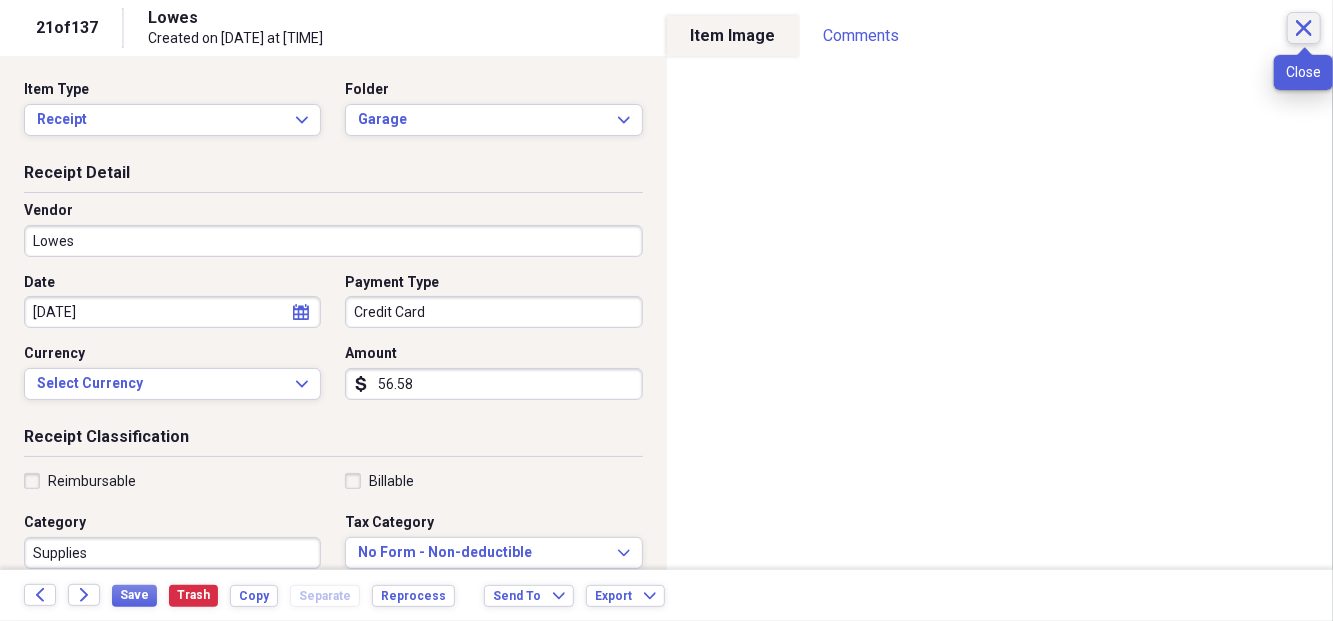 click on "Close" 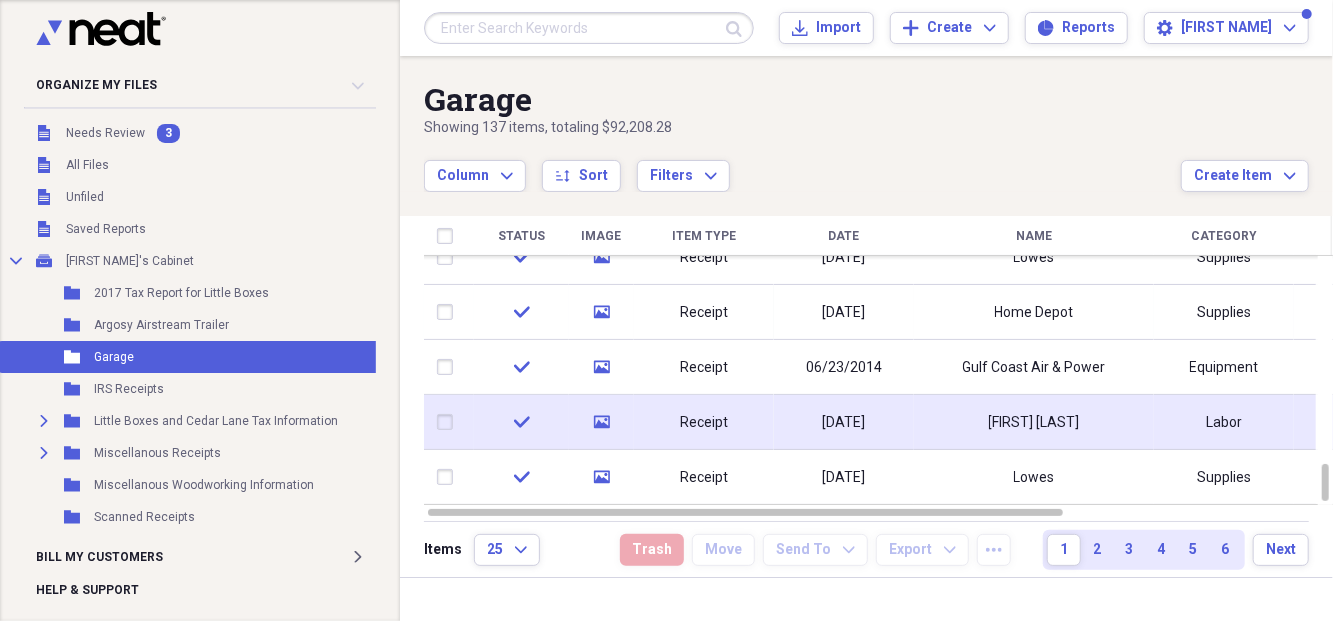 click on "John Rico" at bounding box center (1034, 423) 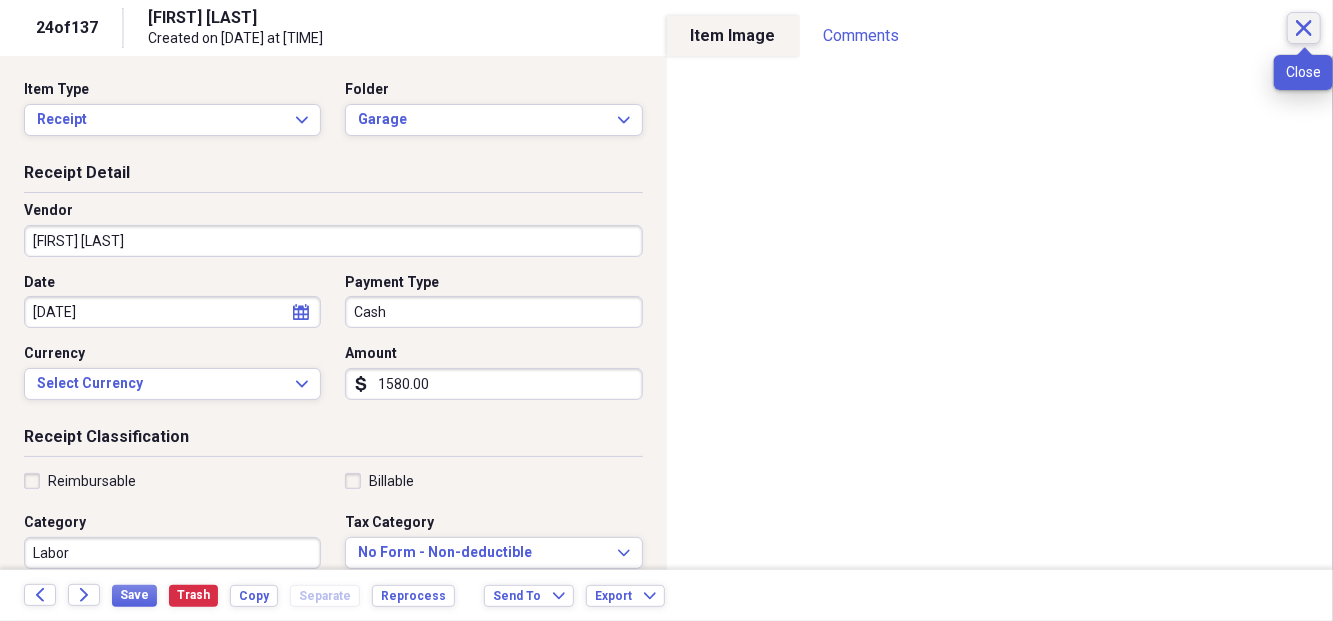 click on "Close" 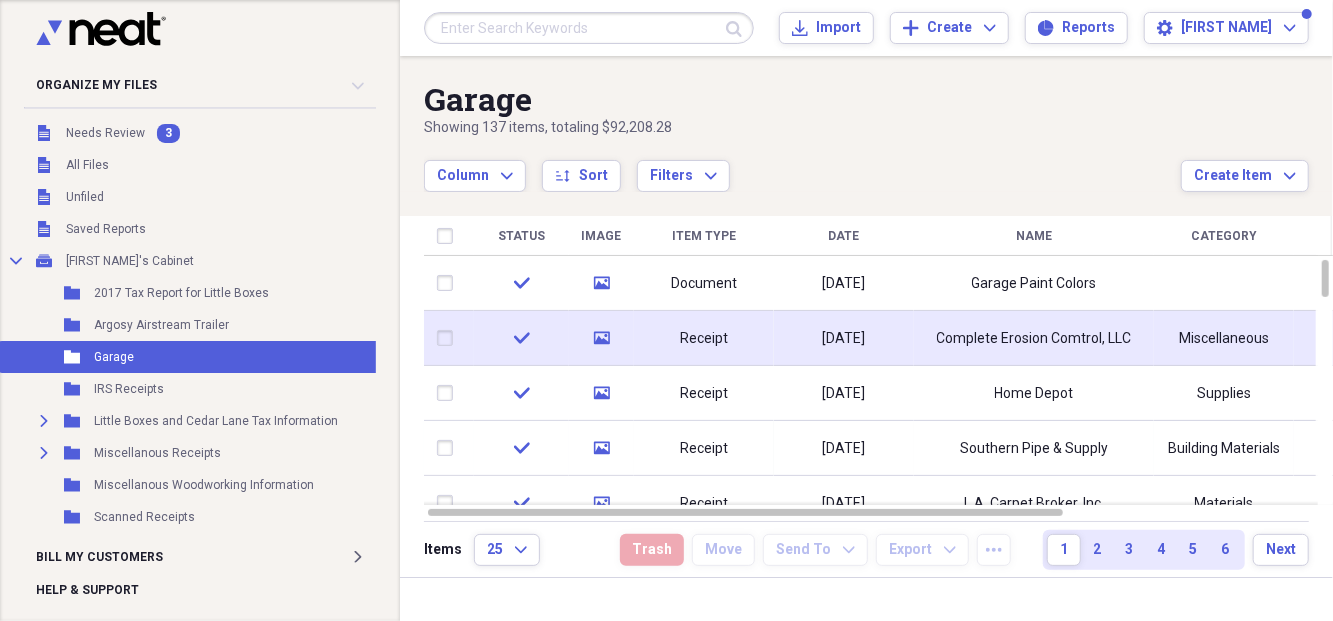 click on "Complete Erosion Comtrol, LLC" at bounding box center [1034, 339] 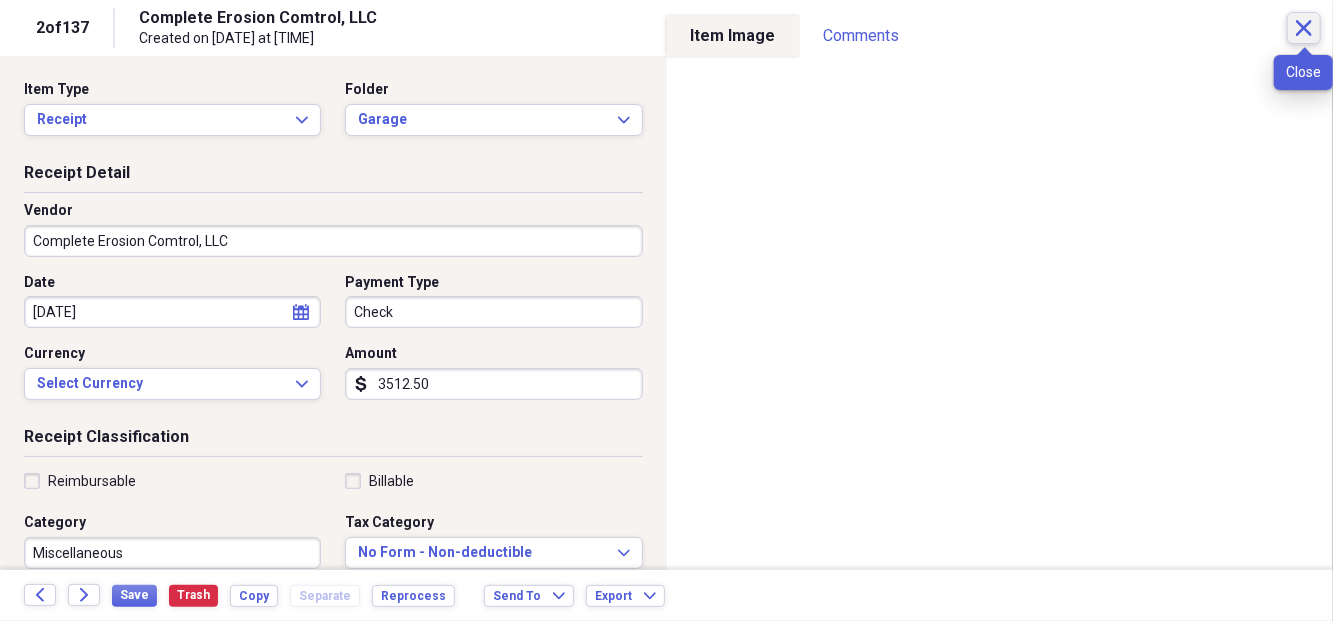 click 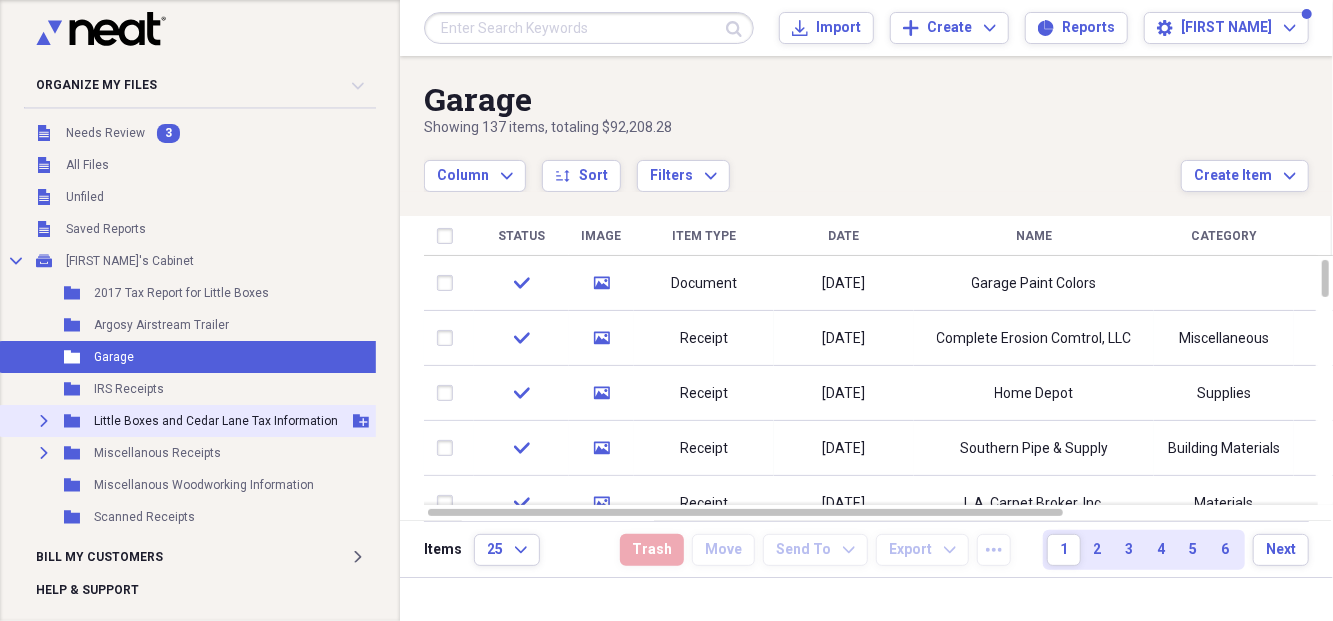 click on "Little Boxes and Cedar Lane Tax Information" at bounding box center [216, 421] 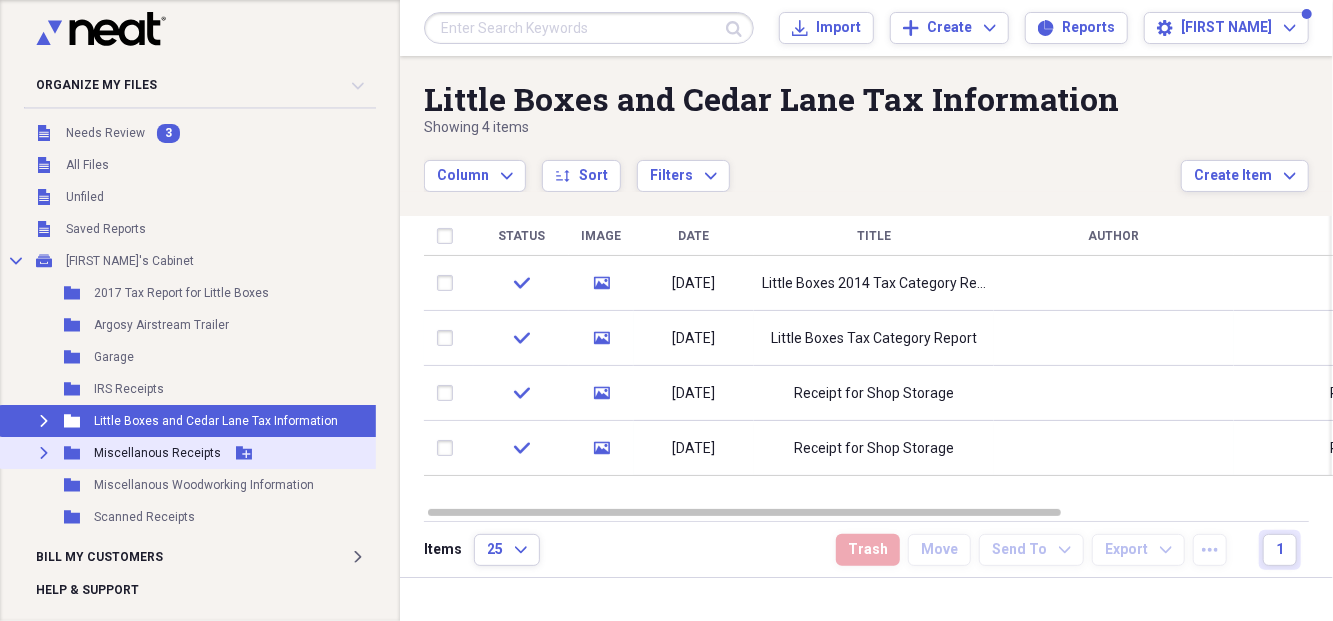 click on "Miscellanous Receipts" at bounding box center (157, 453) 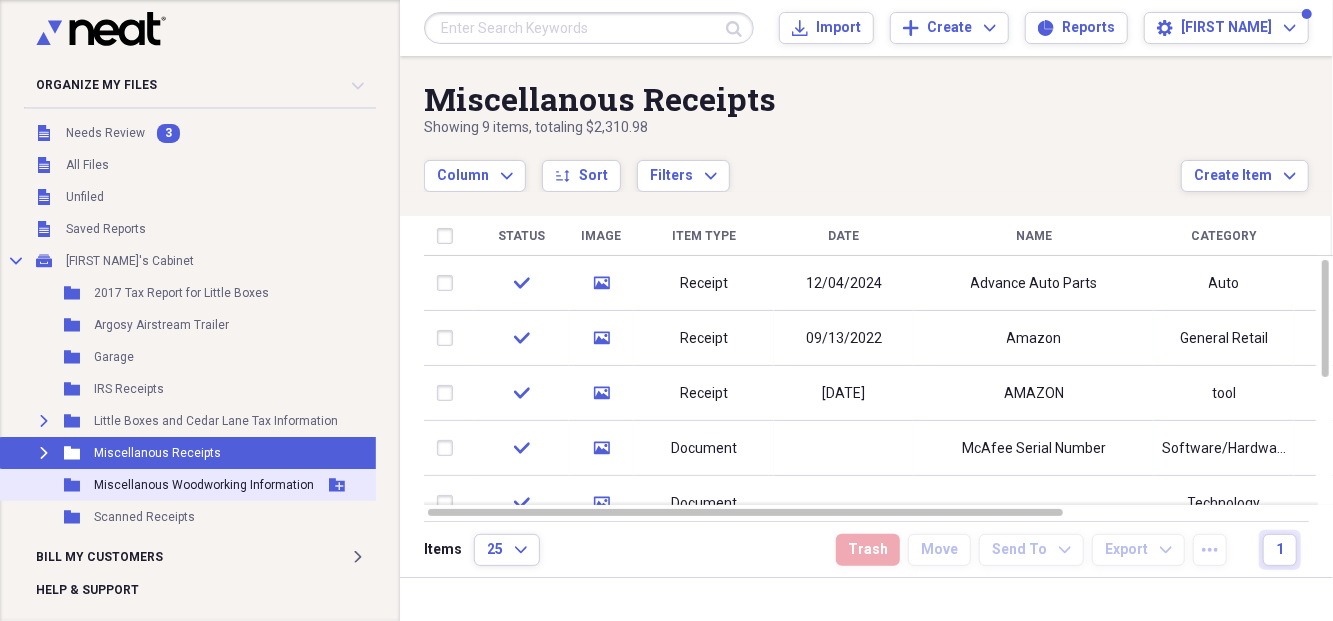 click on "Miscellanous Woodworking Information" at bounding box center [204, 485] 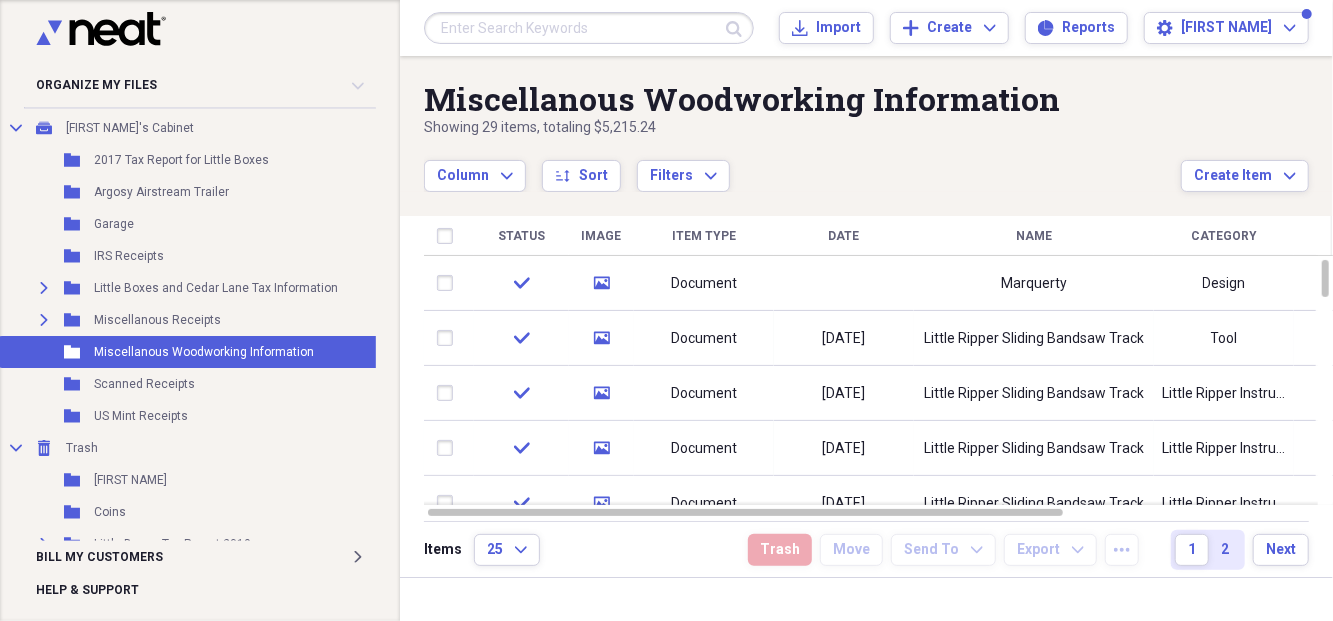 scroll, scrollTop: 229, scrollLeft: 0, axis: vertical 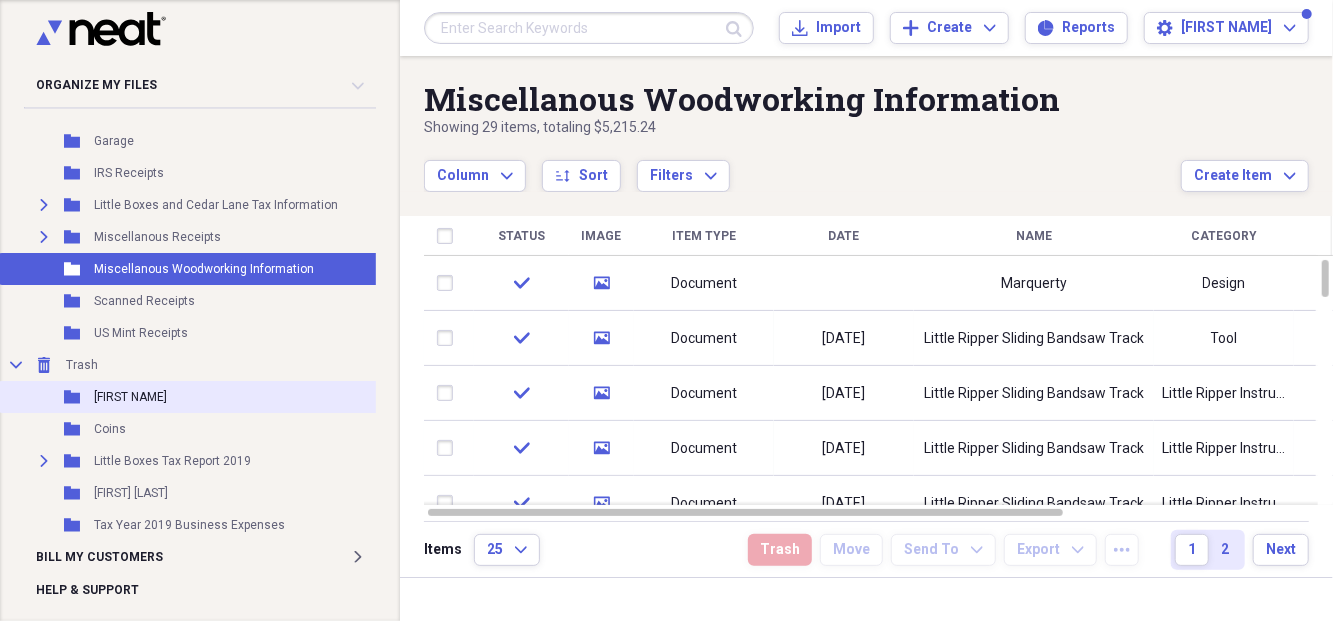 click on "[PERSON]" at bounding box center (130, 397) 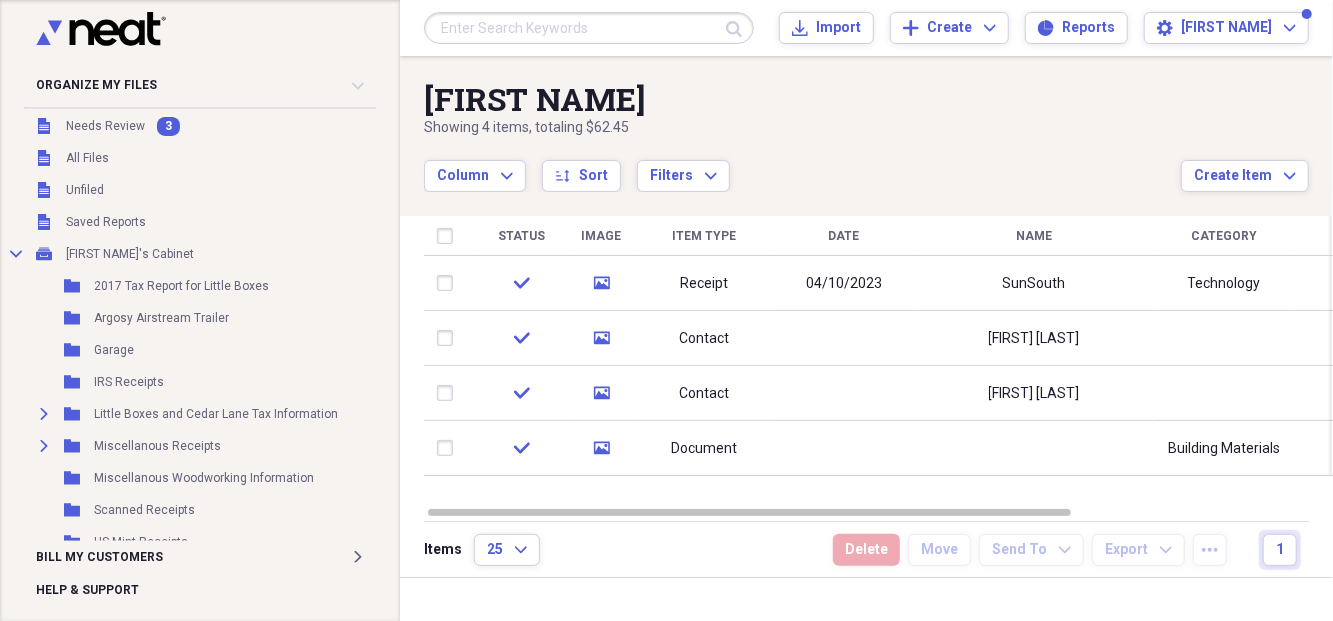 scroll, scrollTop: 0, scrollLeft: 0, axis: both 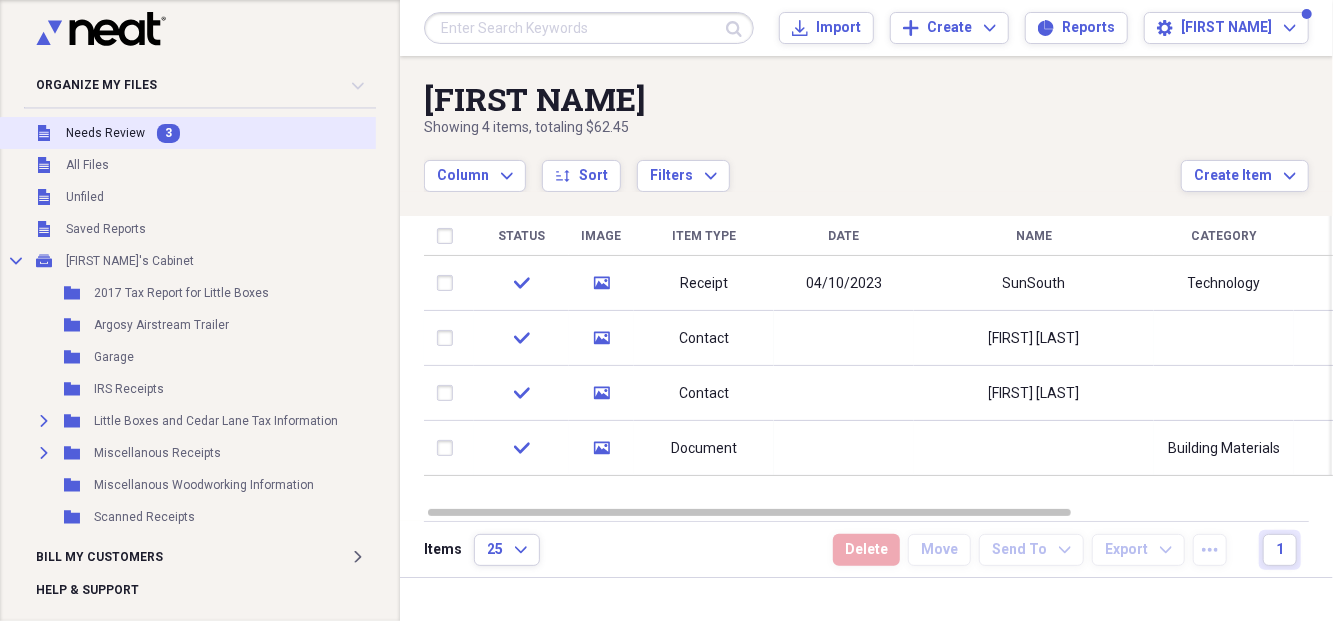 click on "Needs Review" at bounding box center (105, 133) 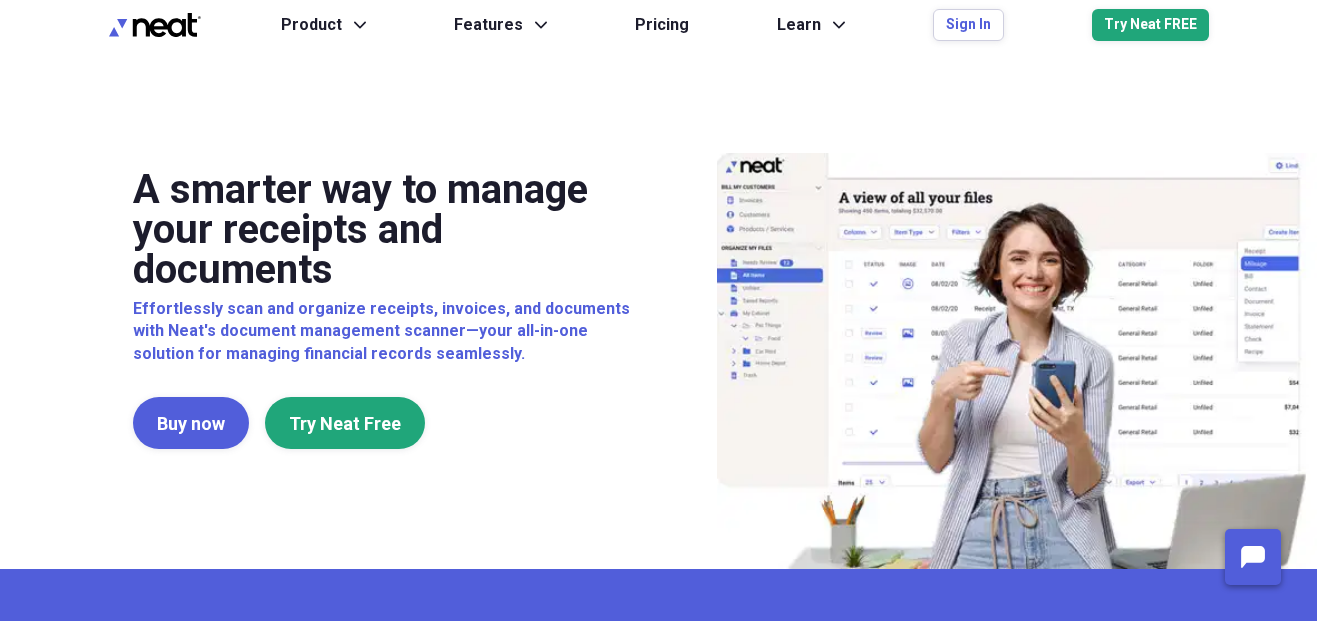 scroll, scrollTop: 0, scrollLeft: 0, axis: both 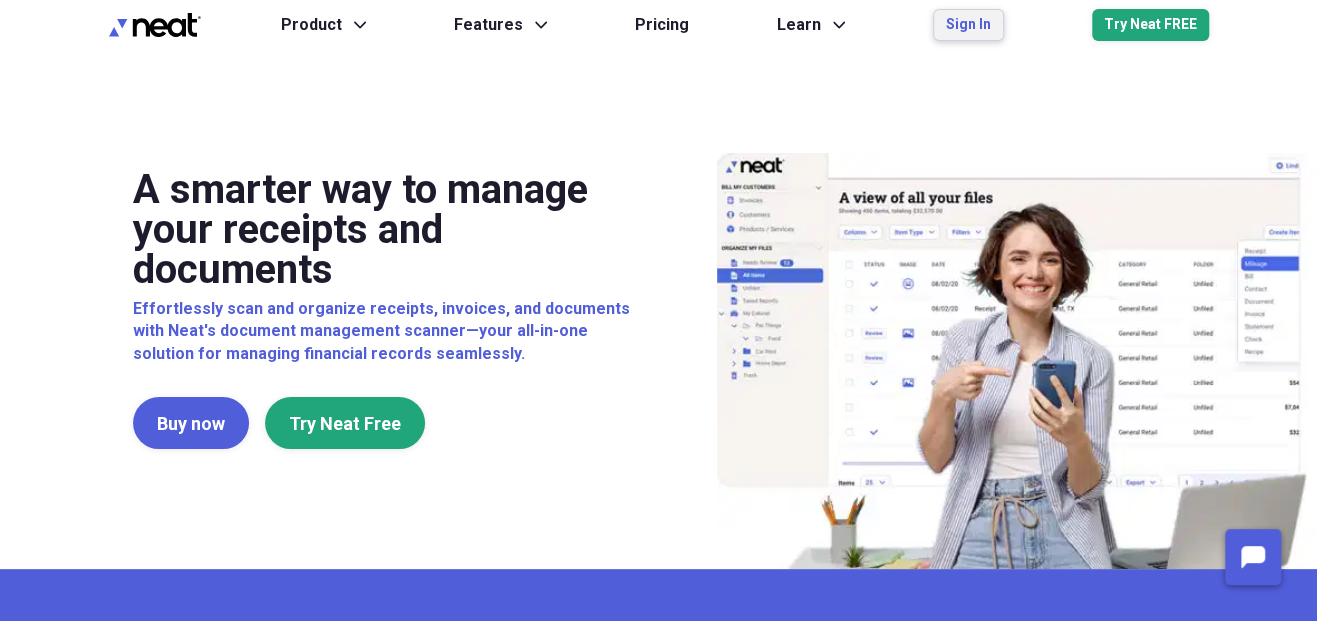 click on "Sign In" at bounding box center (968, 25) 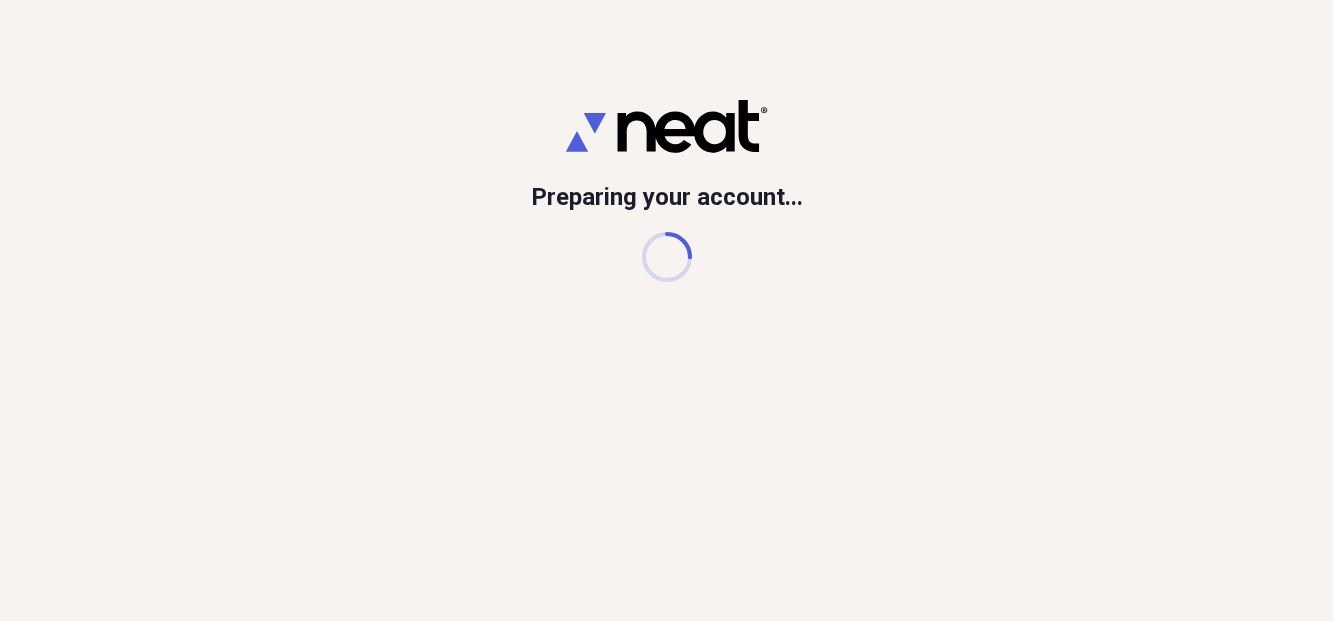 scroll, scrollTop: 0, scrollLeft: 0, axis: both 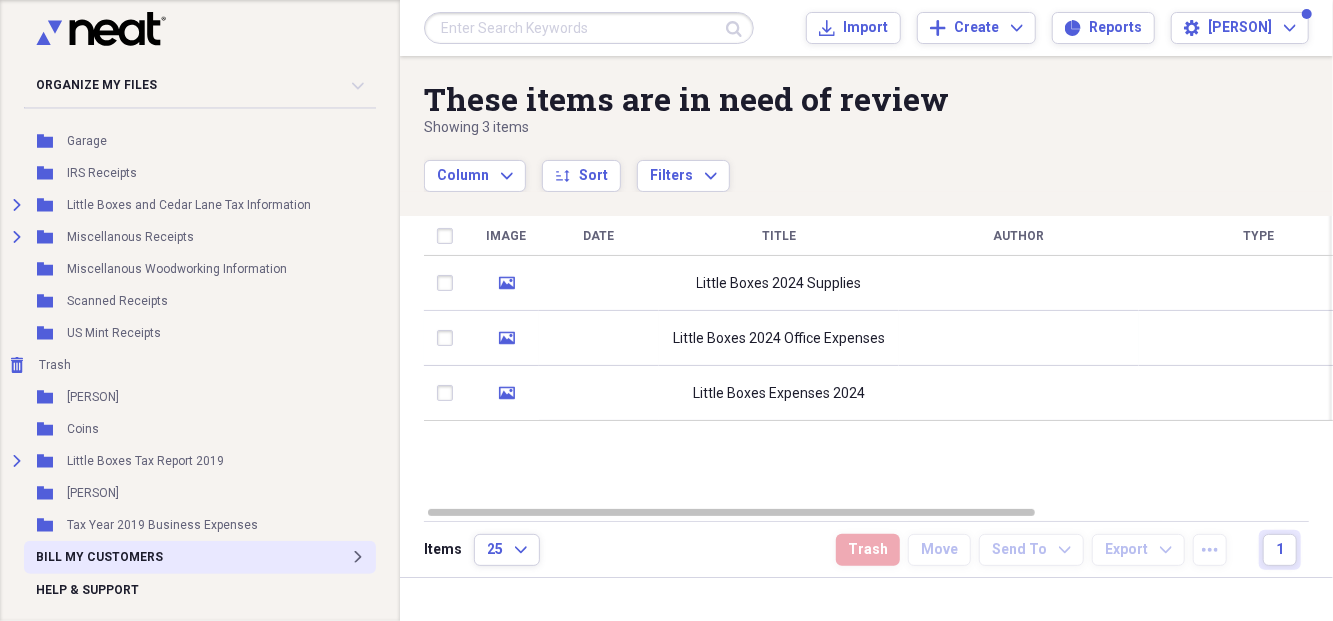 click on "Expand" 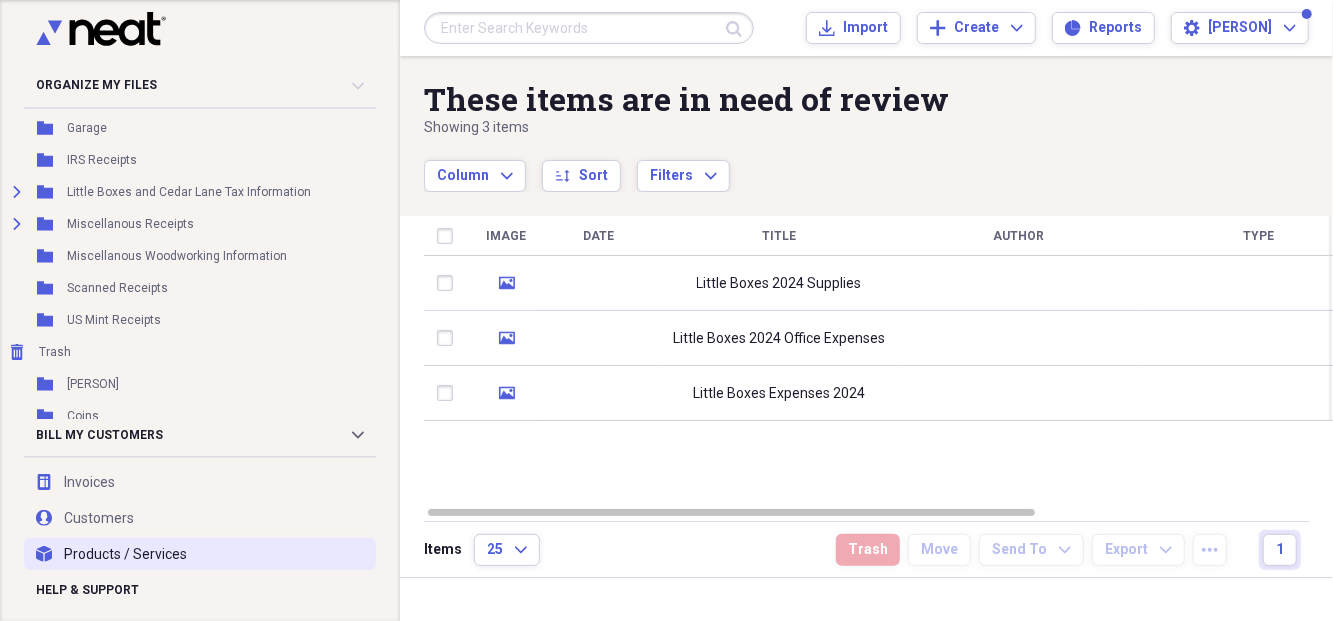 click on "products Products / Services" at bounding box center (200, 554) 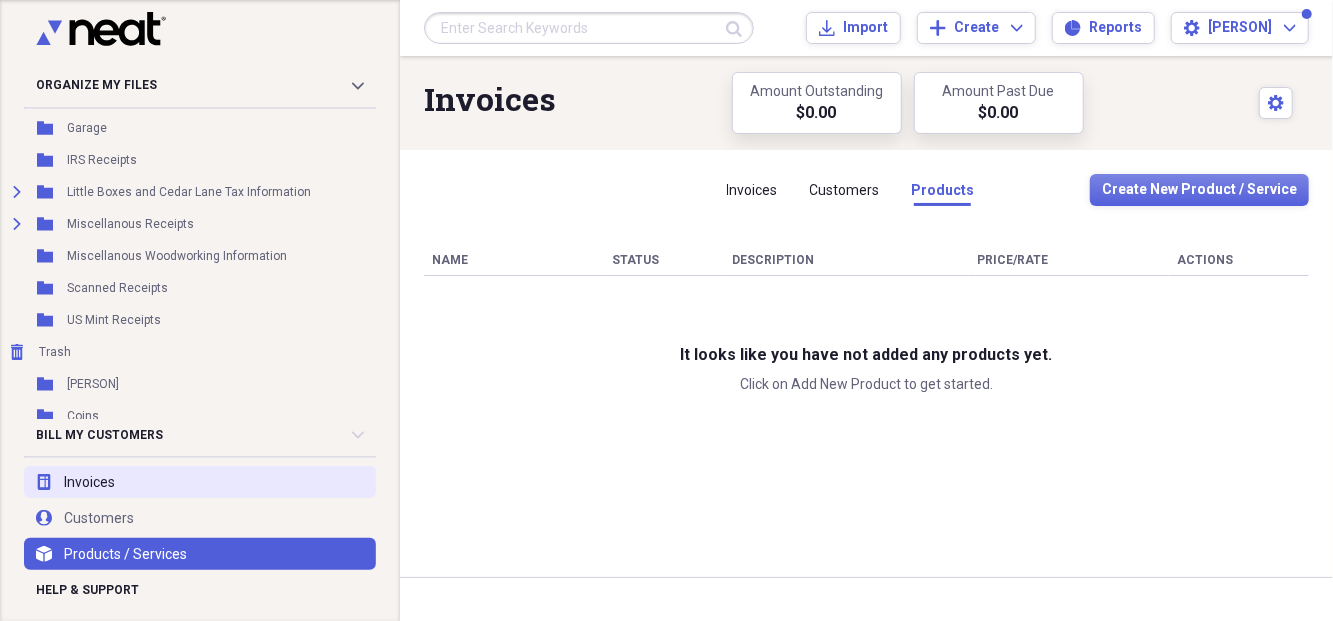 click on "invoices Invoices" at bounding box center (200, 482) 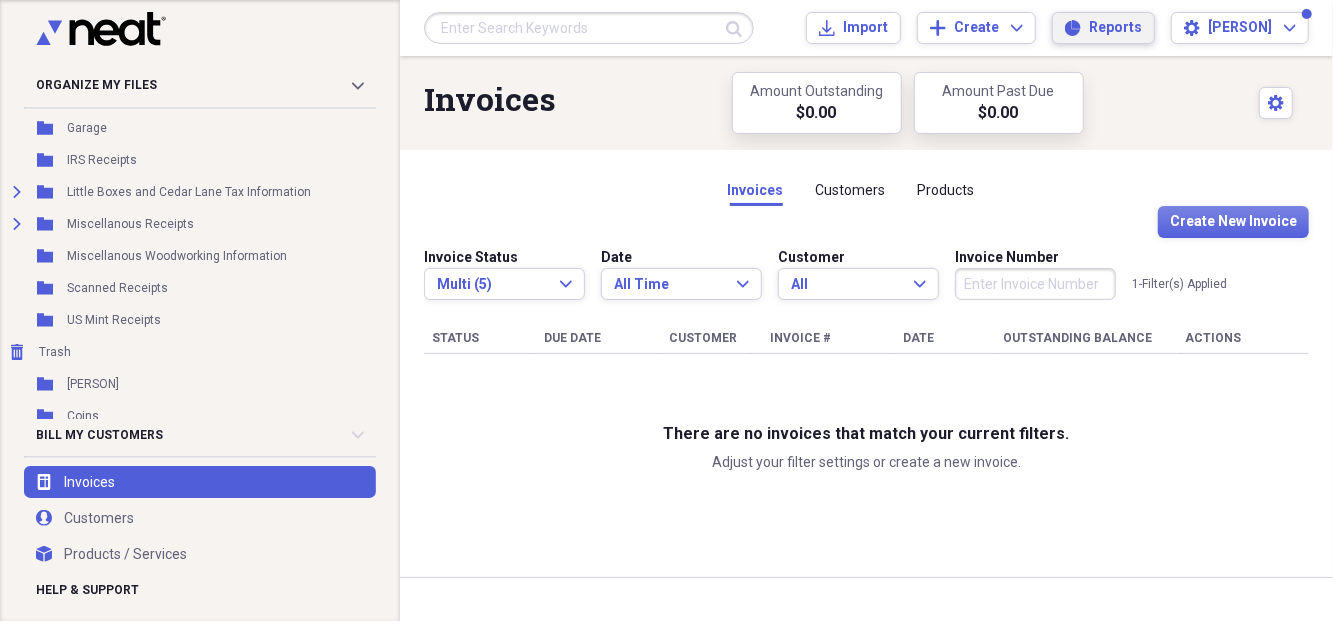 click on "Reports" at bounding box center [1115, 28] 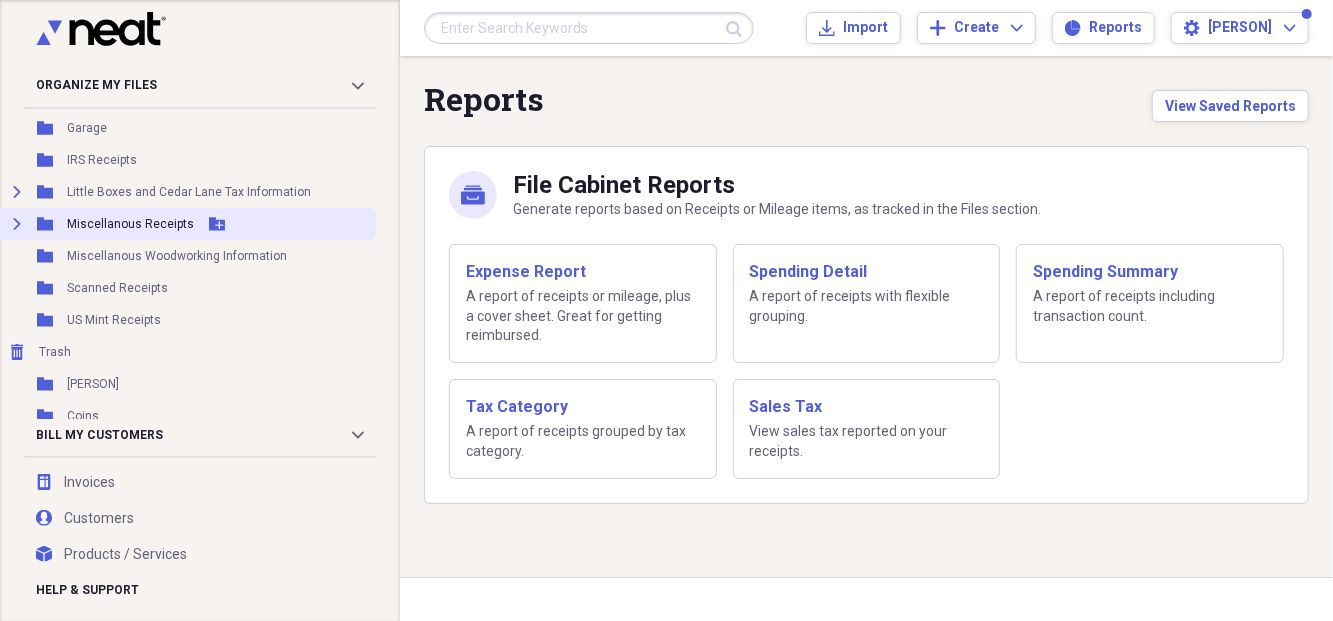 click 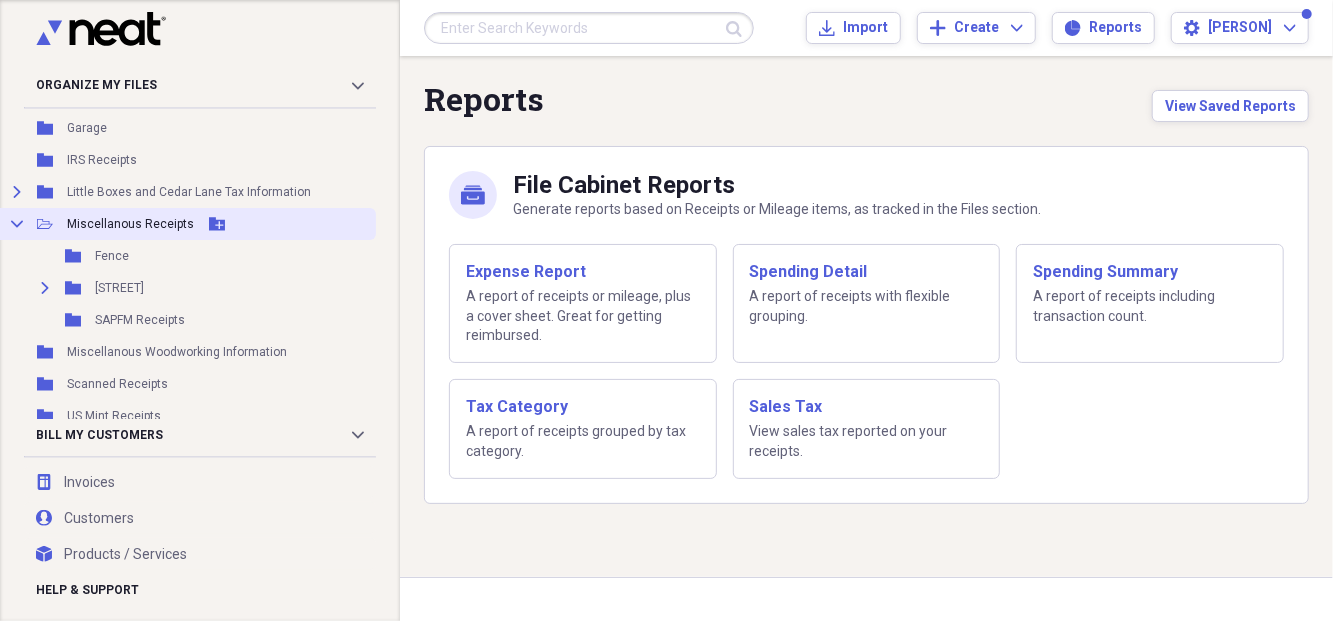 click on "Collapse" 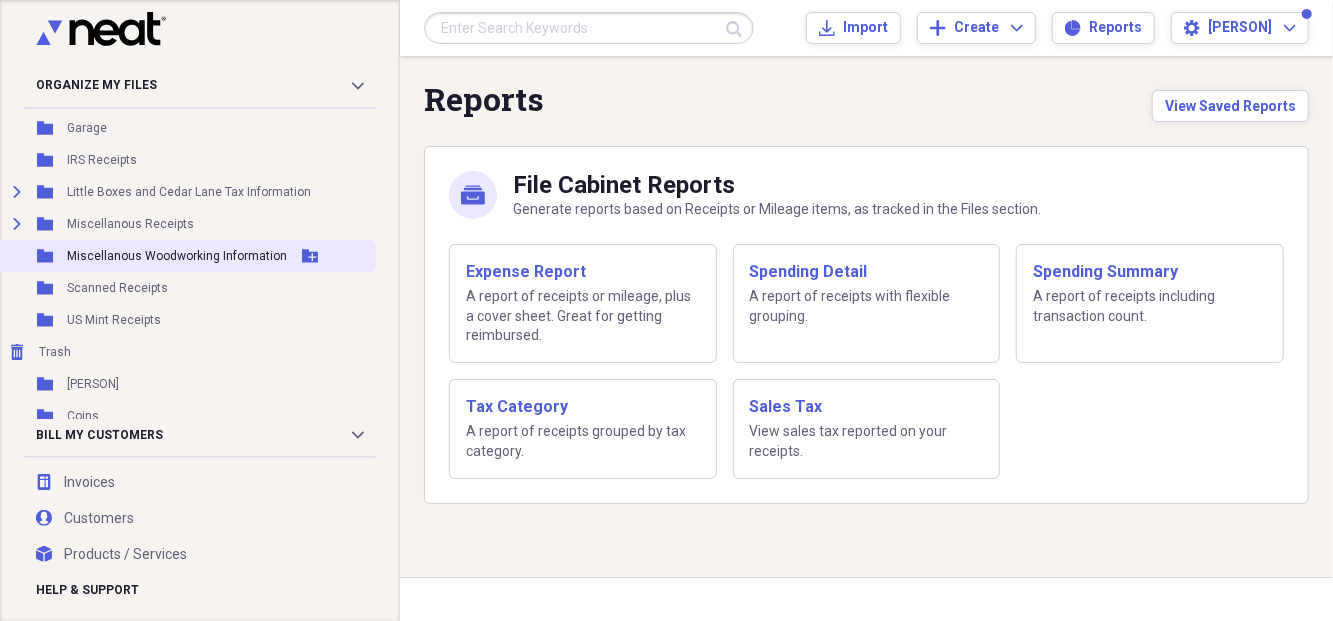 click 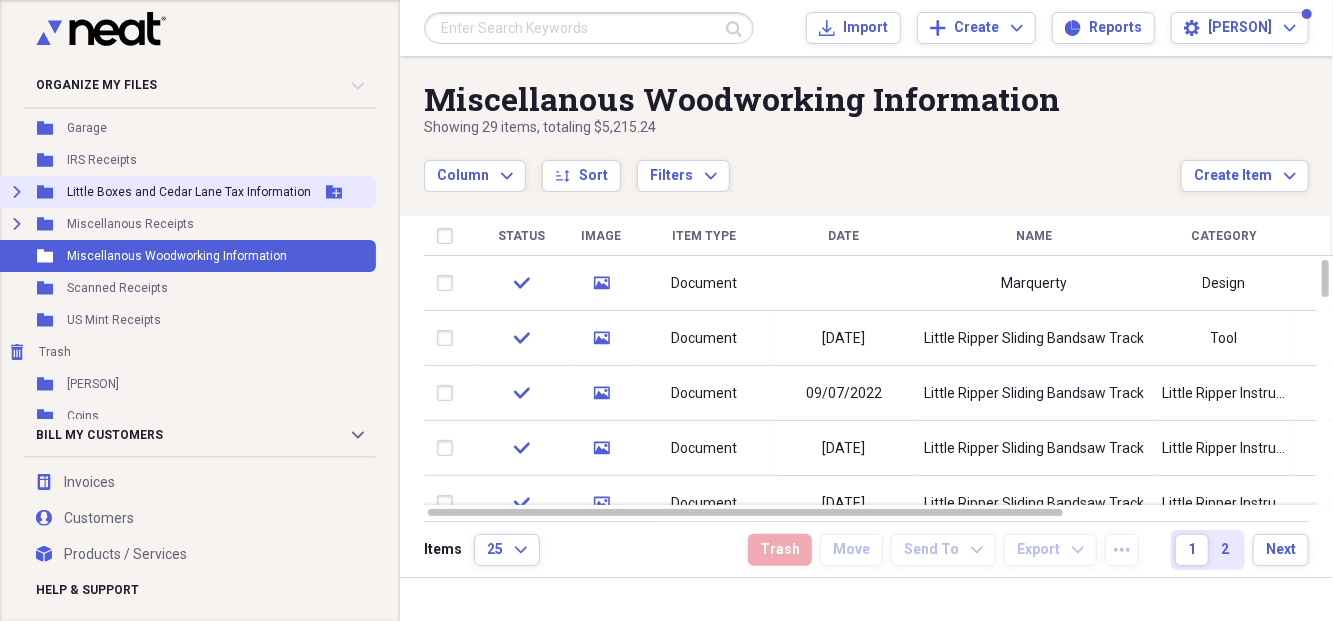 click on "Expand" 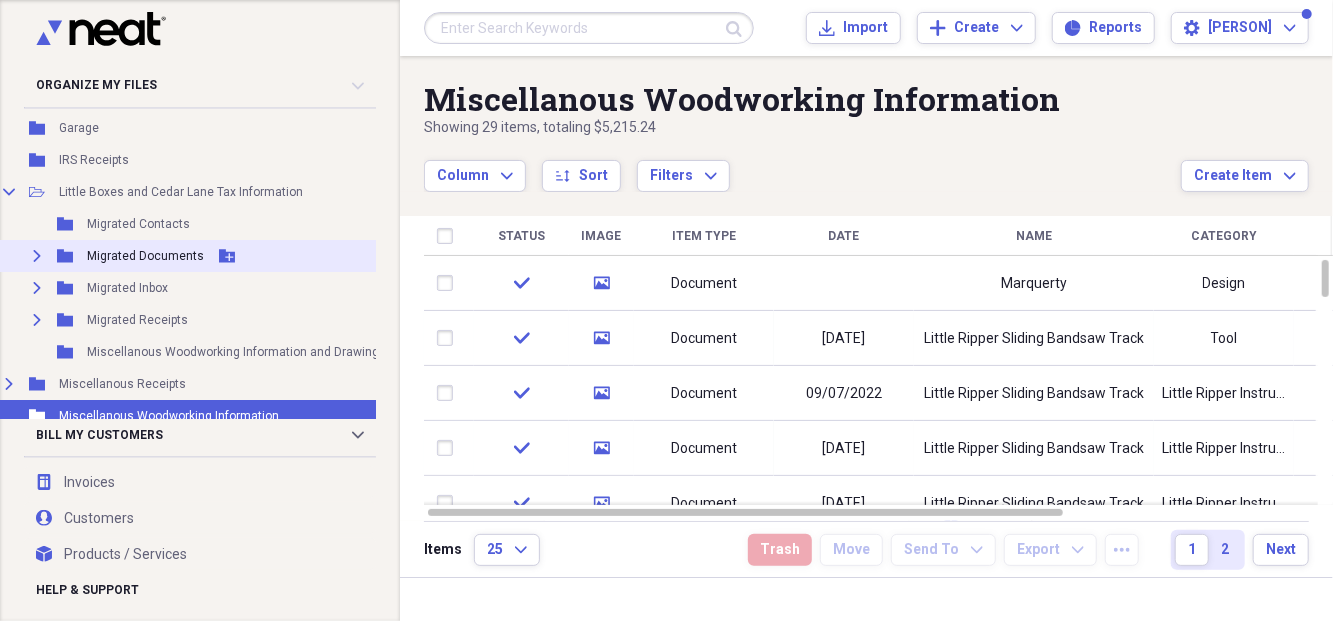 click on "Expand" 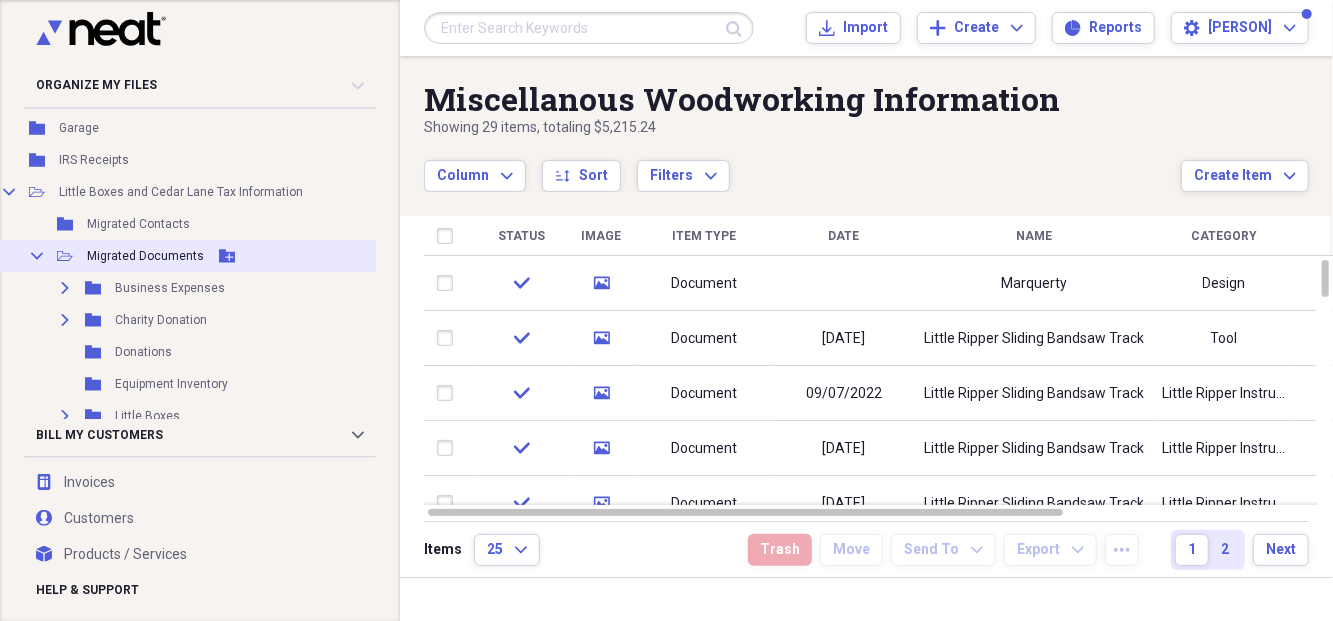 click on "Collapse" 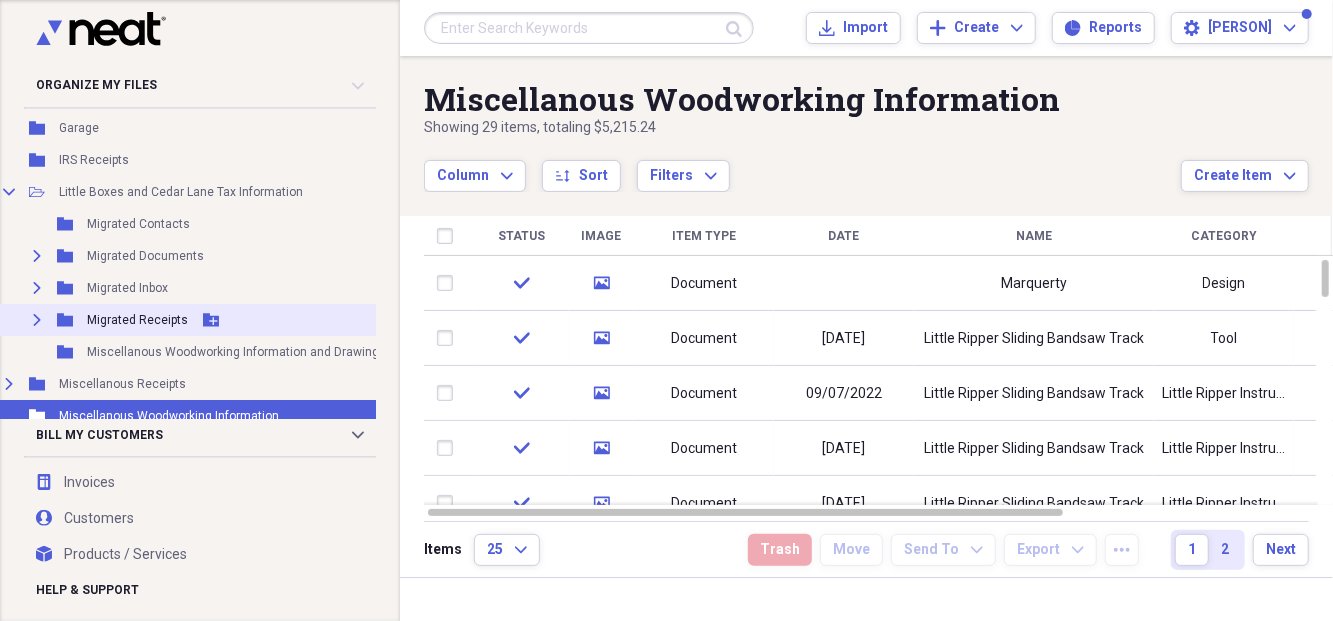 click on "Expand" 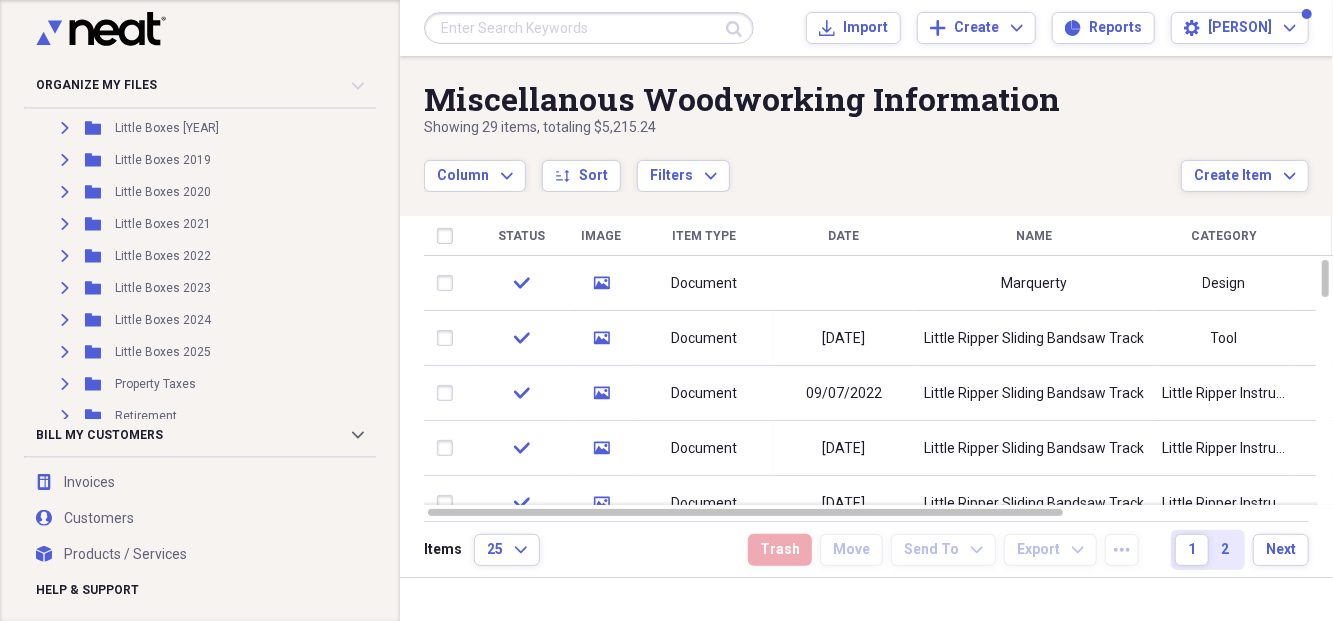 scroll, scrollTop: 1122, scrollLeft: 35, axis: both 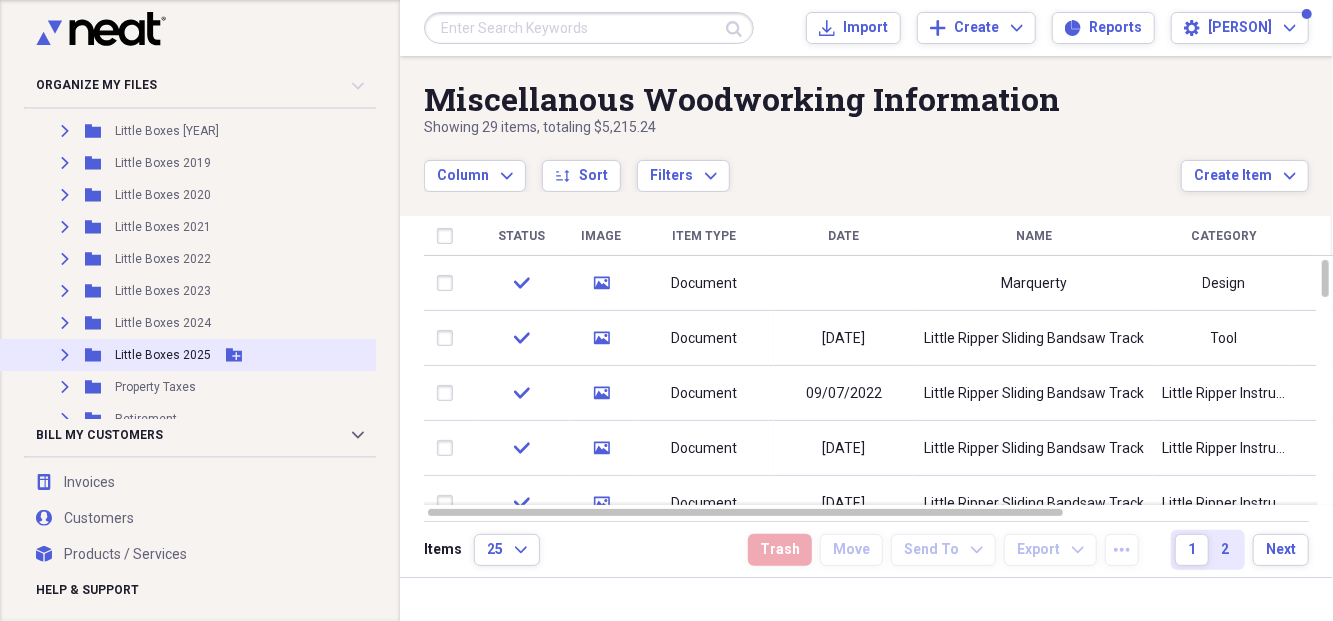 click on "Expand" 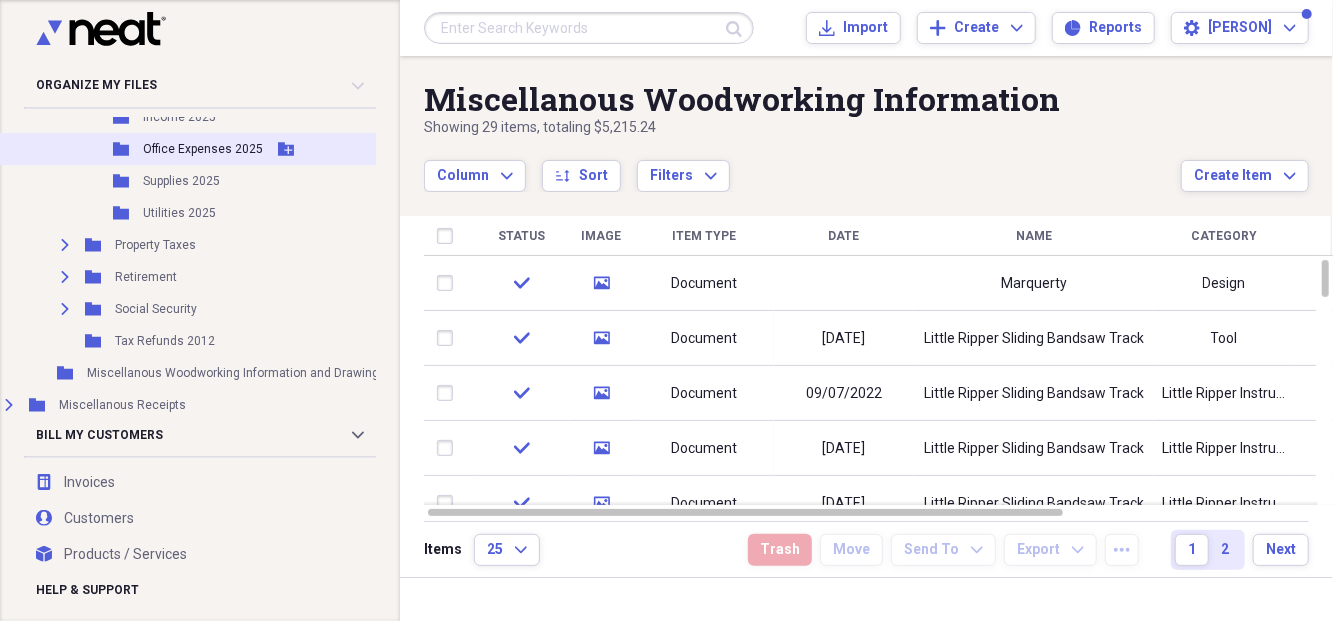scroll, scrollTop: 1345, scrollLeft: 35, axis: both 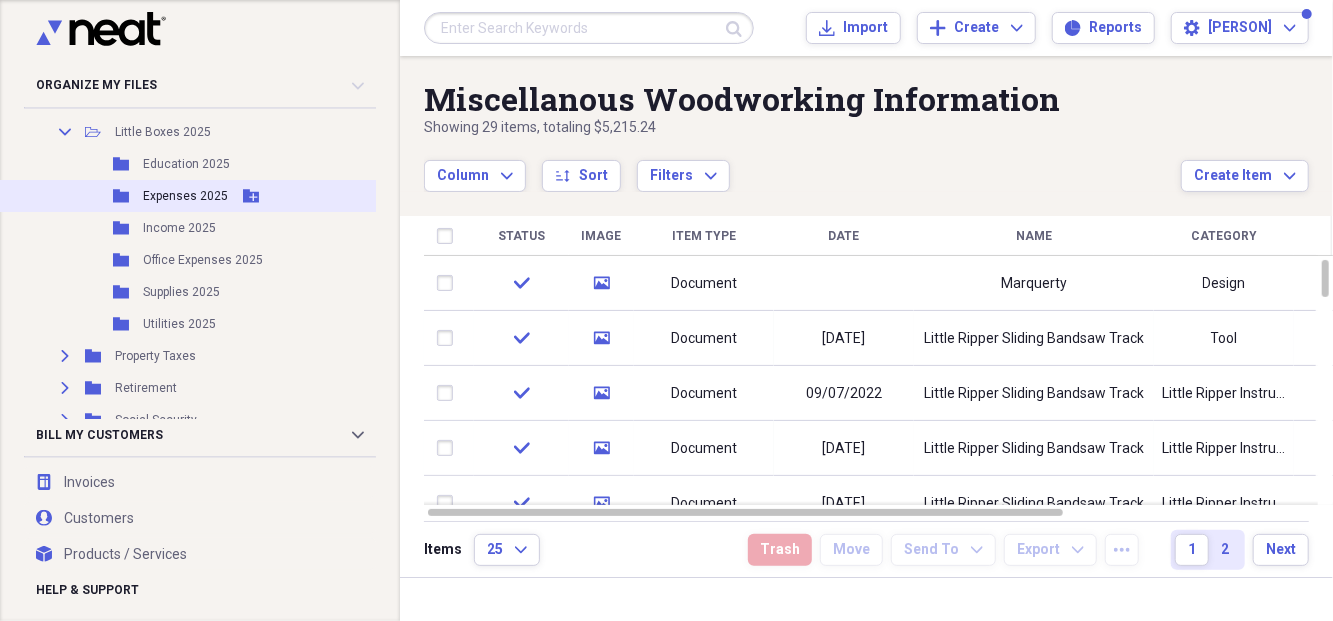 click on "Expenses 2025" at bounding box center [185, 196] 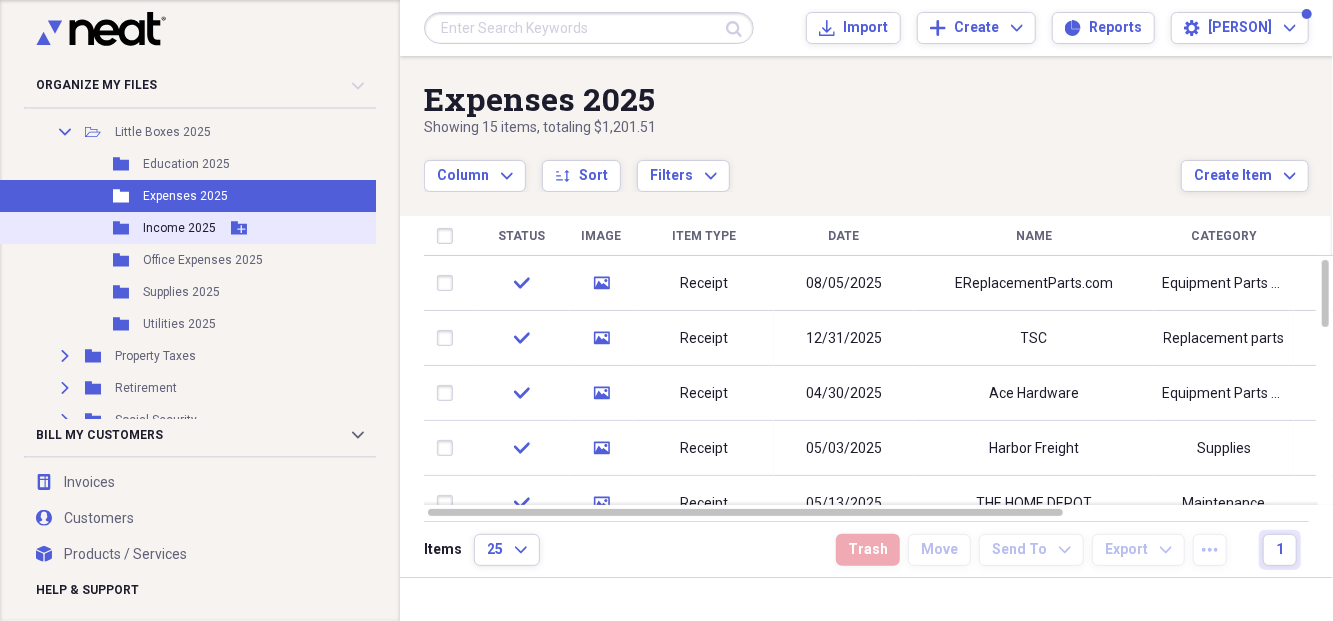 click on "Income 2025" at bounding box center [179, 228] 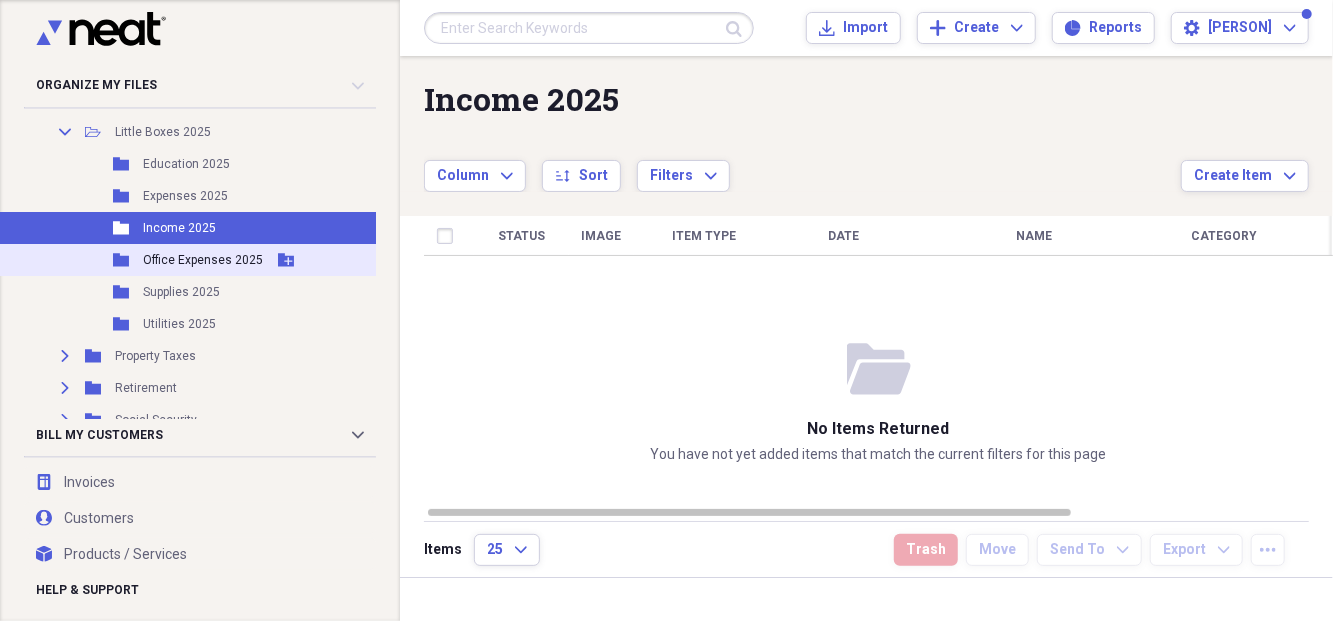 click on "Office Expenses 2025" at bounding box center (203, 260) 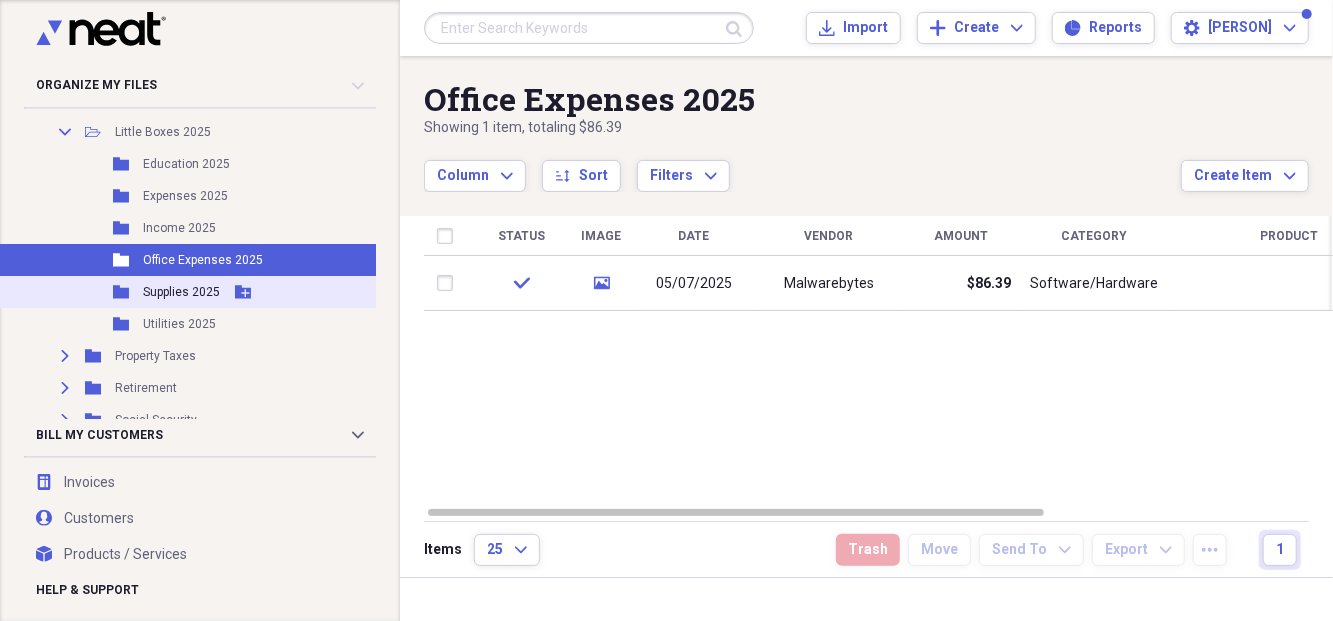 click on "Supplies 2025" at bounding box center (181, 292) 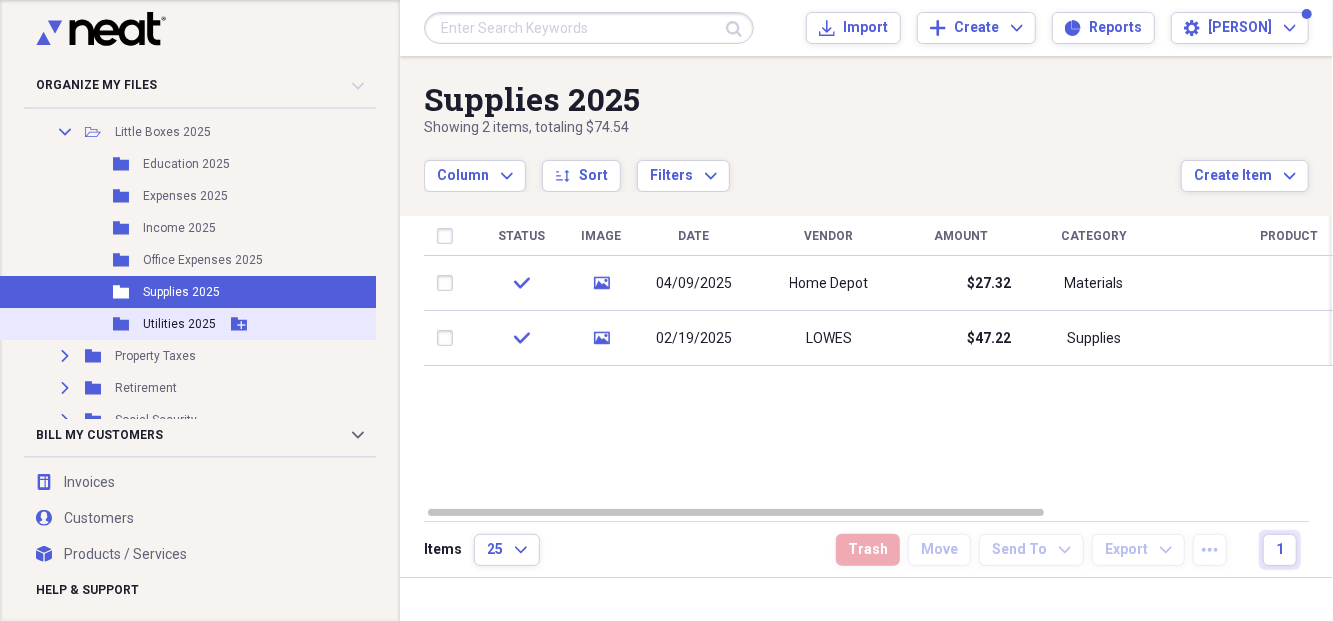 click on "Utilities 2025" at bounding box center (179, 324) 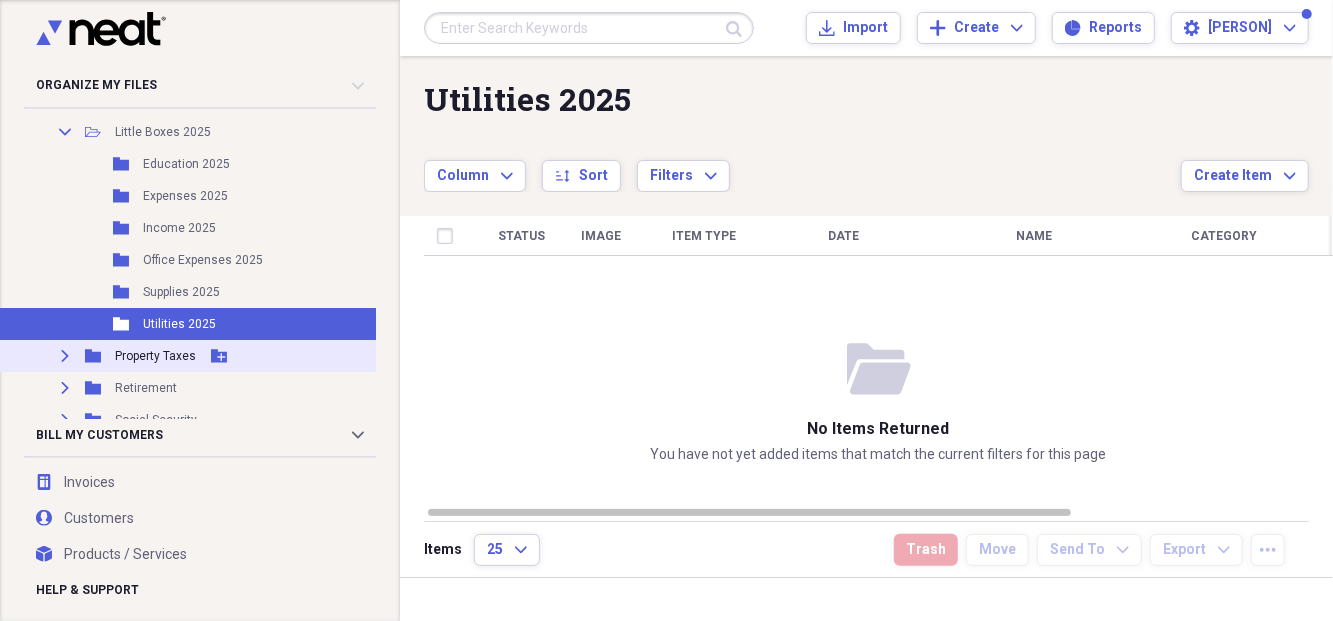 click on "Property Taxes" at bounding box center [155, 356] 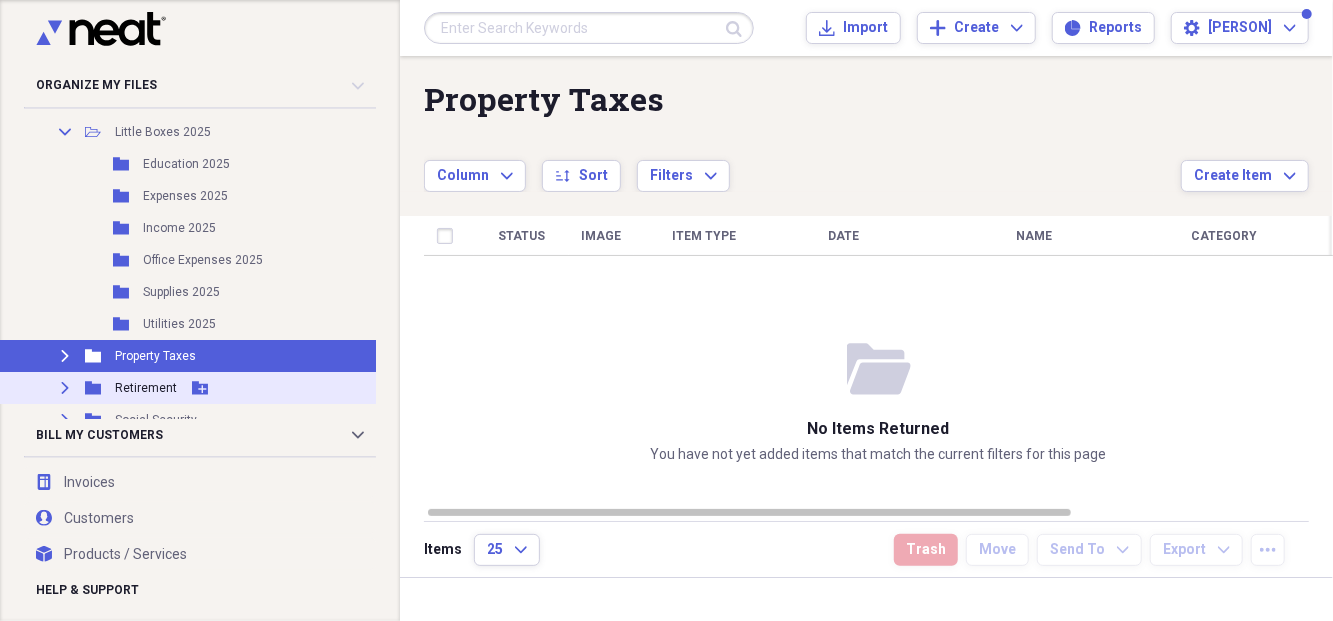 click on "Retirement" at bounding box center (146, 388) 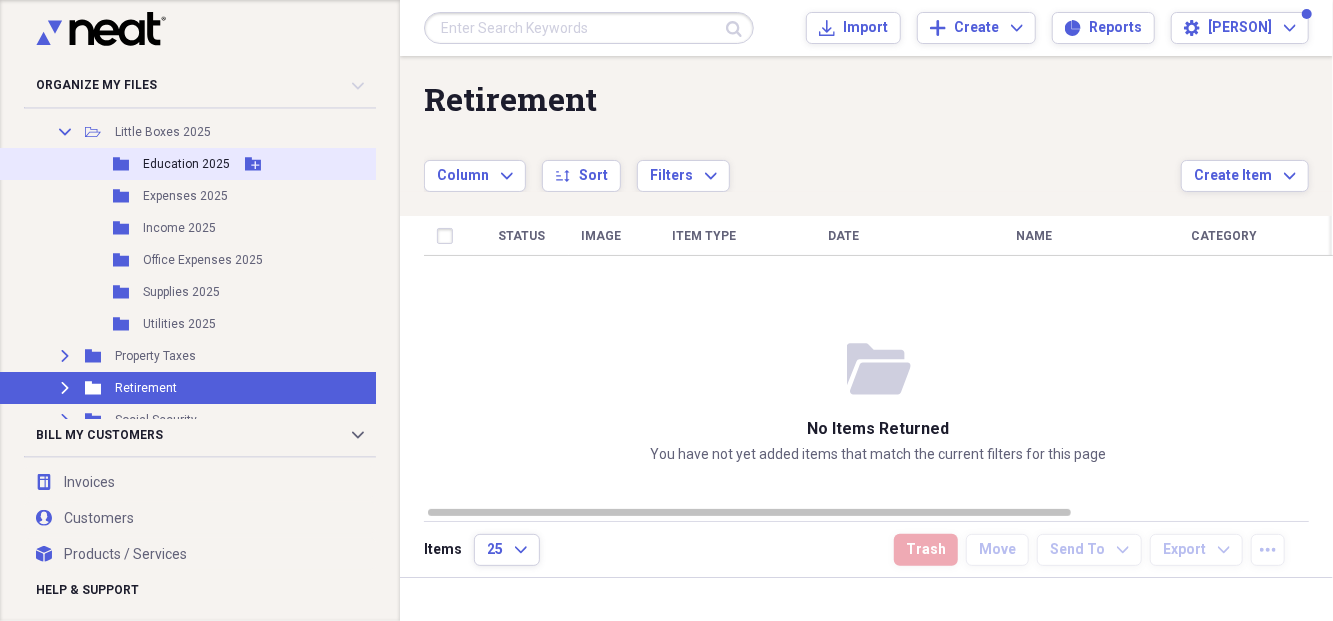 click on "Education 2025" at bounding box center (186, 164) 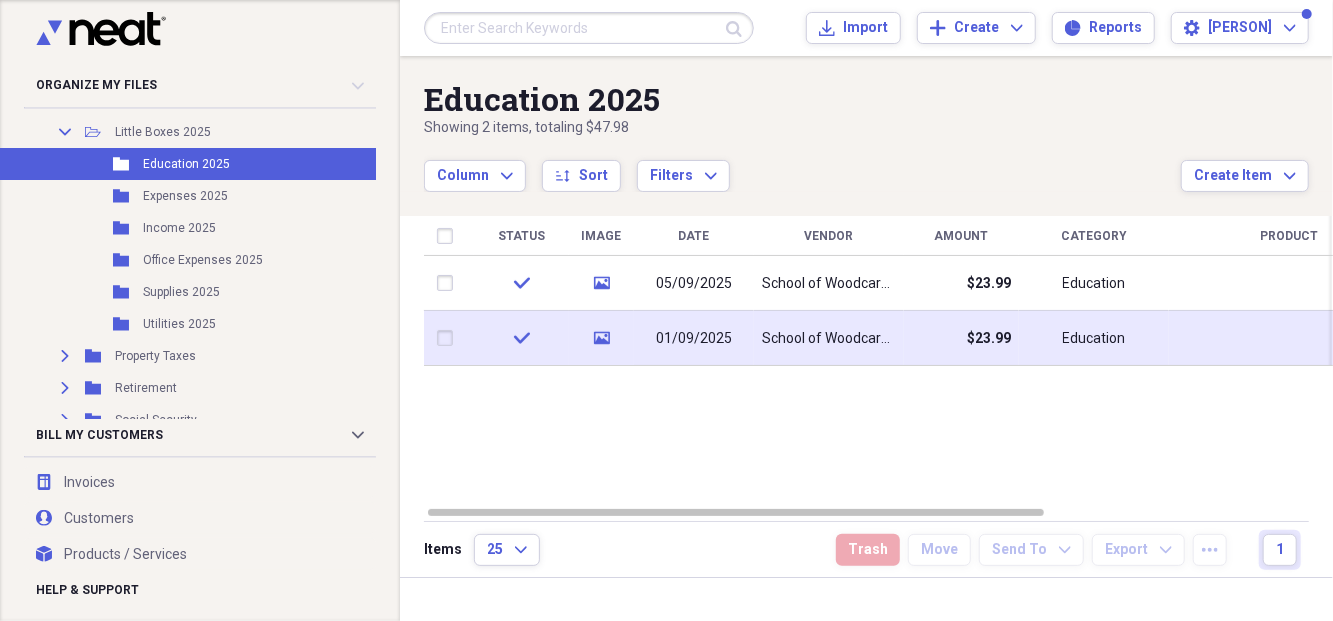 click on "School of Woodcarving Inc" at bounding box center (829, 339) 